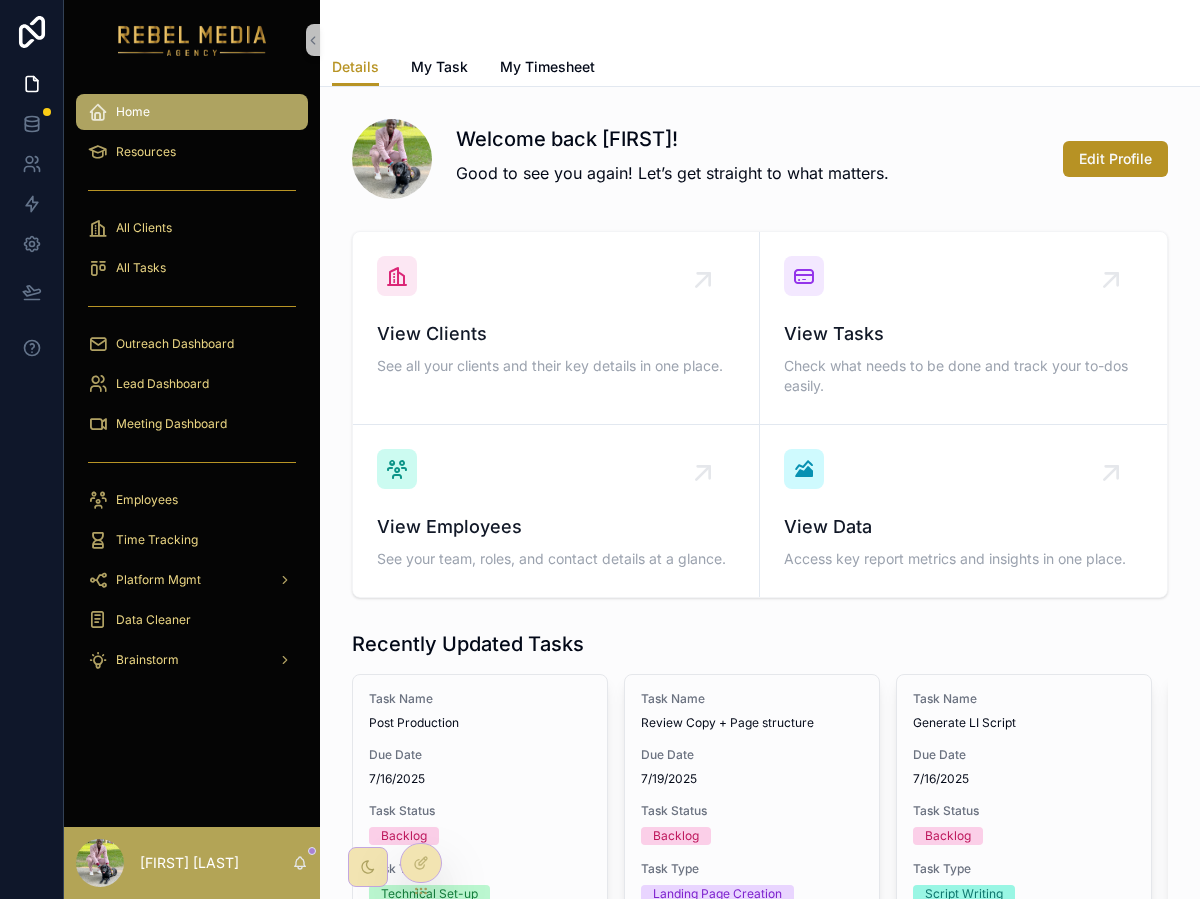 scroll, scrollTop: 0, scrollLeft: 0, axis: both 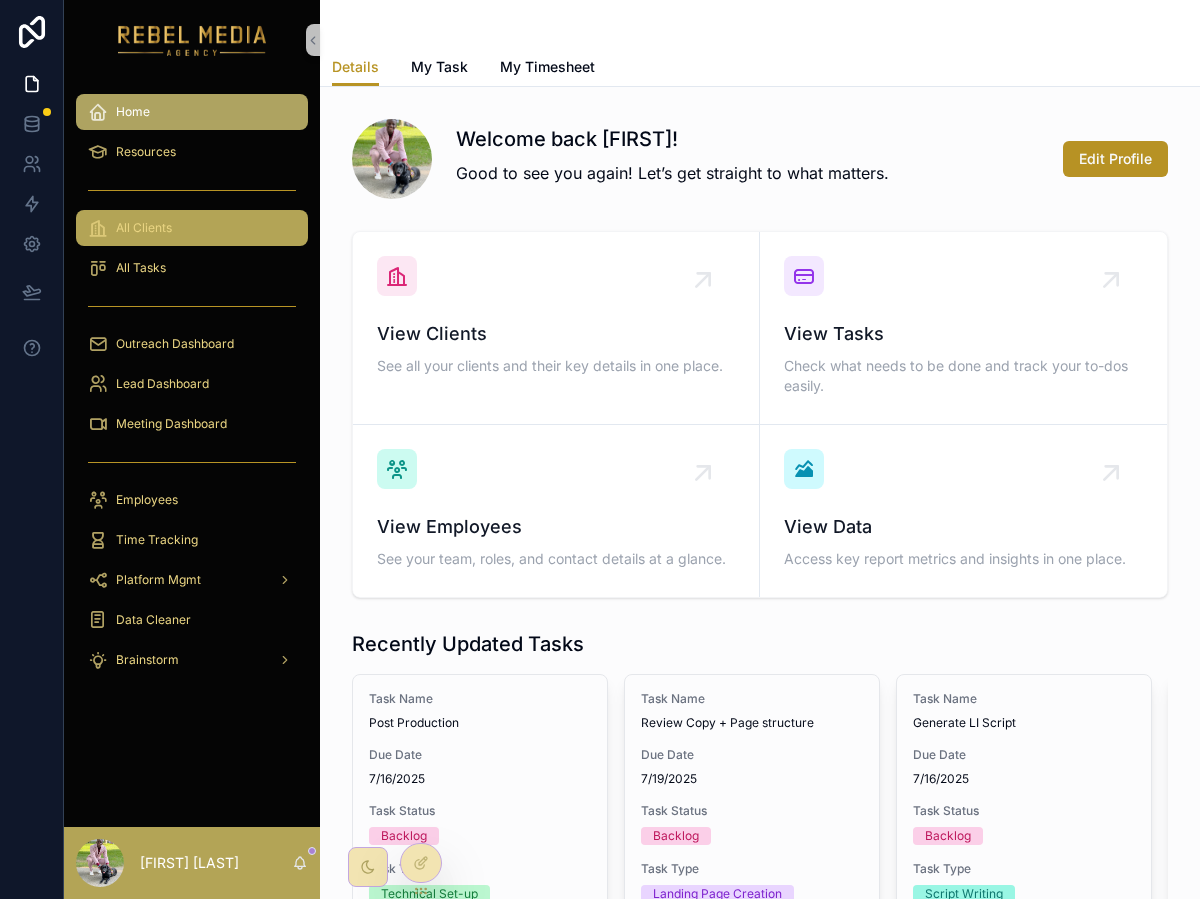 click on "All Clients" at bounding box center [192, 228] 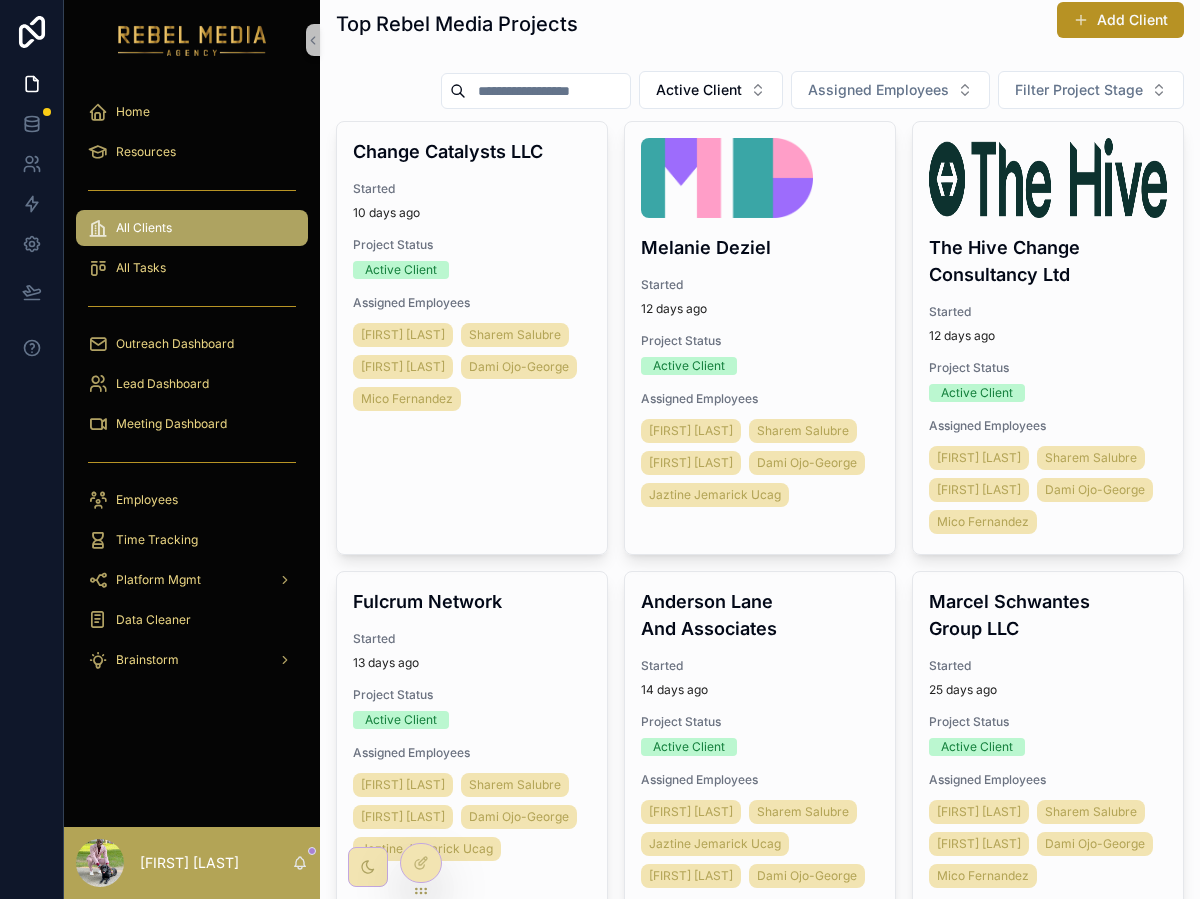 scroll, scrollTop: 0, scrollLeft: 0, axis: both 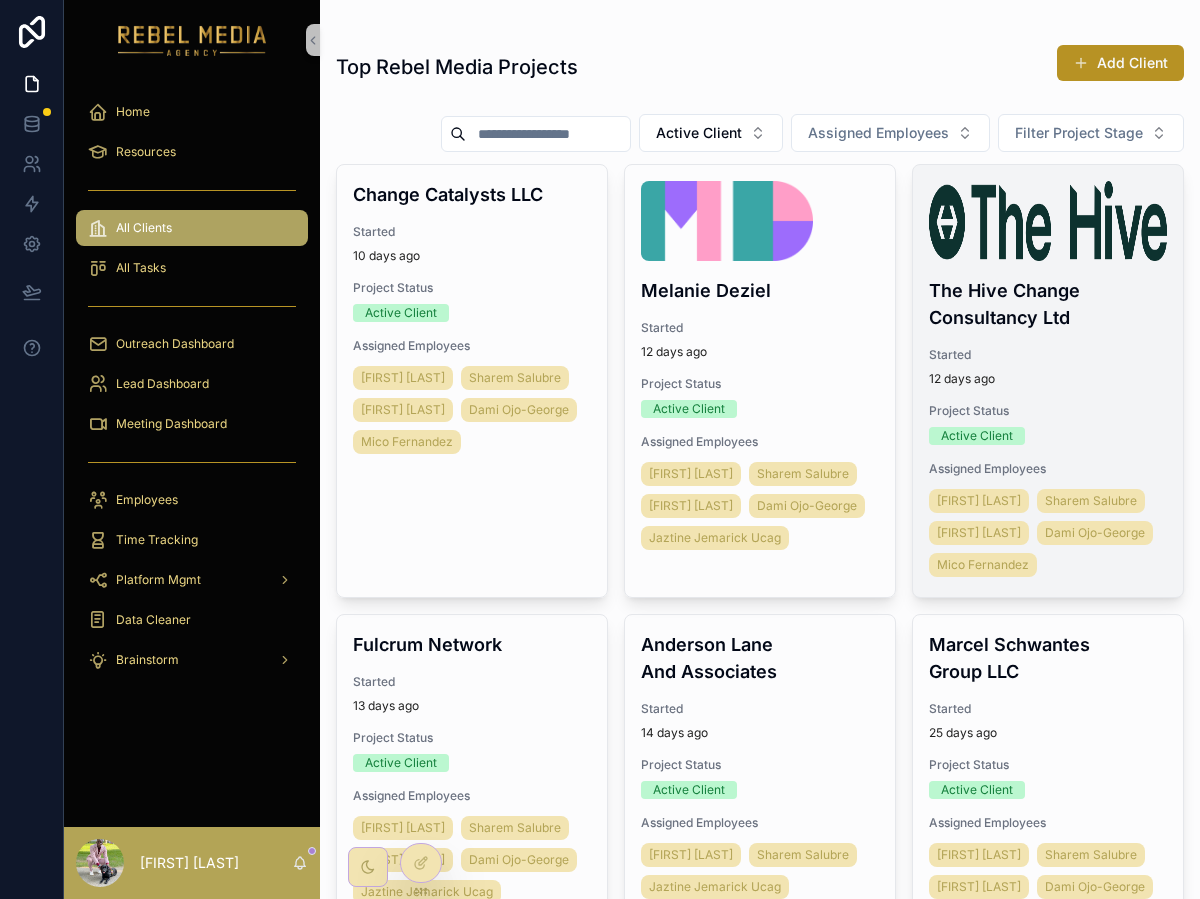 click at bounding box center (1048, 221) 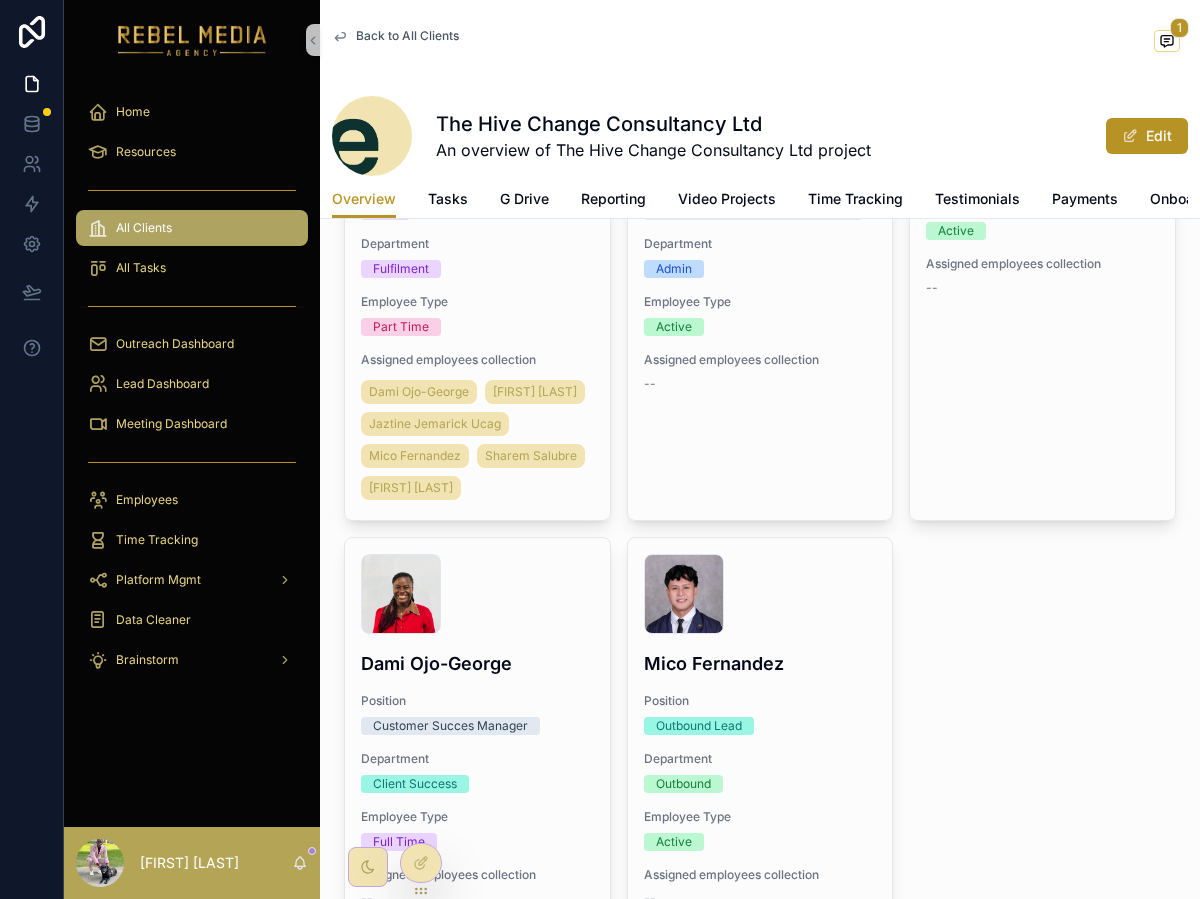scroll, scrollTop: 0, scrollLeft: 0, axis: both 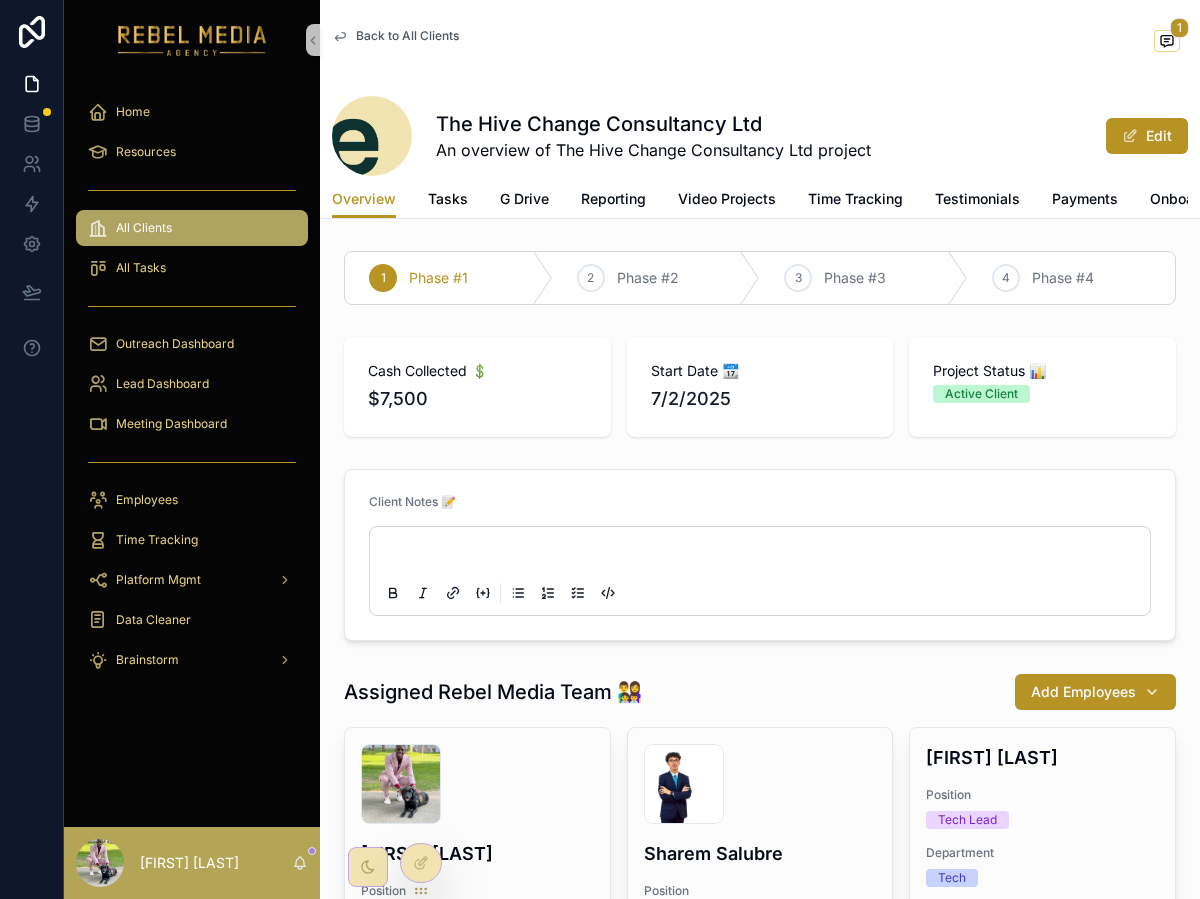 click on "Tasks" at bounding box center [448, 201] 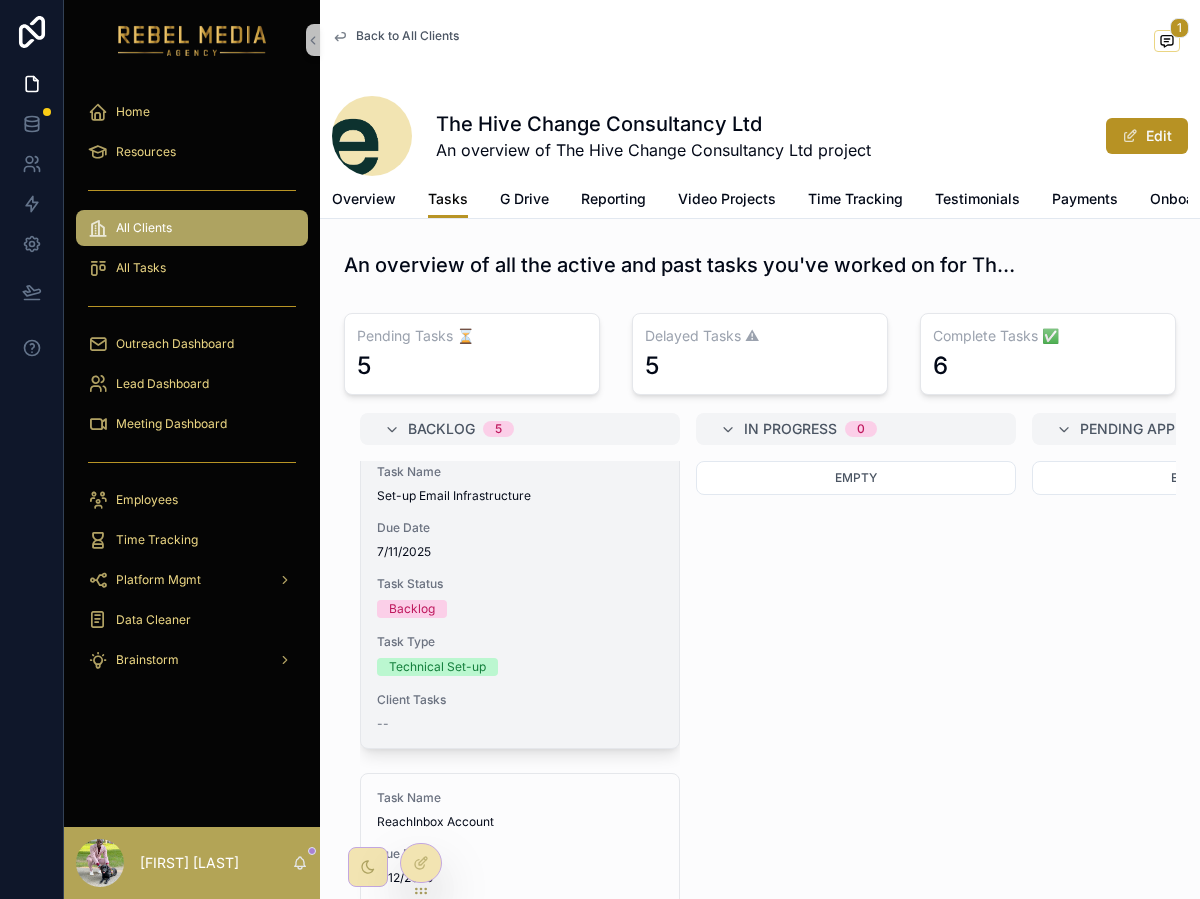 scroll, scrollTop: 0, scrollLeft: 0, axis: both 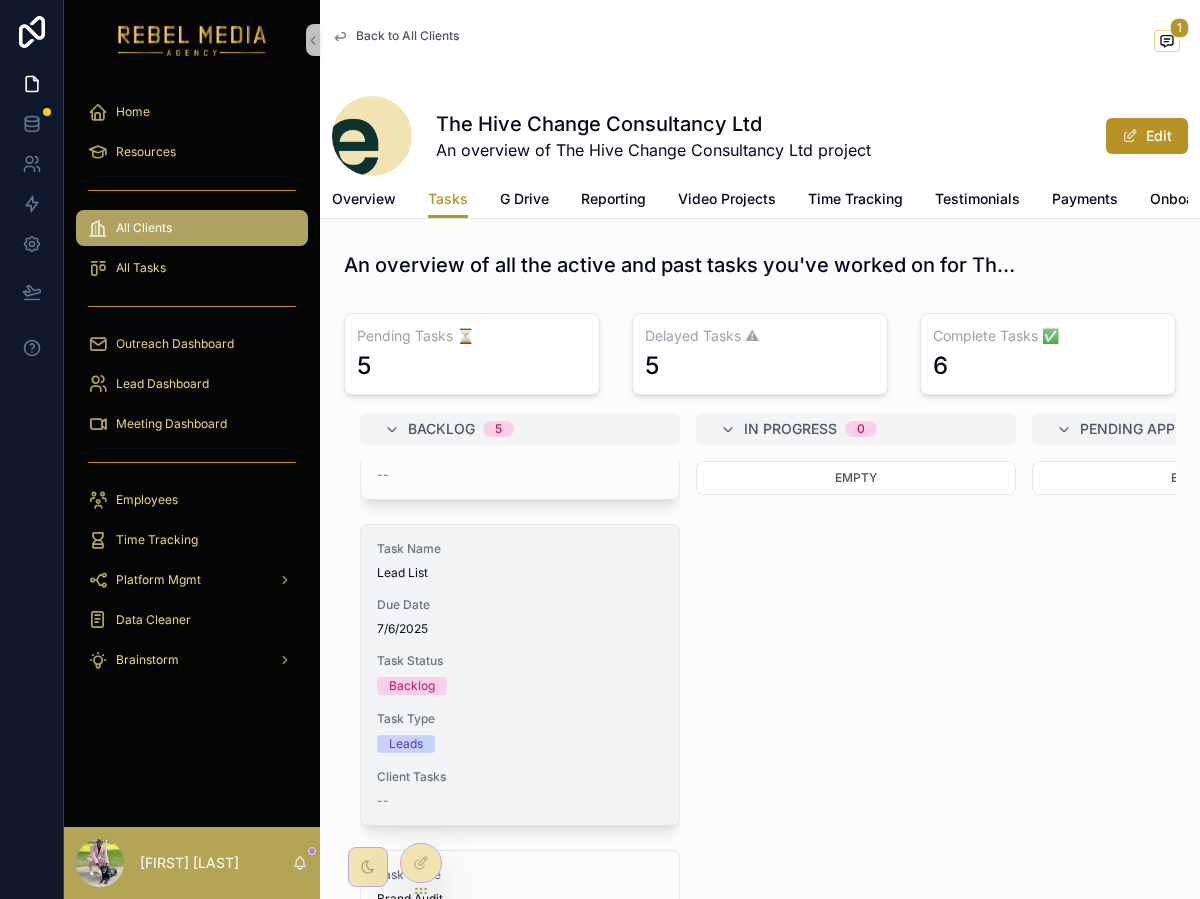 click on "7/6/2025" at bounding box center [520, 629] 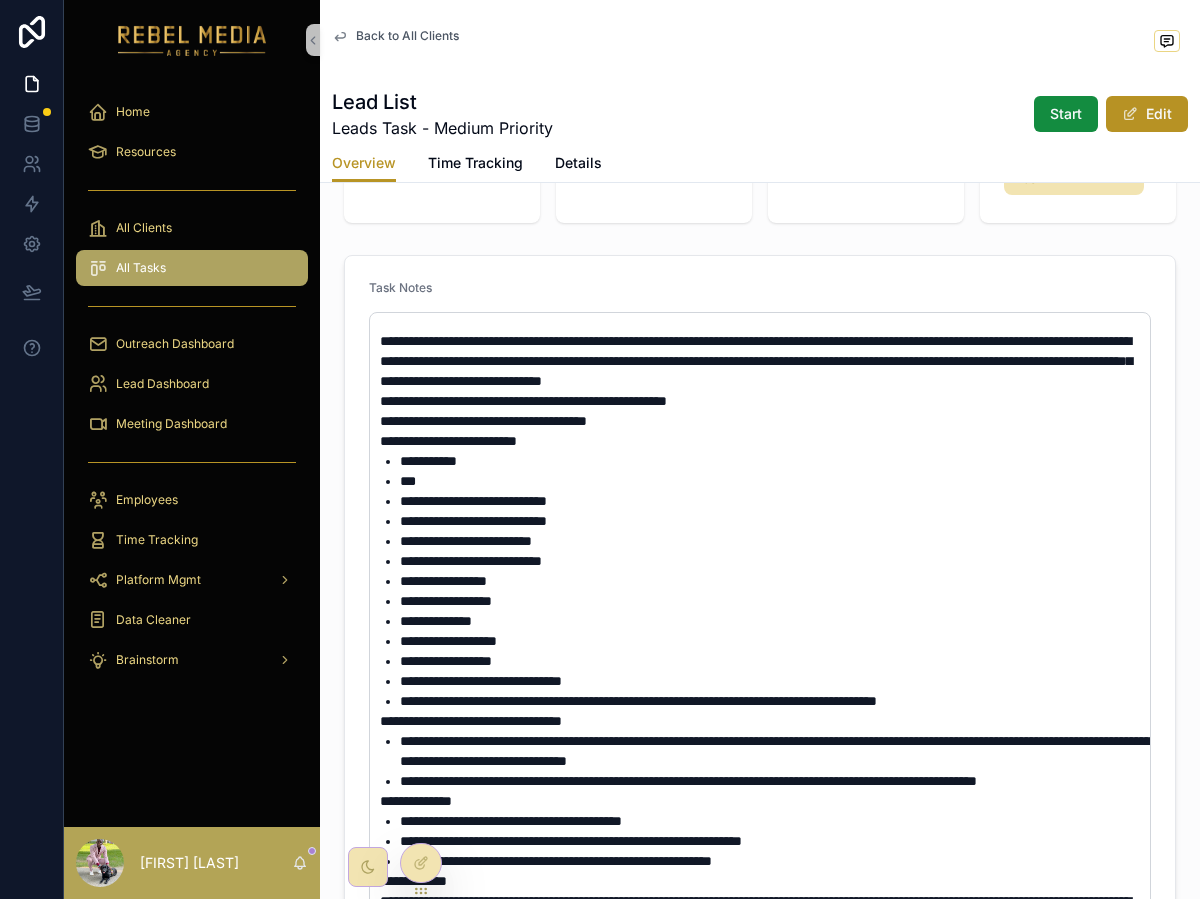 scroll, scrollTop: 348, scrollLeft: 0, axis: vertical 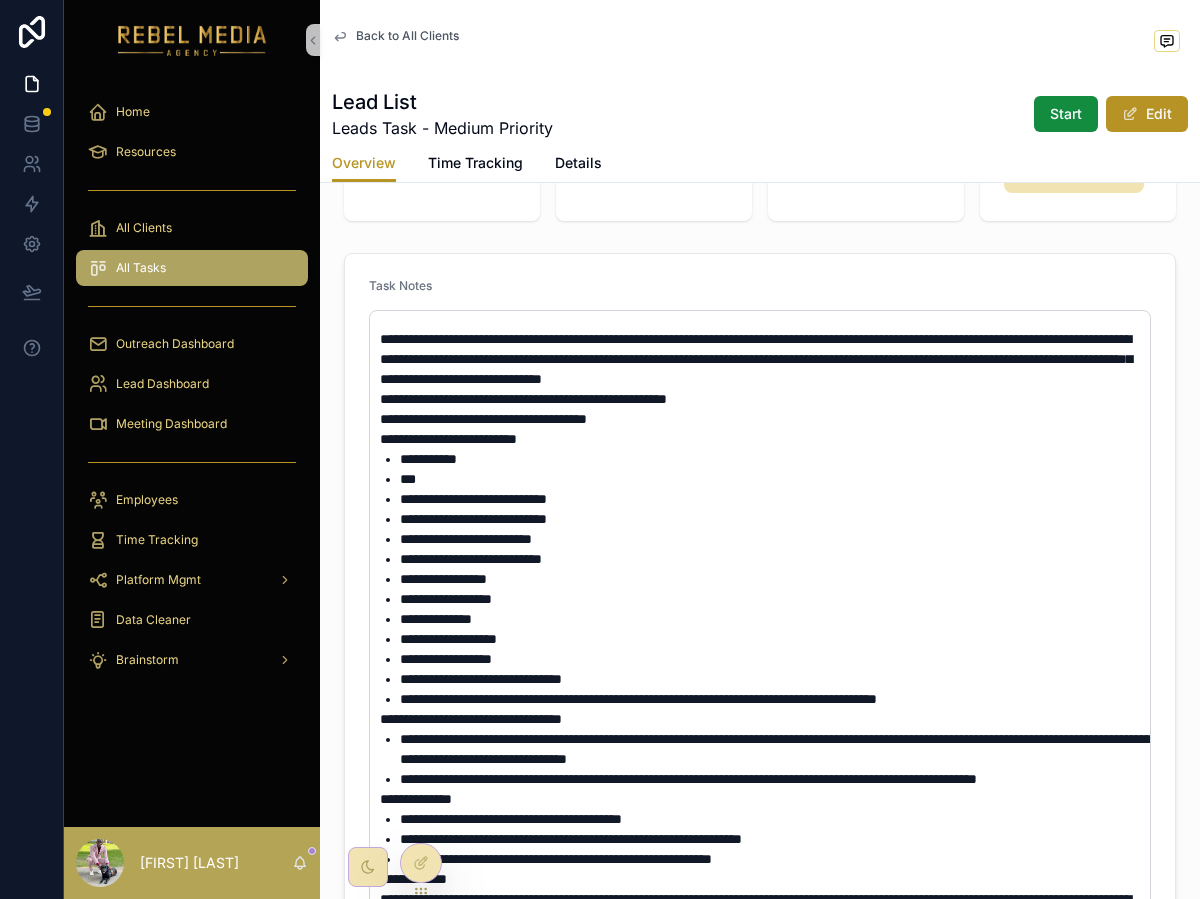 drag, startPoint x: 379, startPoint y: 336, endPoint x: 495, endPoint y: 764, distance: 443.4411 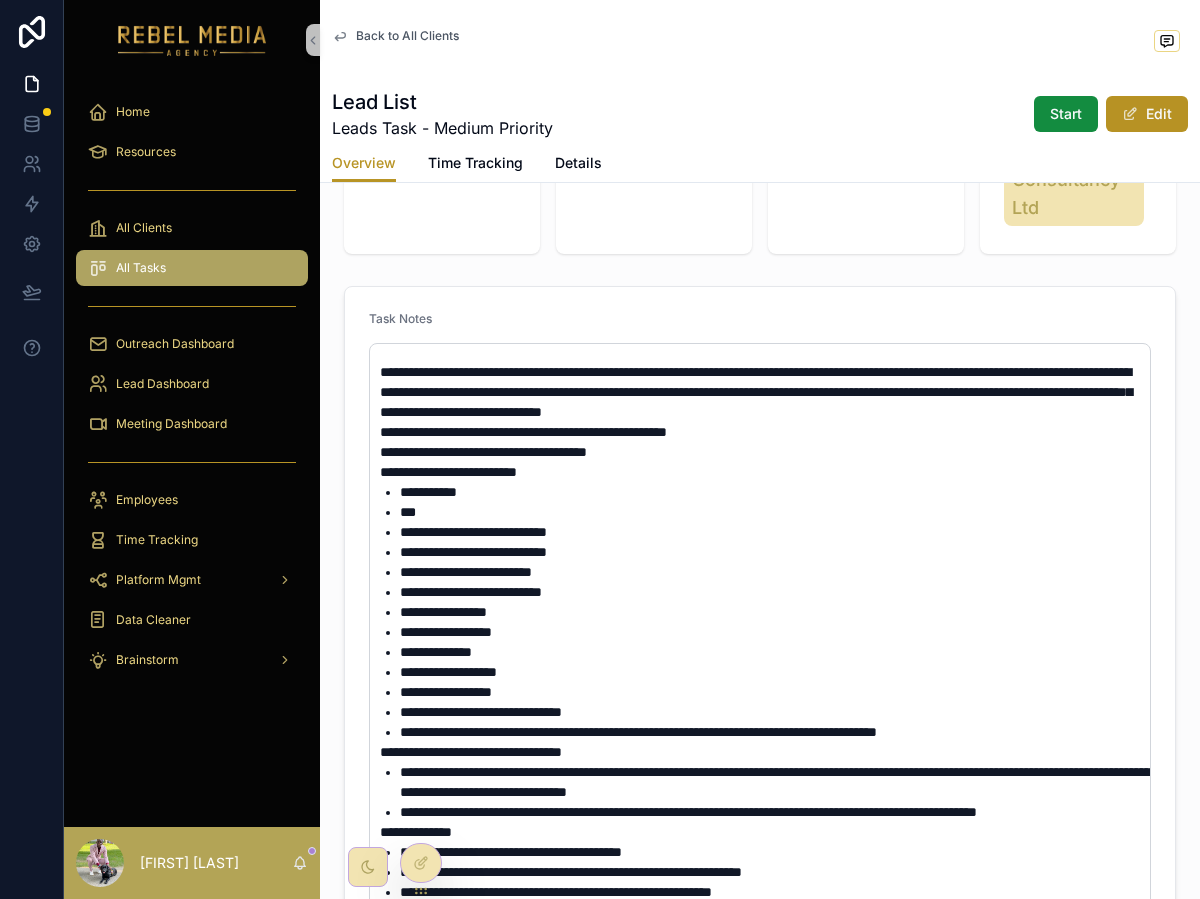 scroll, scrollTop: 334, scrollLeft: 0, axis: vertical 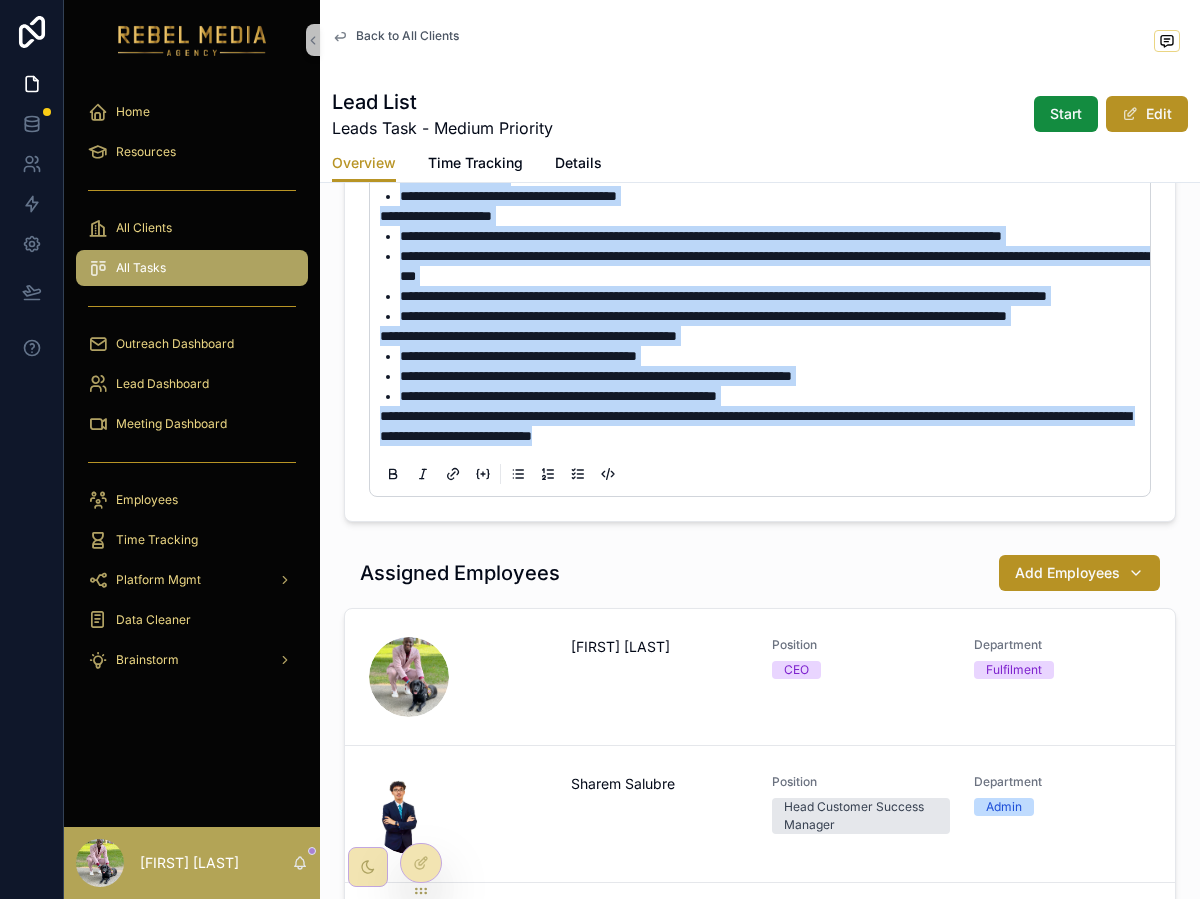 drag, startPoint x: 384, startPoint y: 405, endPoint x: 789, endPoint y: 907, distance: 645.0031 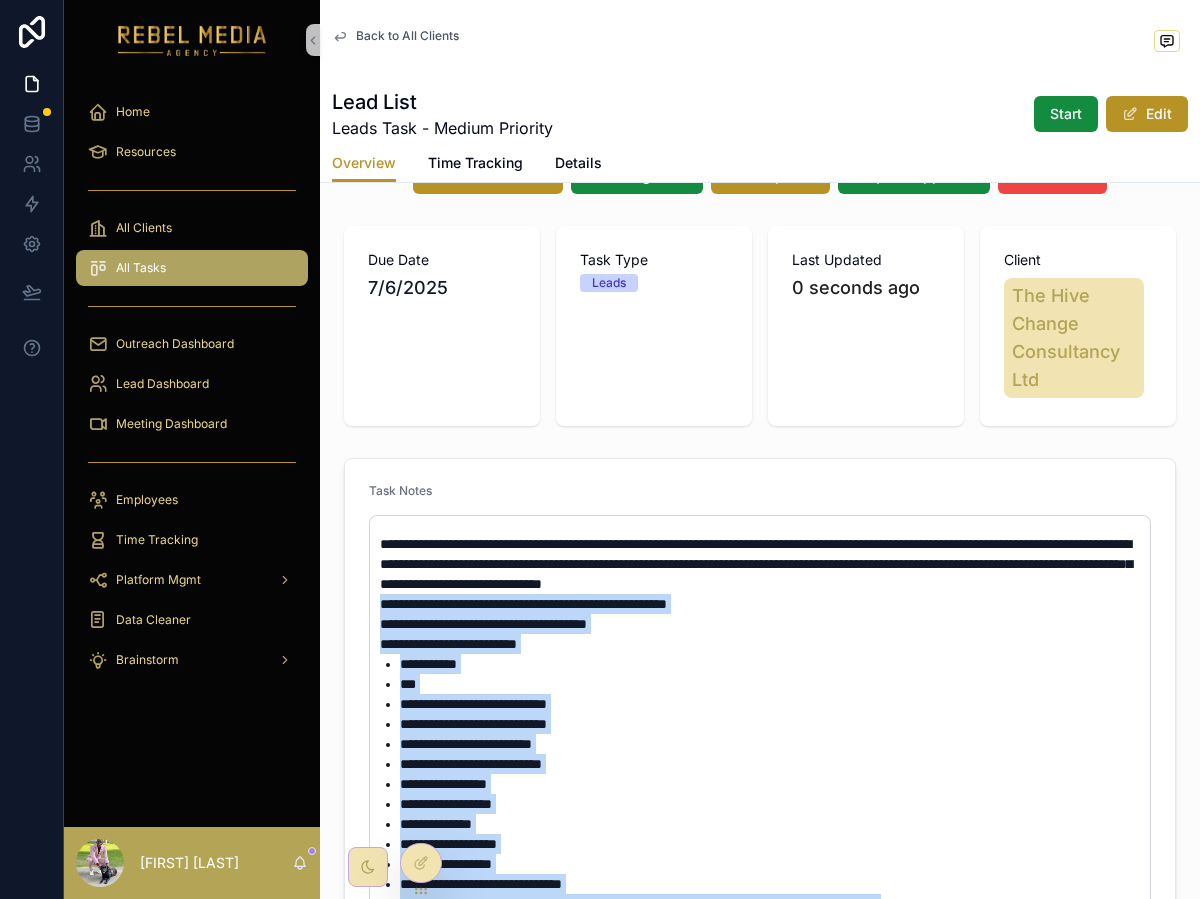 scroll, scrollTop: 141, scrollLeft: 0, axis: vertical 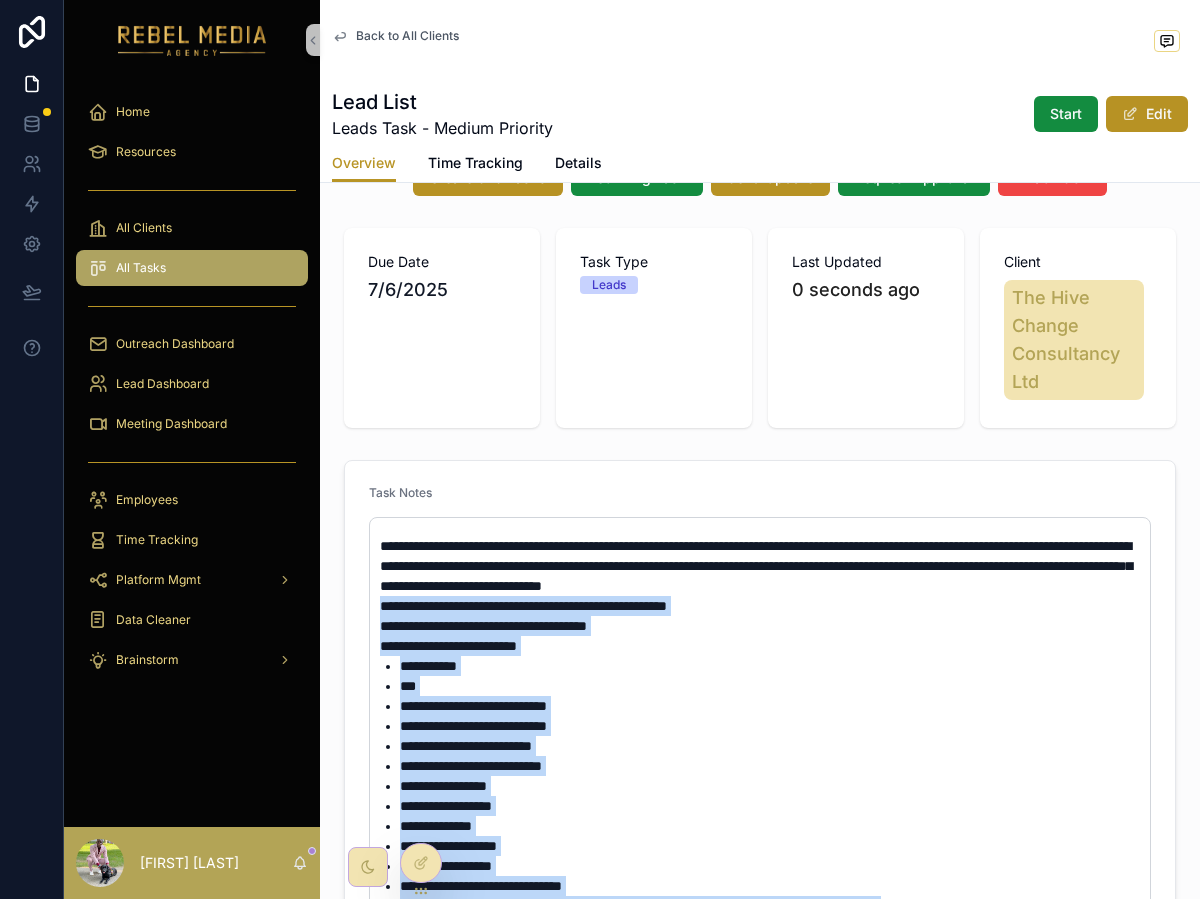 click on "**********" at bounding box center (774, 706) 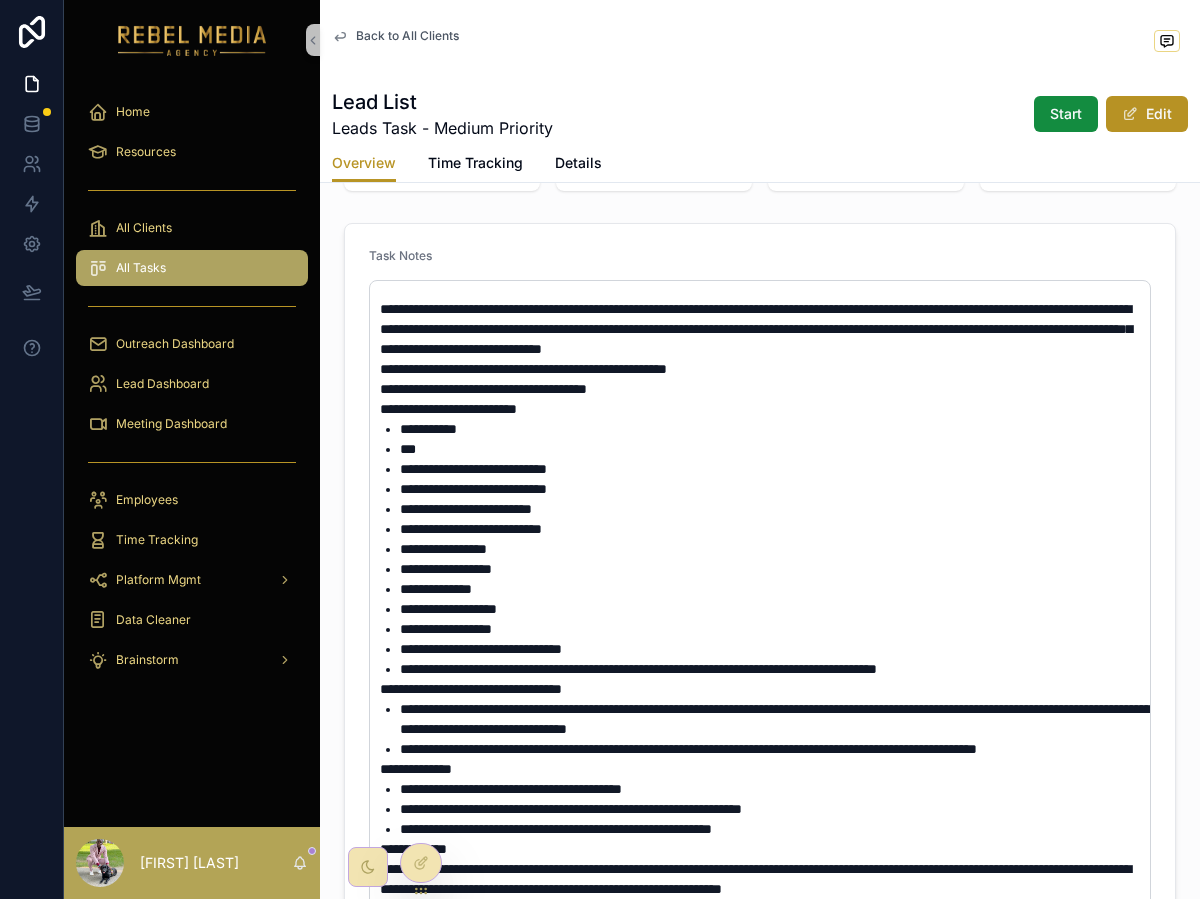 scroll, scrollTop: 402, scrollLeft: 0, axis: vertical 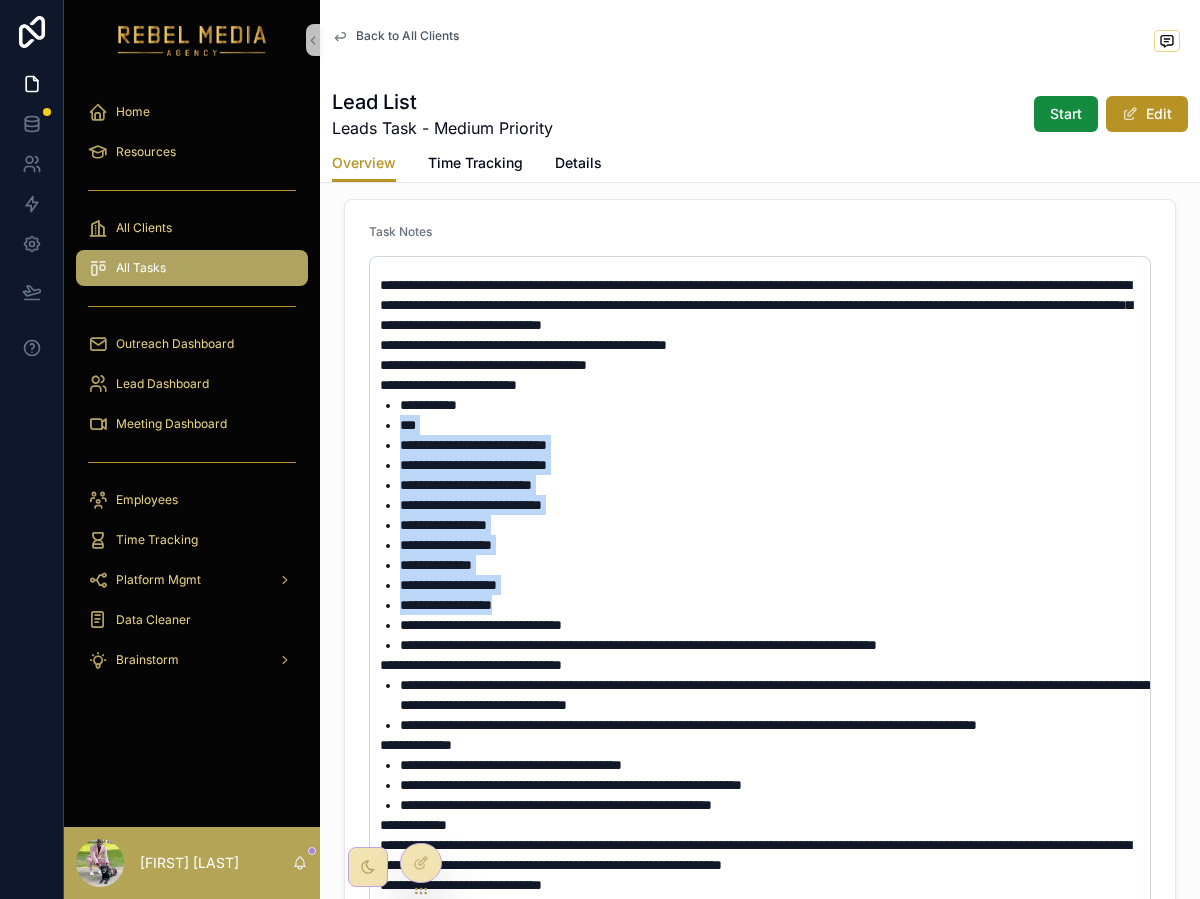 drag, startPoint x: 401, startPoint y: 426, endPoint x: 597, endPoint y: 609, distance: 268.15106 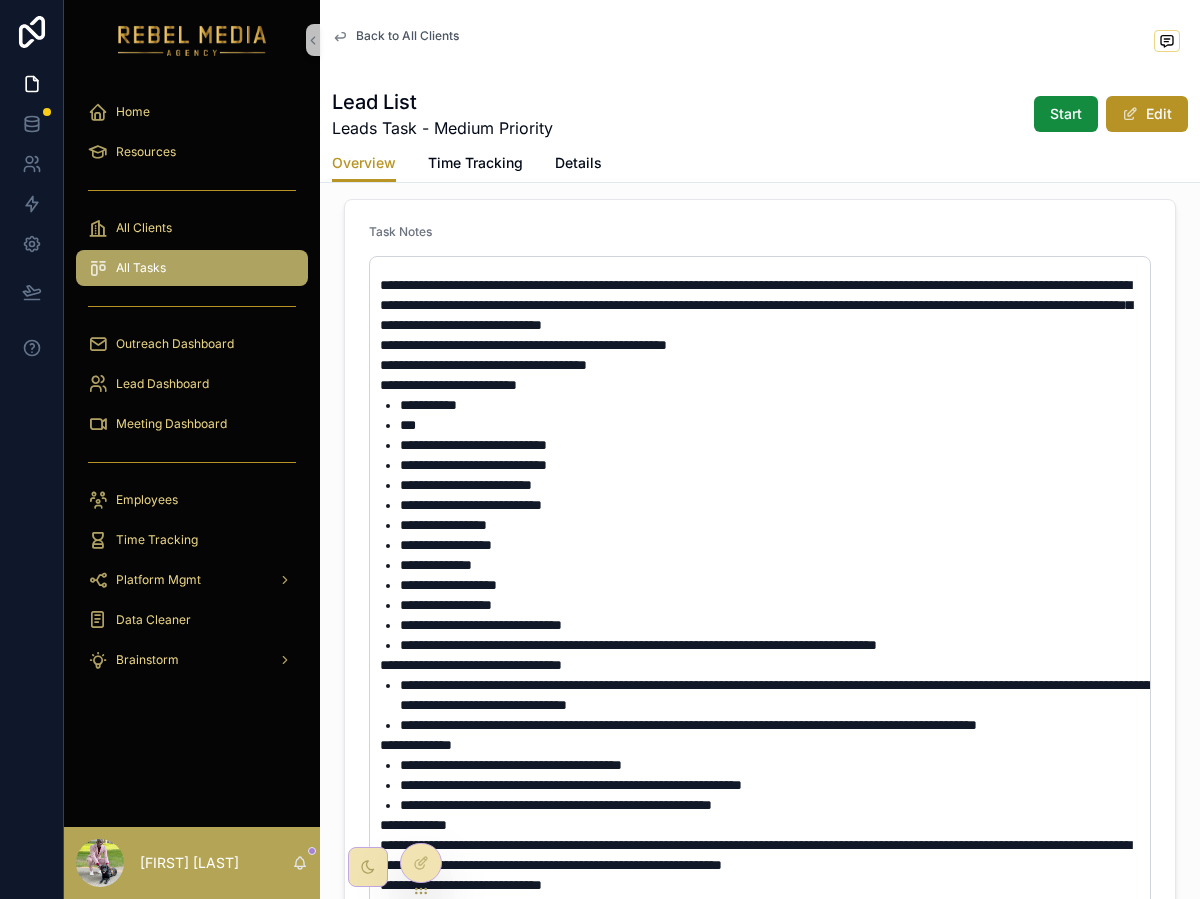 click on "**********" at bounding box center (481, 625) 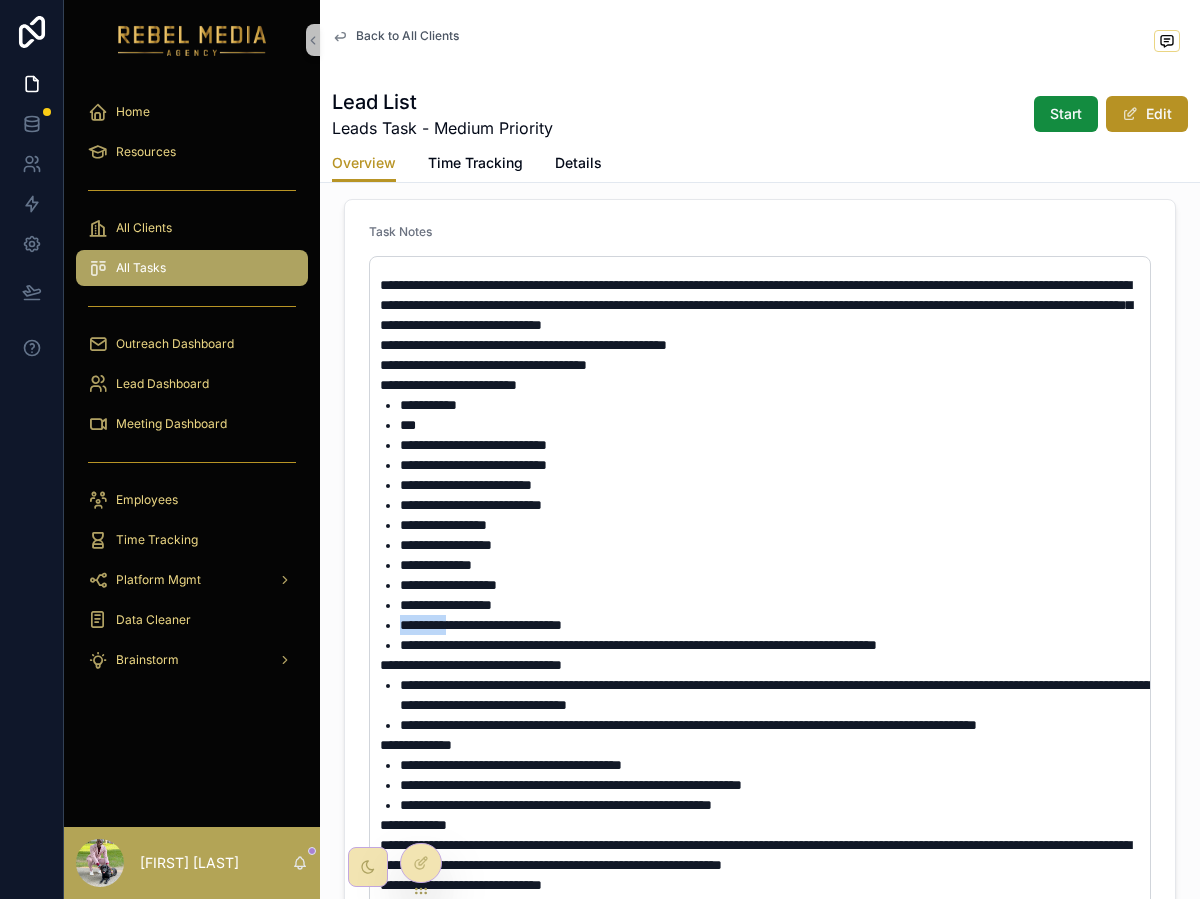 click on "**********" at bounding box center (481, 625) 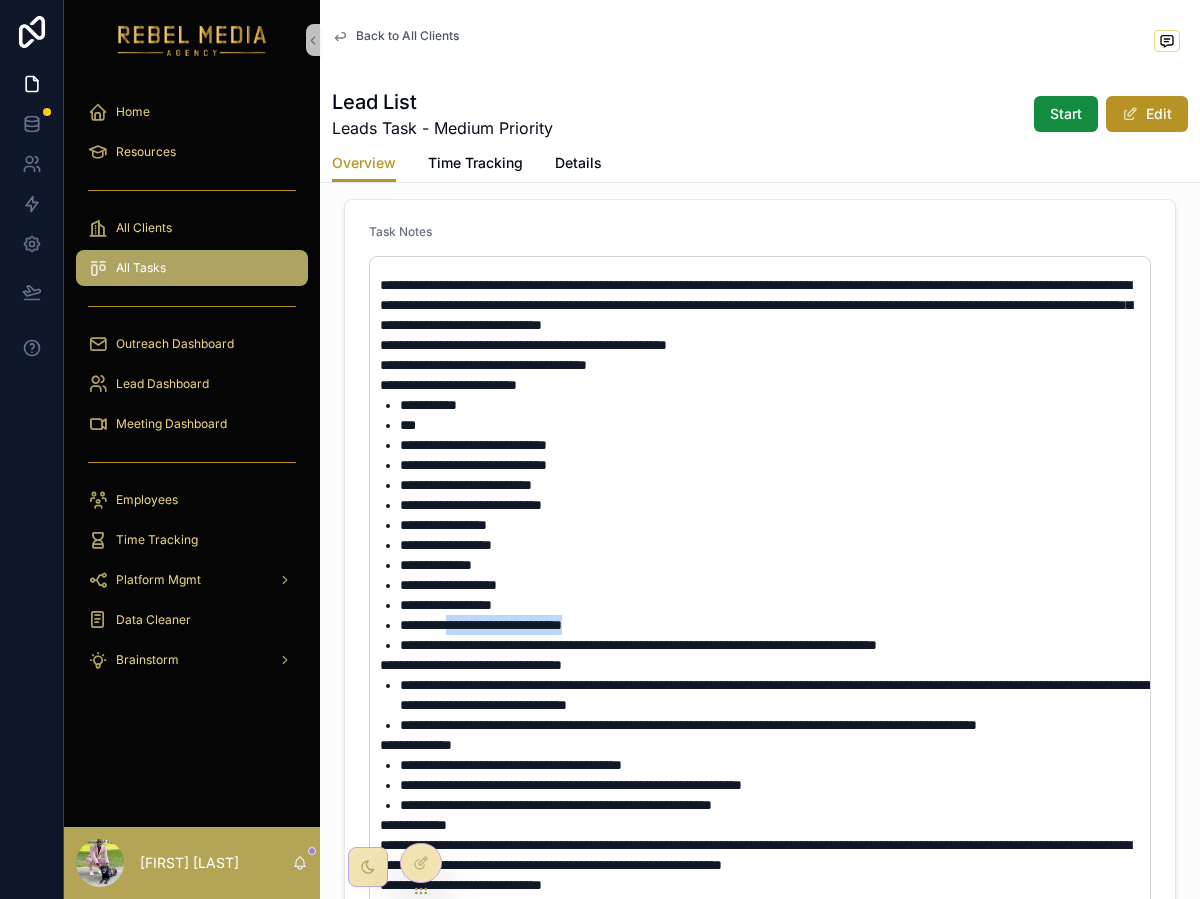 drag, startPoint x: 456, startPoint y: 620, endPoint x: 610, endPoint y: 631, distance: 154.39236 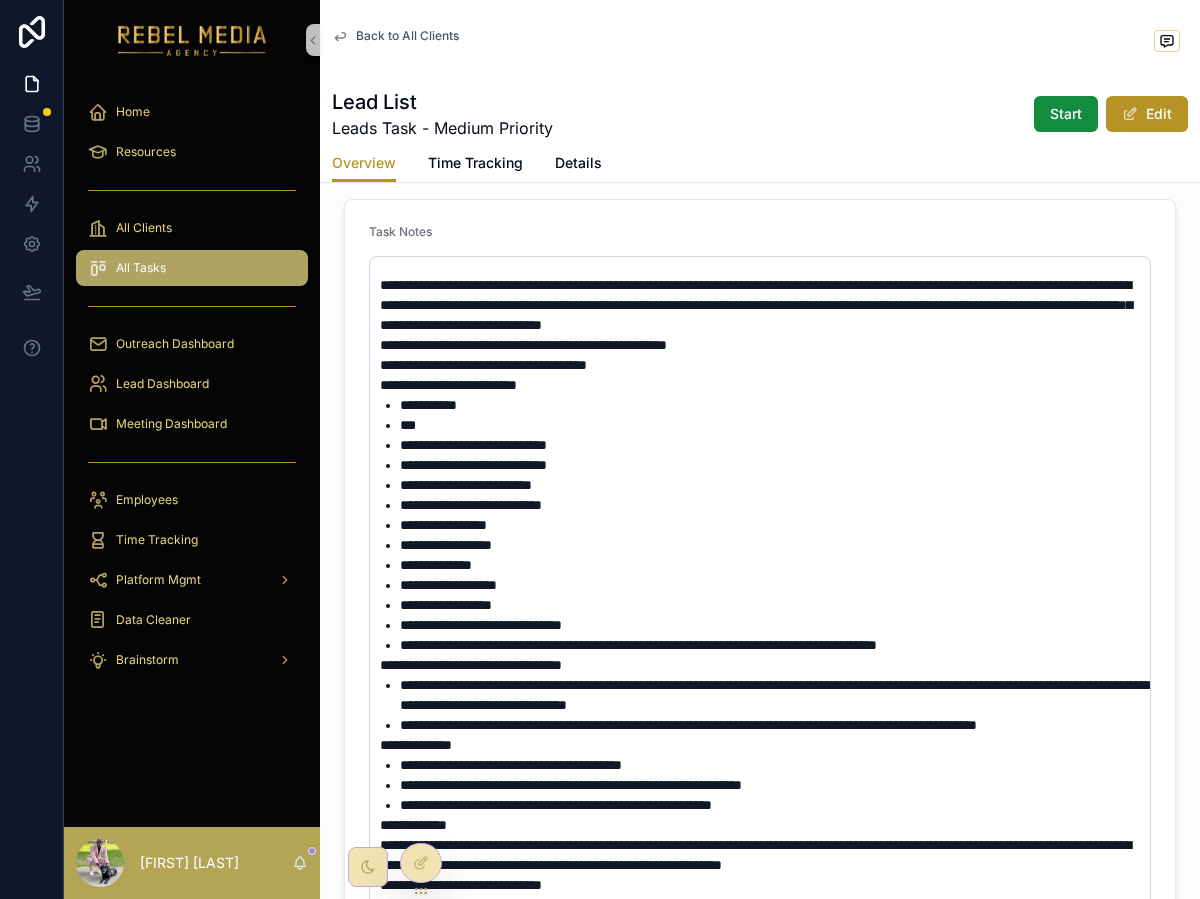 click on "**********" at bounding box center (774, 645) 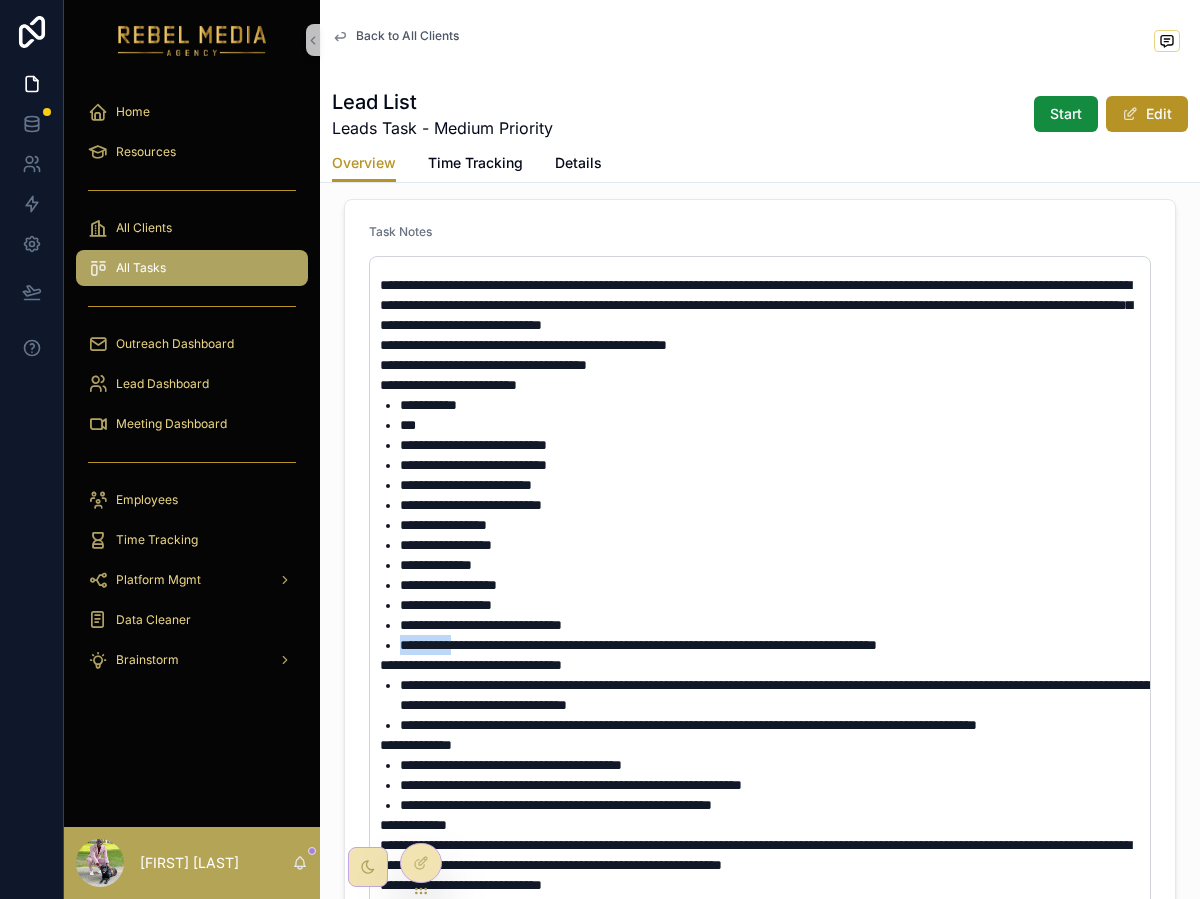 drag, startPoint x: 466, startPoint y: 636, endPoint x: 1098, endPoint y: 623, distance: 632.13367 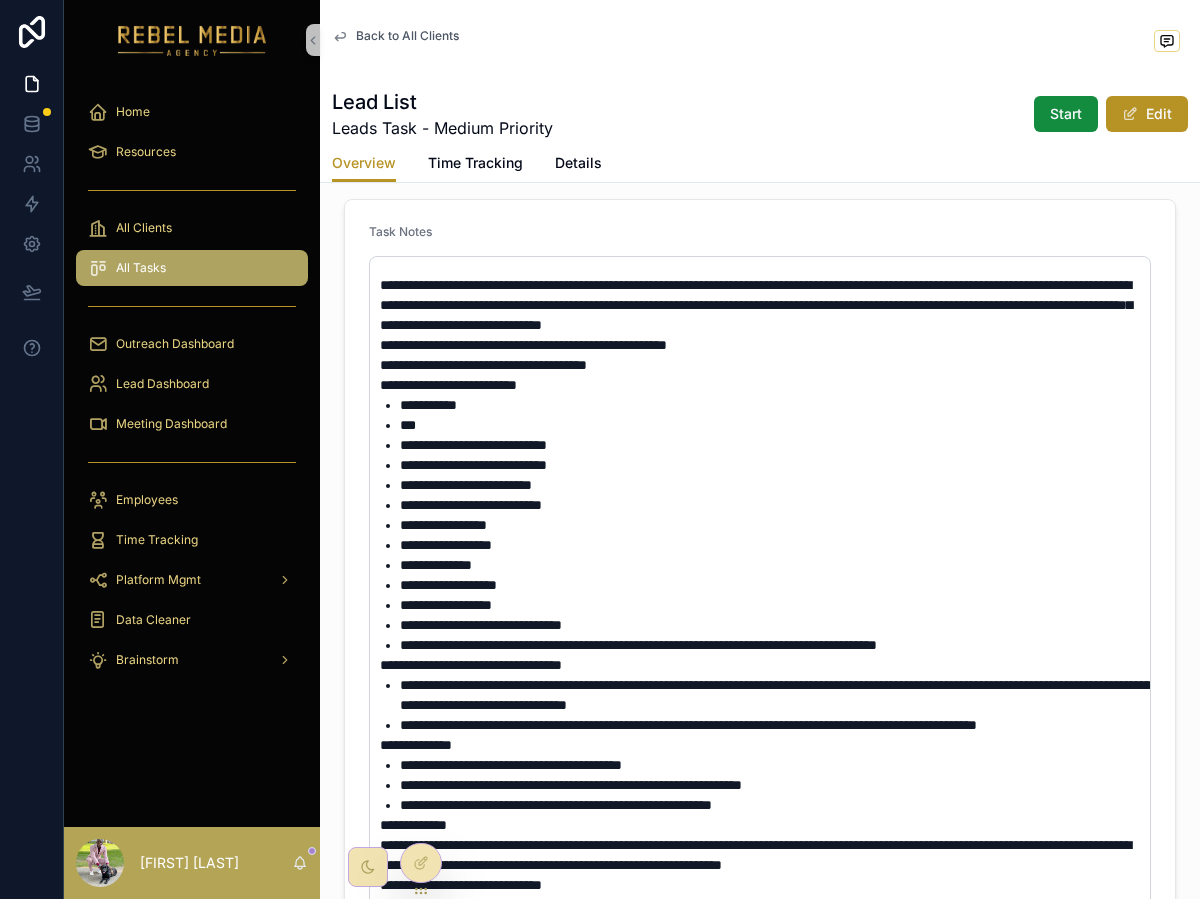 click on "**********" at bounding box center [775, 695] 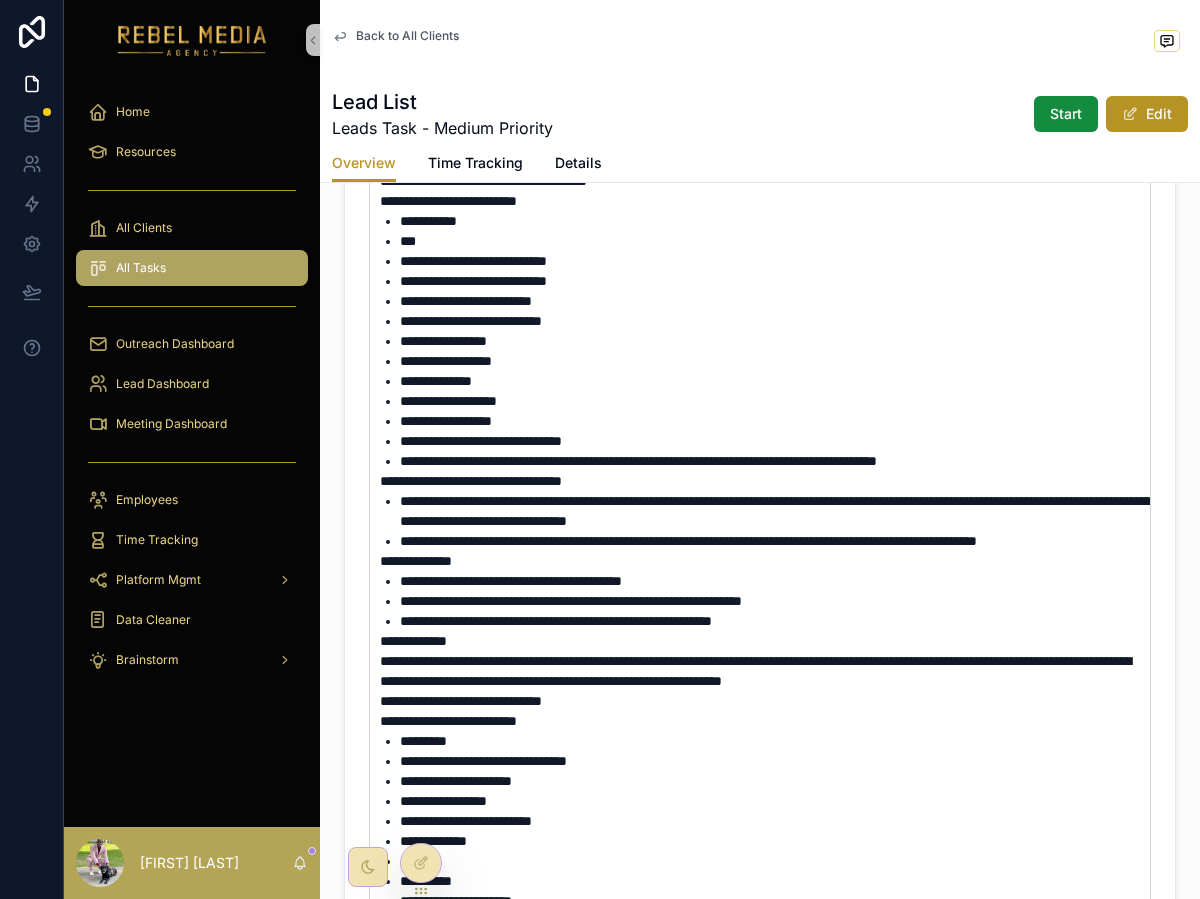 scroll, scrollTop: 601, scrollLeft: 0, axis: vertical 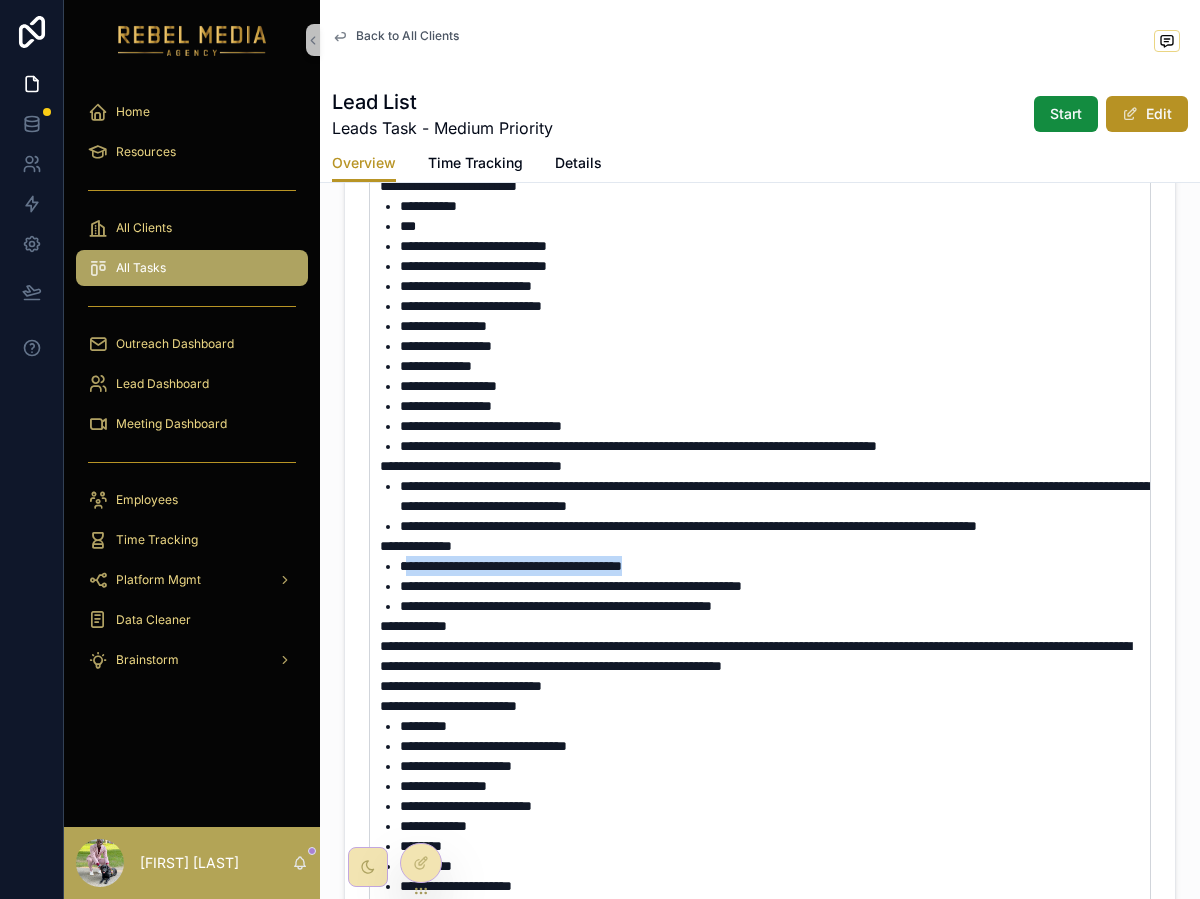 drag, startPoint x: 404, startPoint y: 589, endPoint x: 721, endPoint y: 589, distance: 317 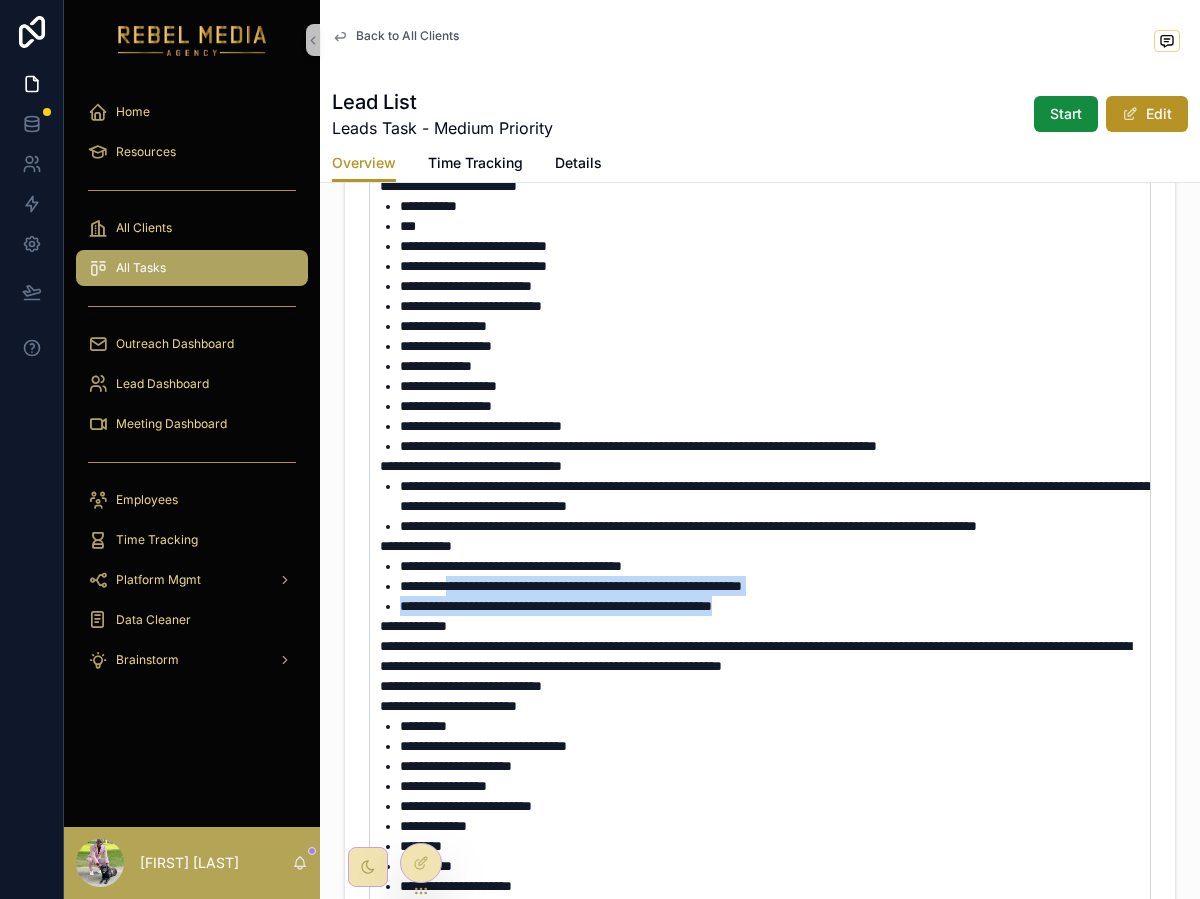 drag, startPoint x: 461, startPoint y: 605, endPoint x: 855, endPoint y: 618, distance: 394.21442 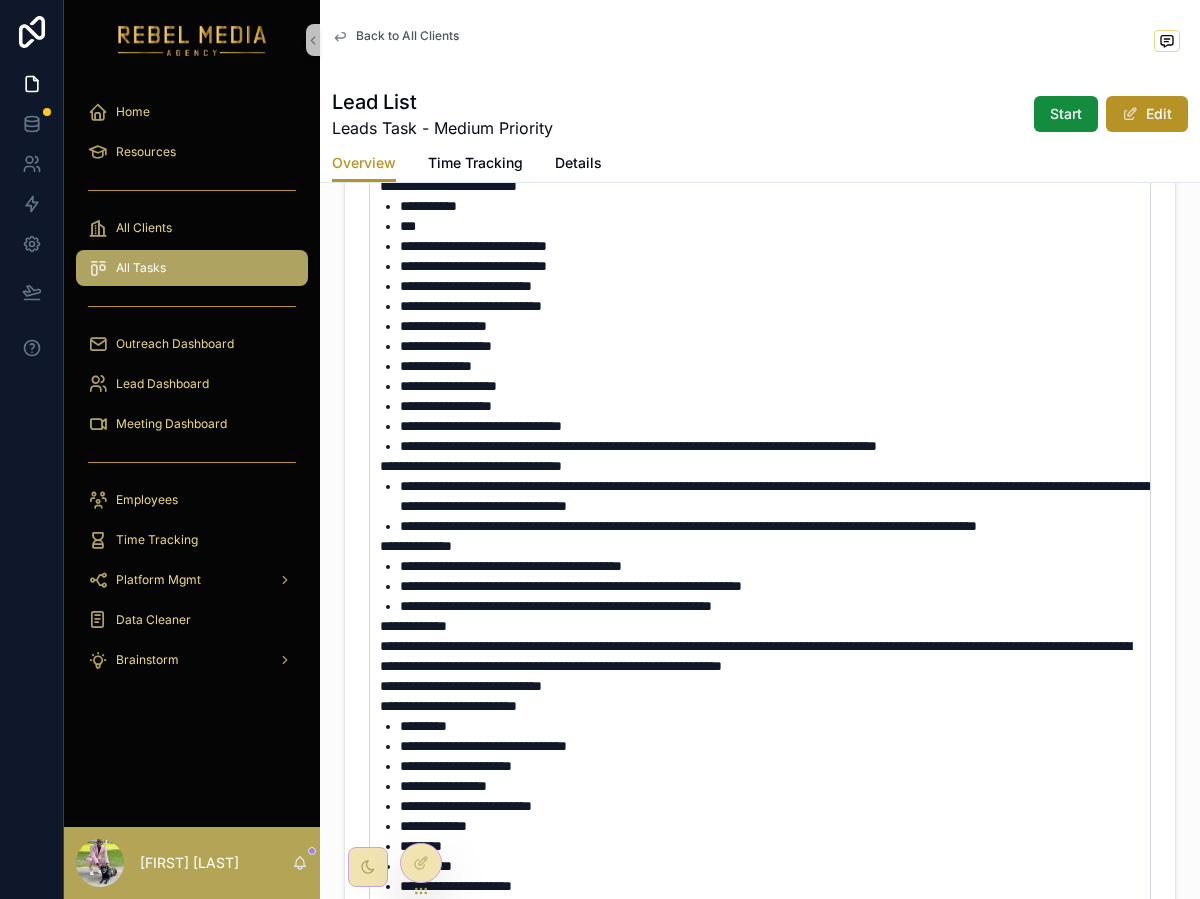 click on "**********" at bounding box center [413, 626] 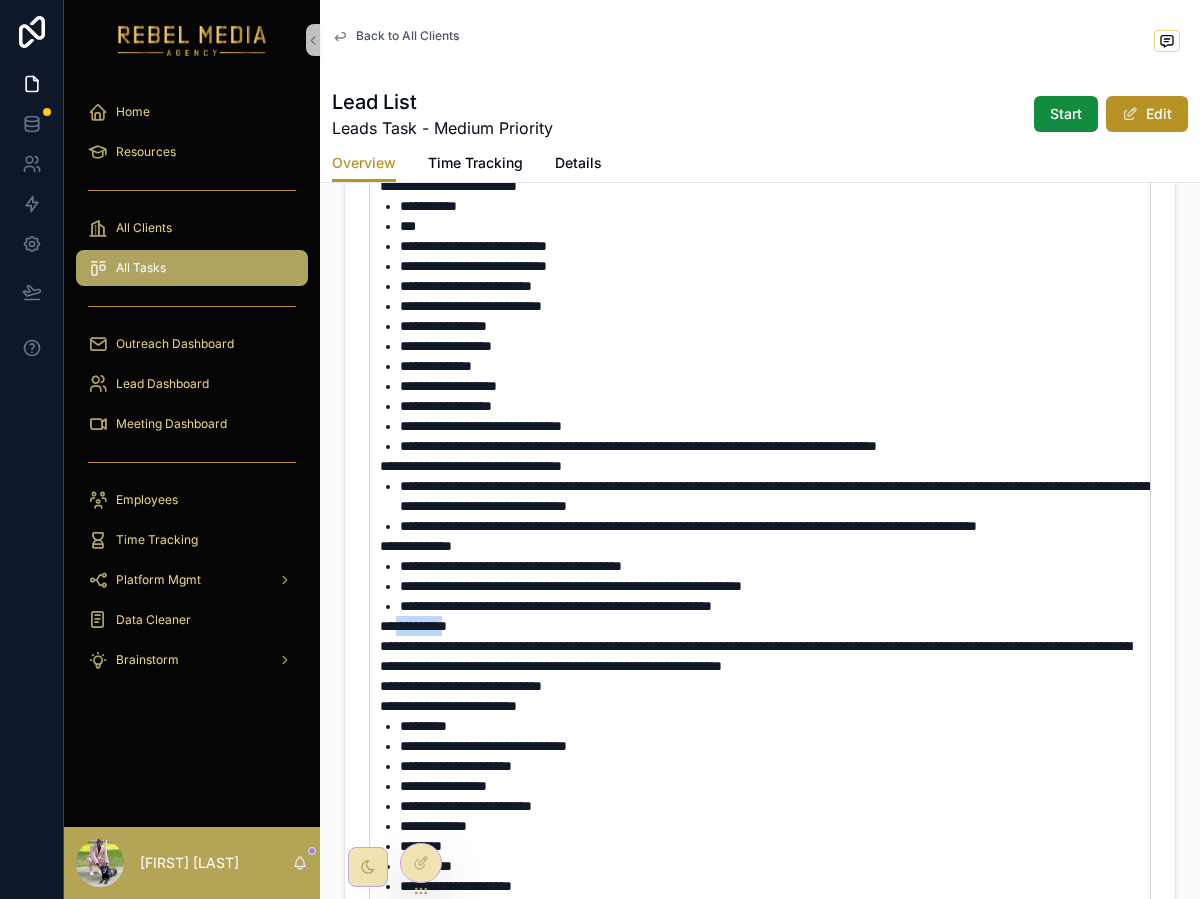click on "**********" at bounding box center [413, 626] 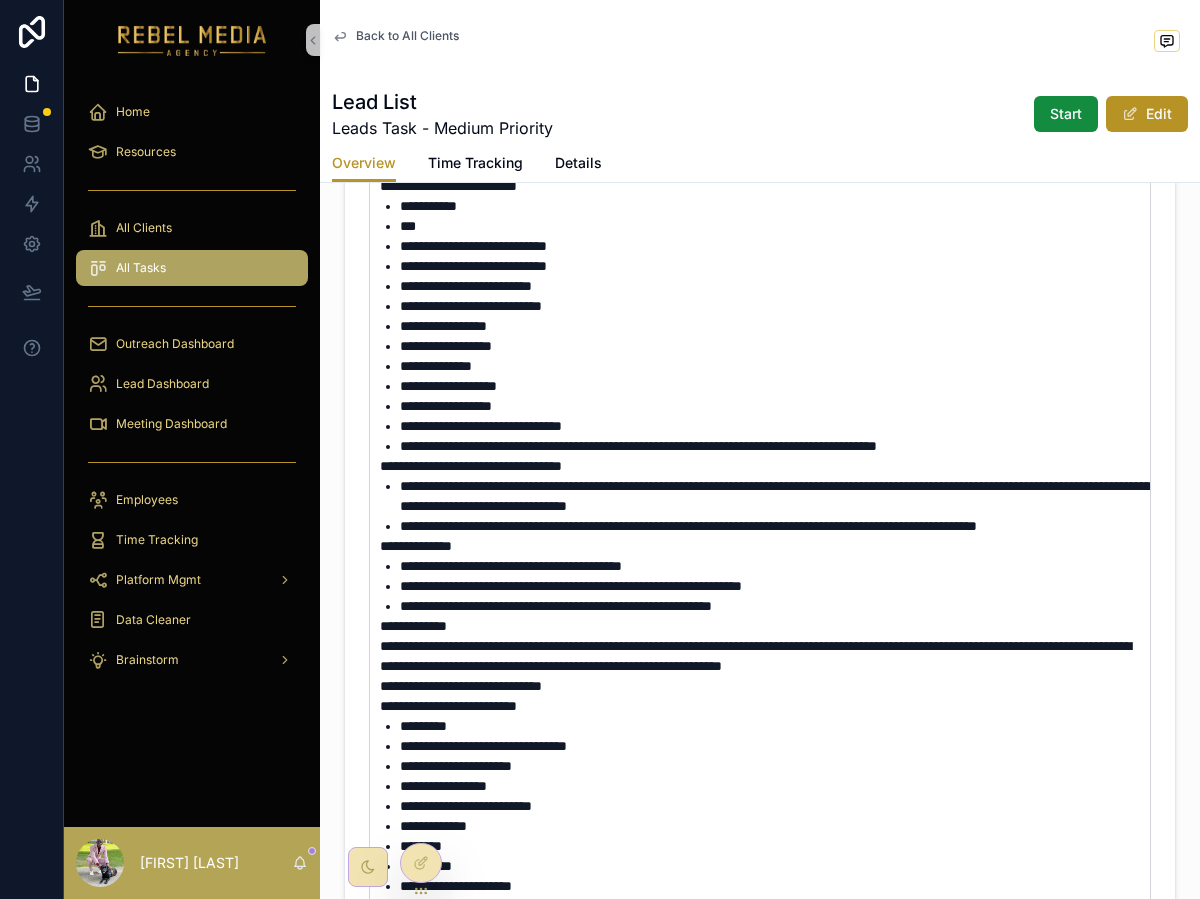 click on "**********" at bounding box center (556, 606) 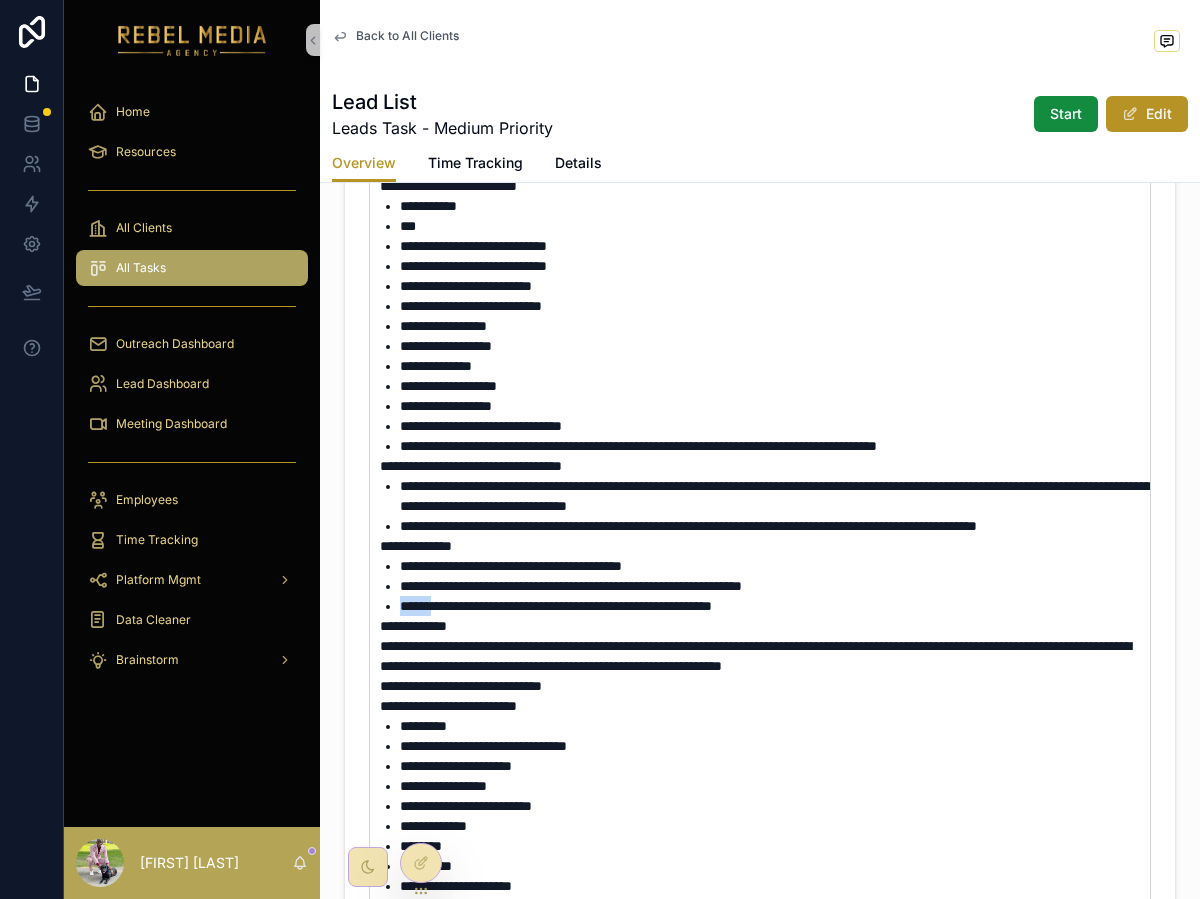 click on "**********" at bounding box center [556, 606] 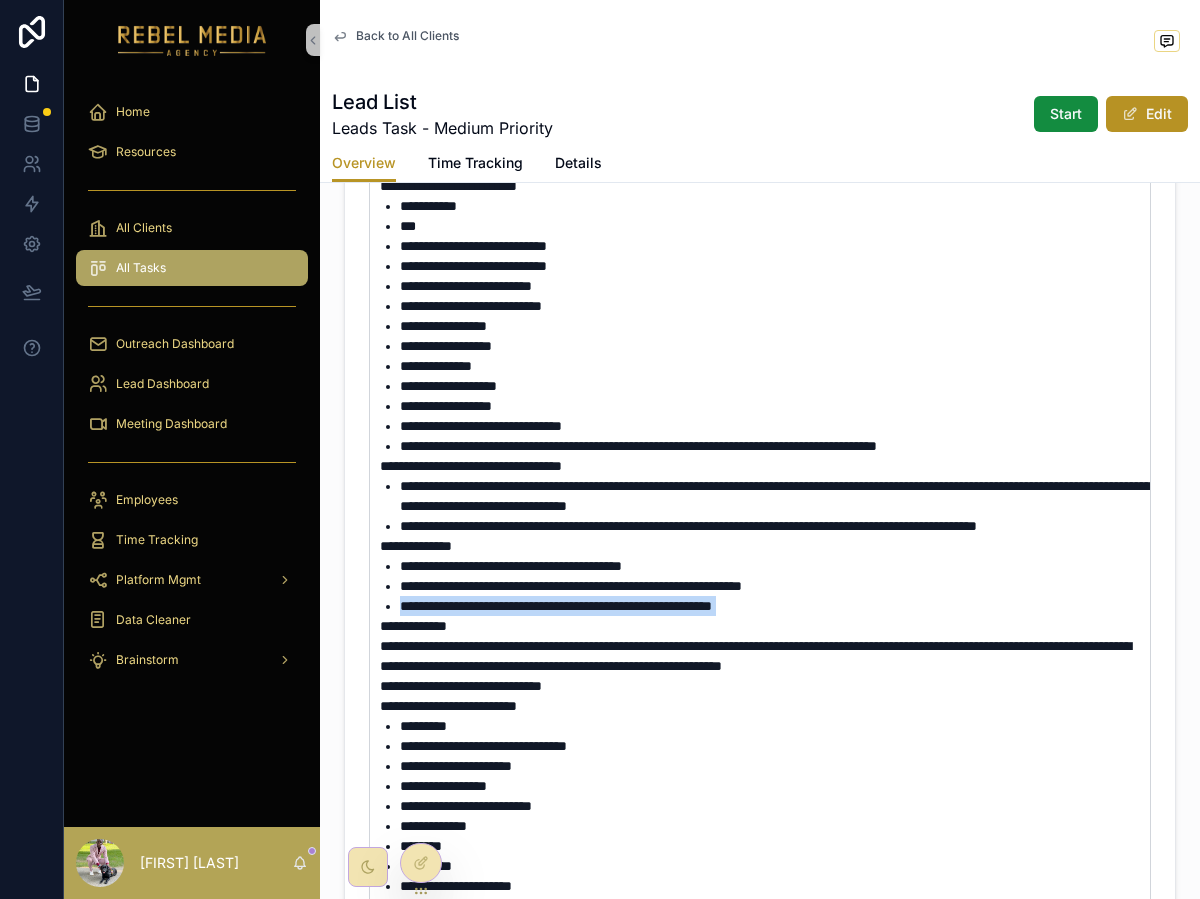 click on "**********" at bounding box center [556, 606] 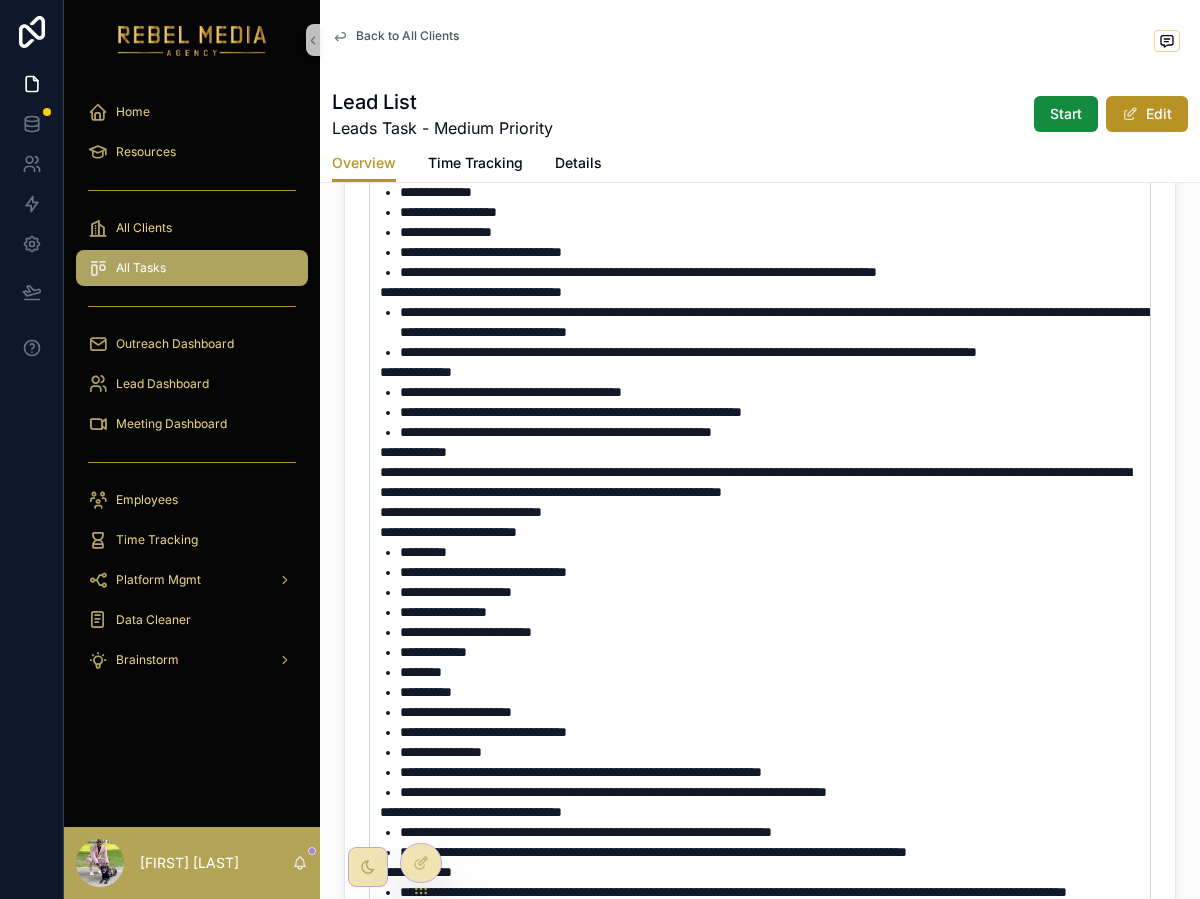 scroll, scrollTop: 784, scrollLeft: 0, axis: vertical 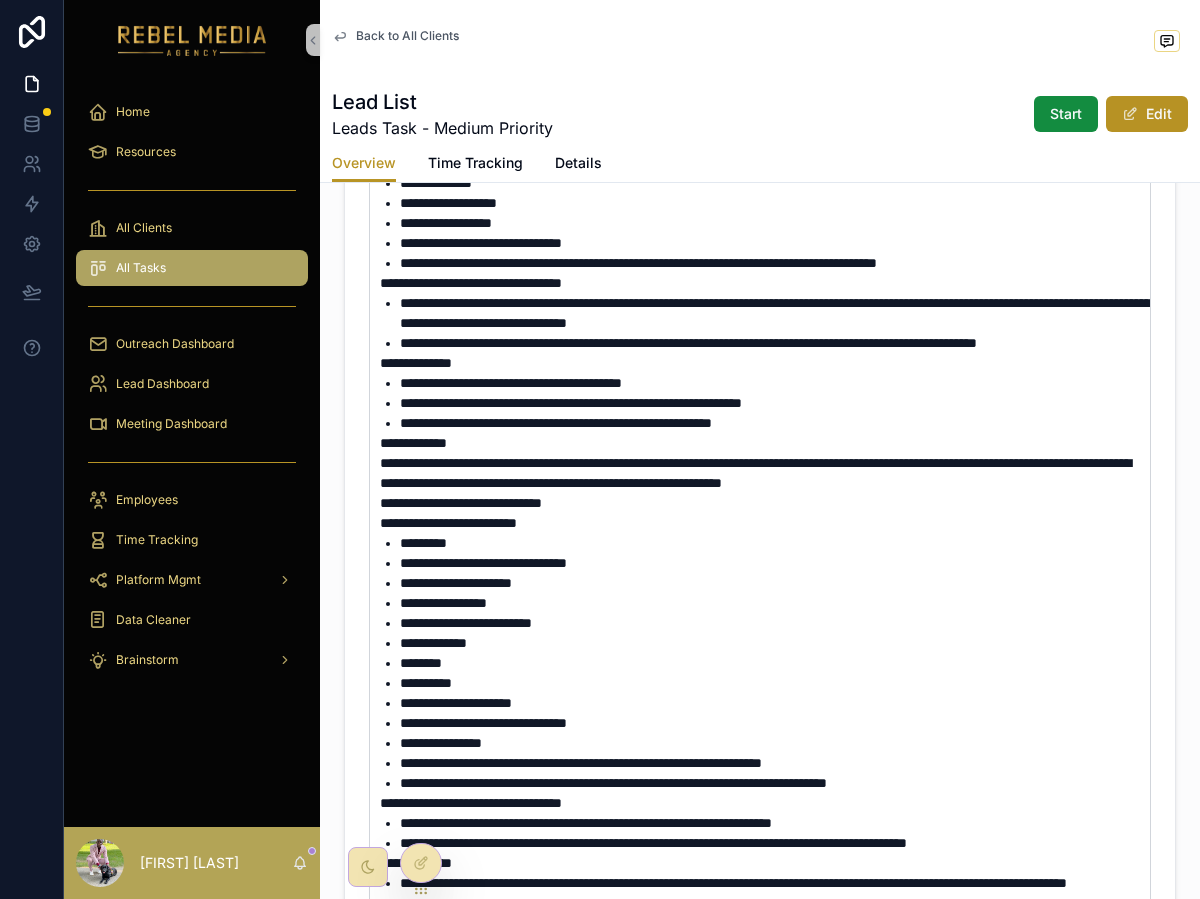 click on "*********" at bounding box center [423, 543] 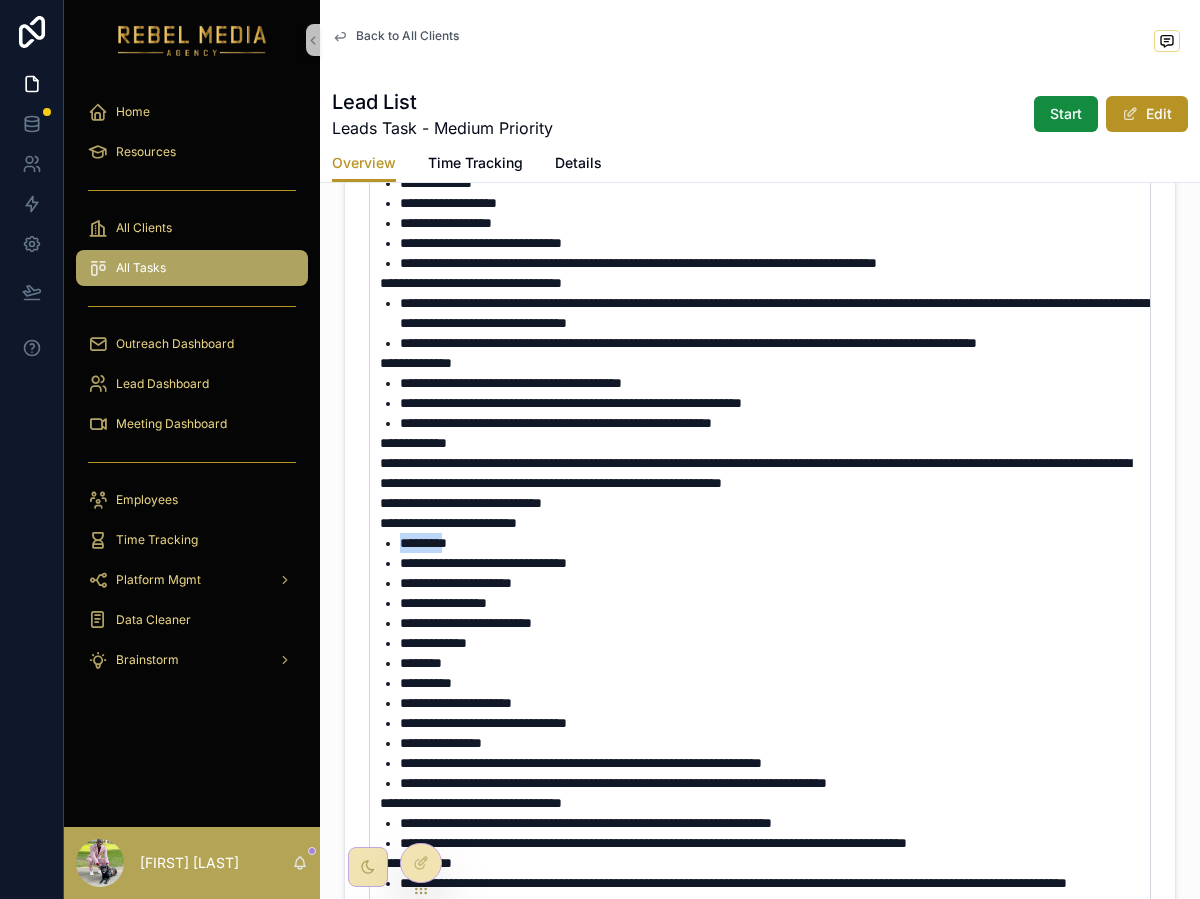 click on "*********" at bounding box center (423, 543) 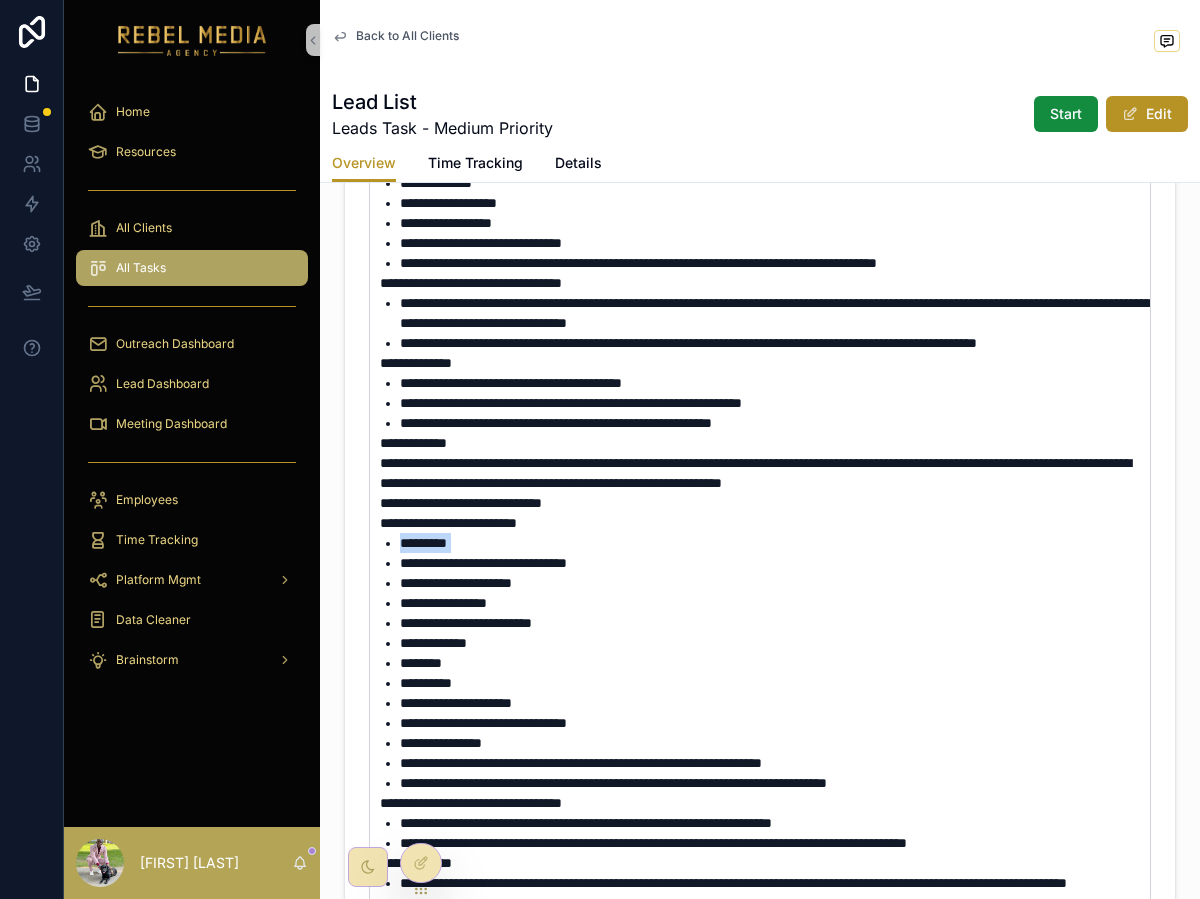 click on "*********" at bounding box center [423, 543] 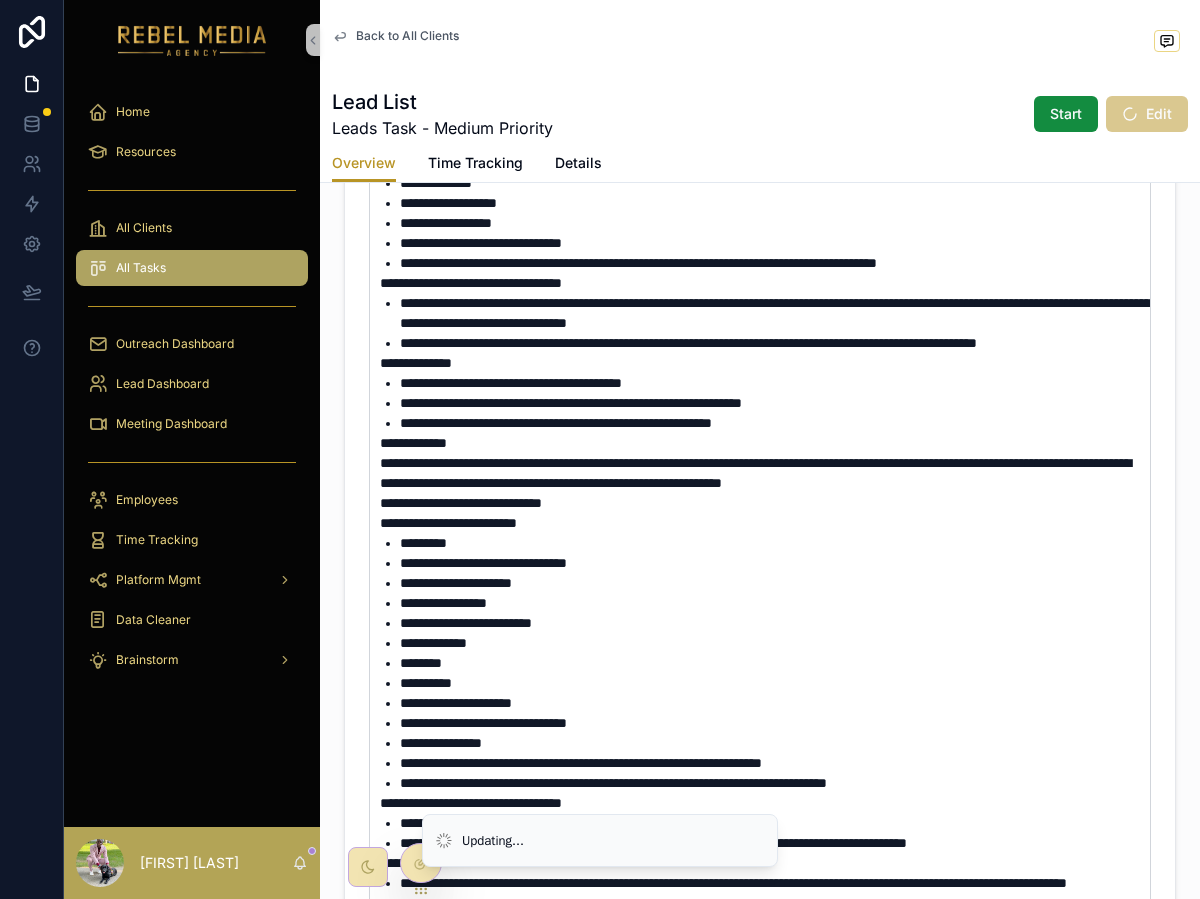 click on "**********" at bounding box center [483, 563] 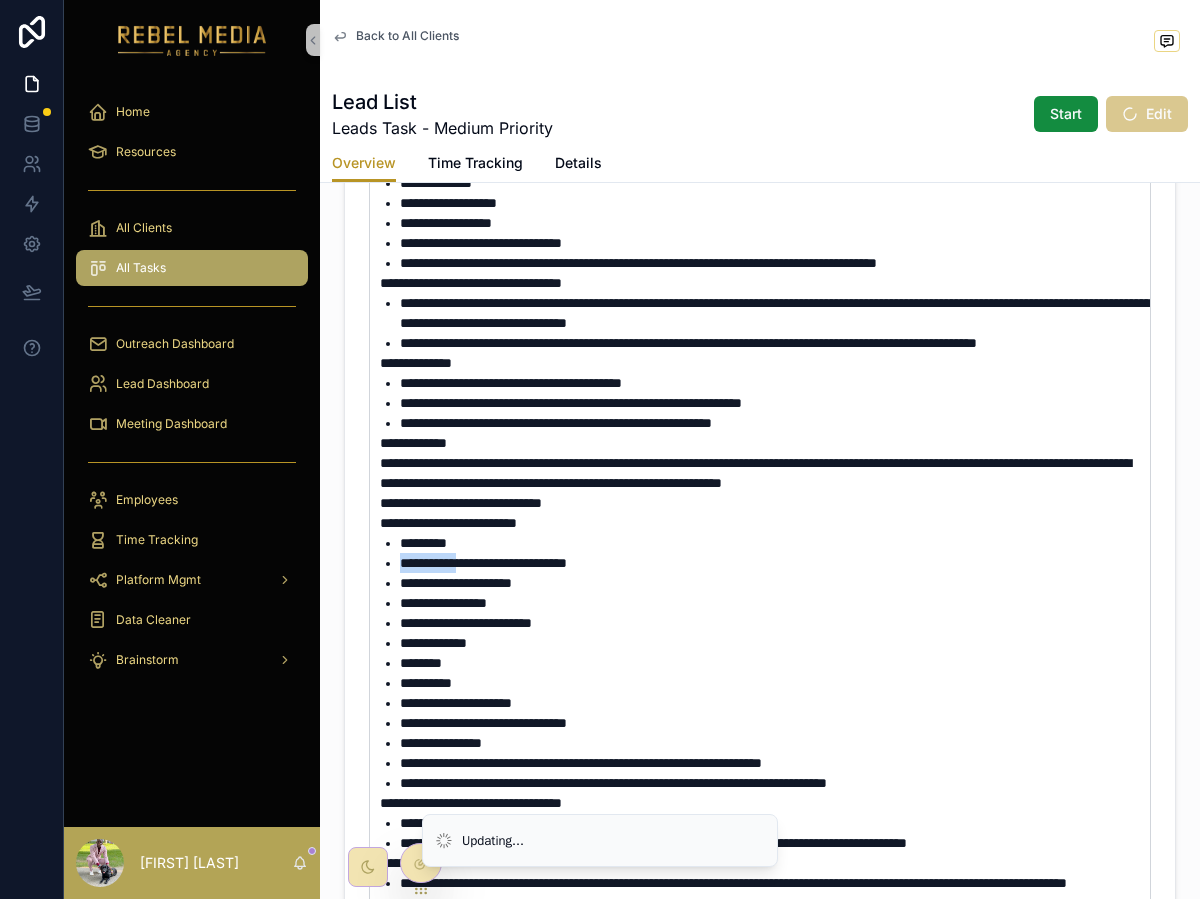 click on "**********" at bounding box center [483, 563] 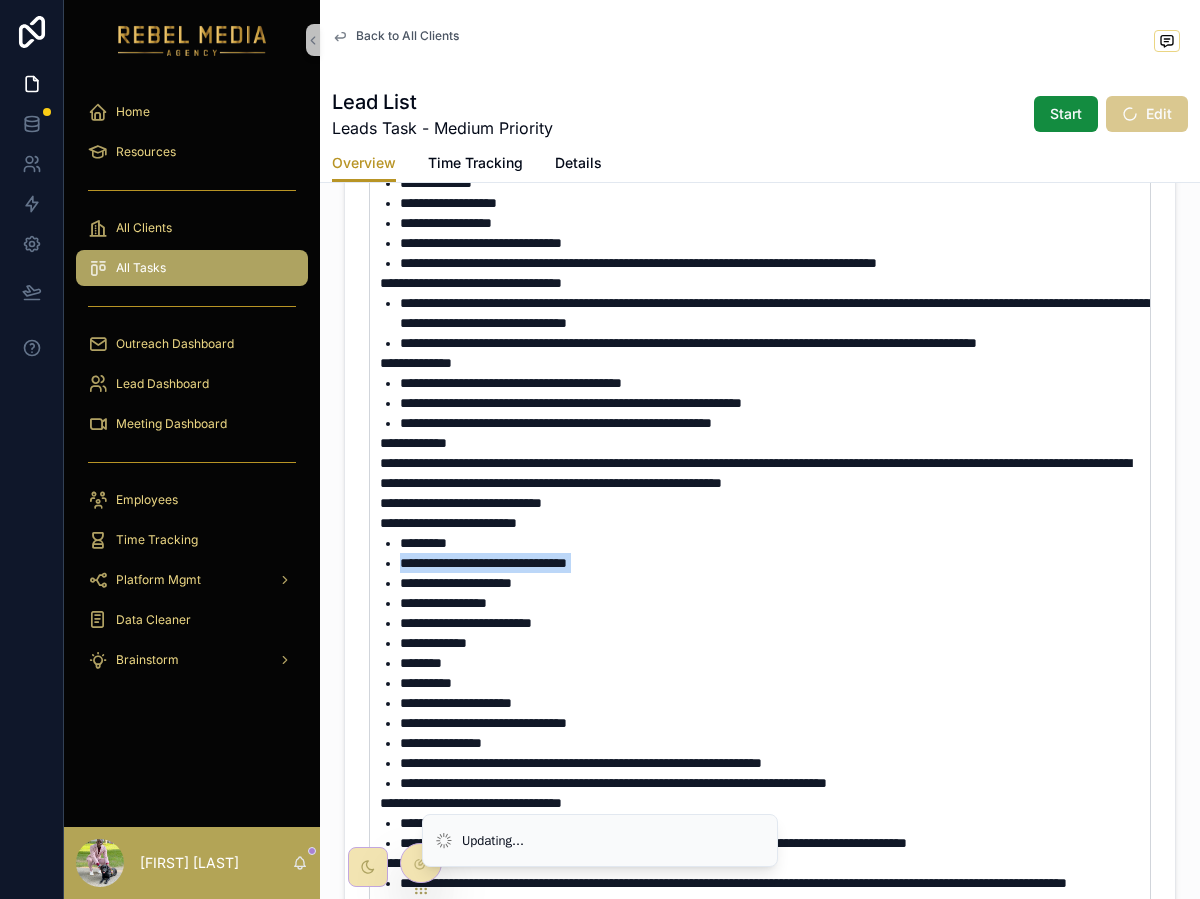 click on "**********" at bounding box center [483, 563] 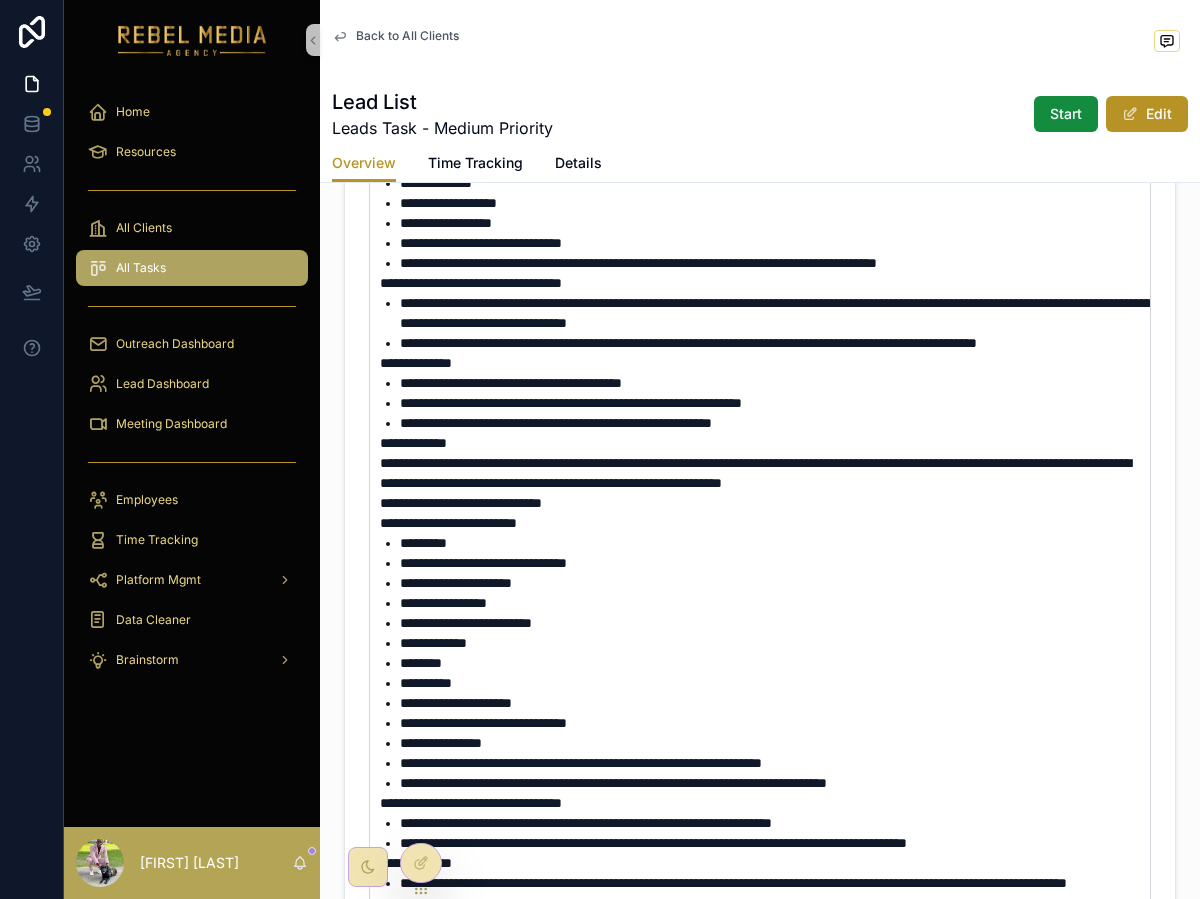 click on "**********" at bounding box center [456, 583] 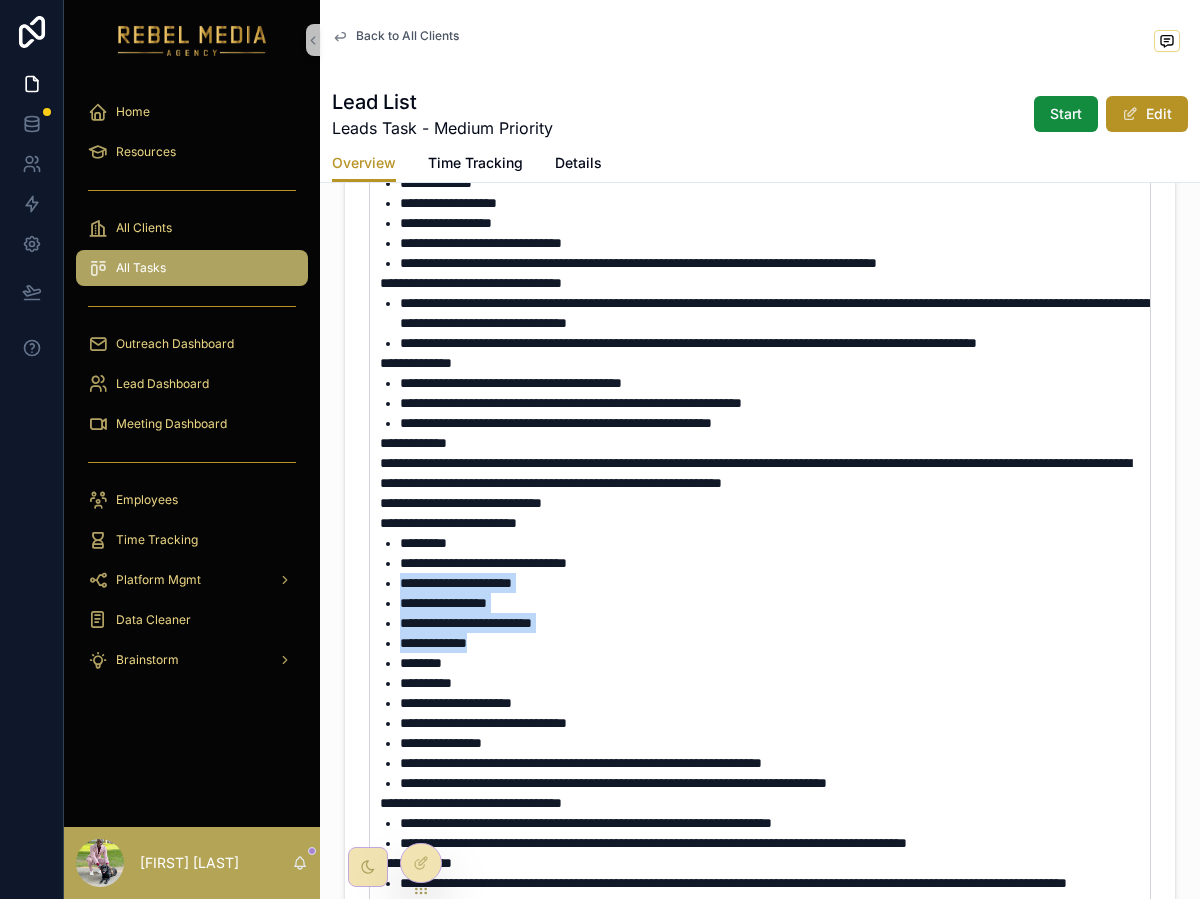 drag, startPoint x: 424, startPoint y: 607, endPoint x: 424, endPoint y: 661, distance: 54 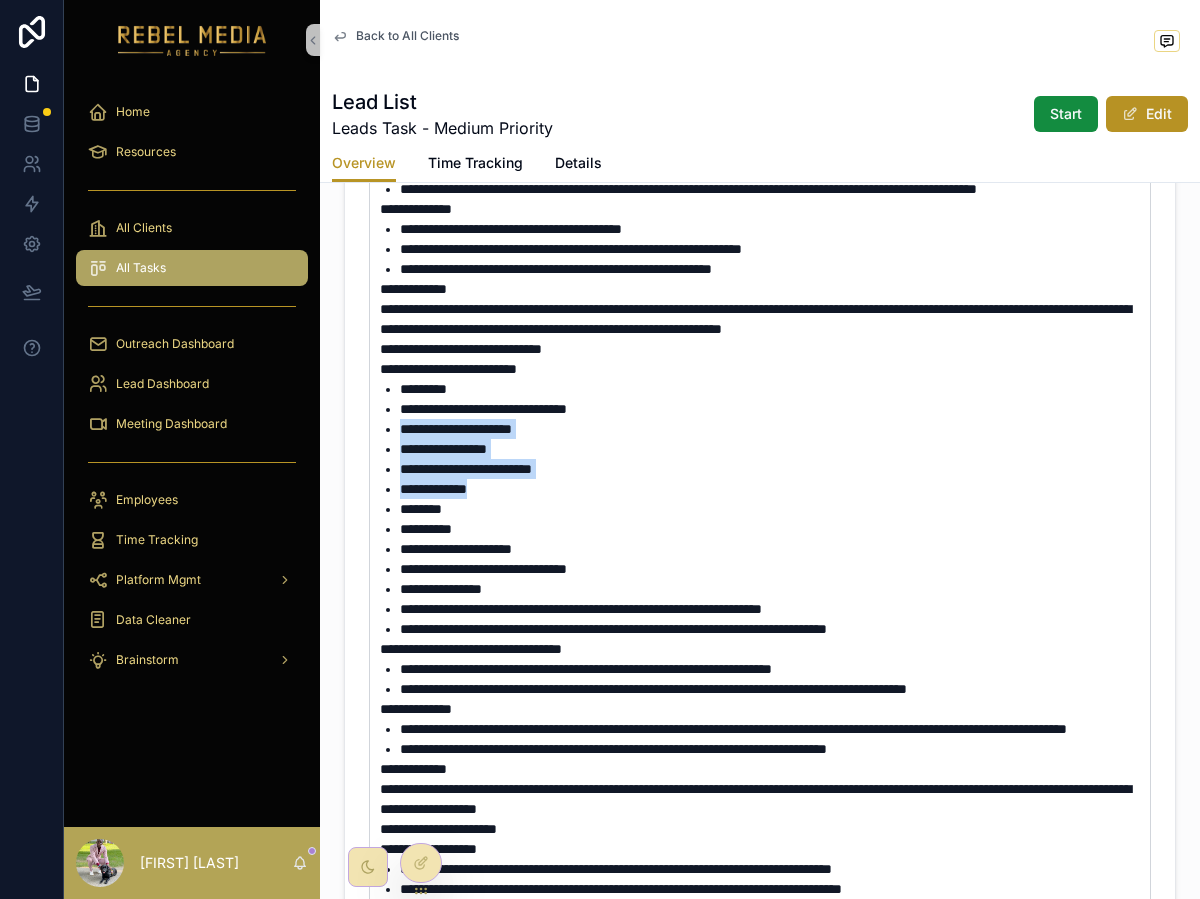 scroll, scrollTop: 957, scrollLeft: 0, axis: vertical 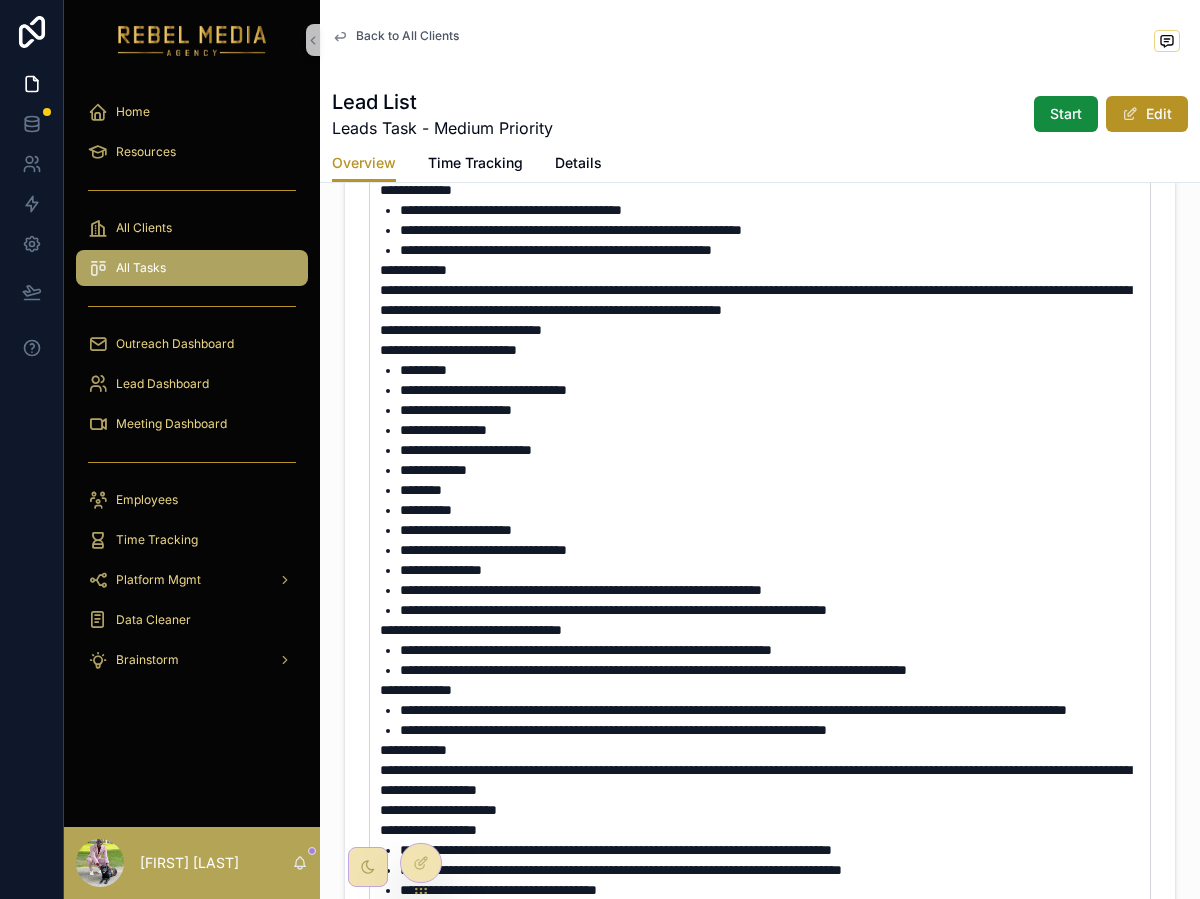 click on "**********" at bounding box center (471, 630) 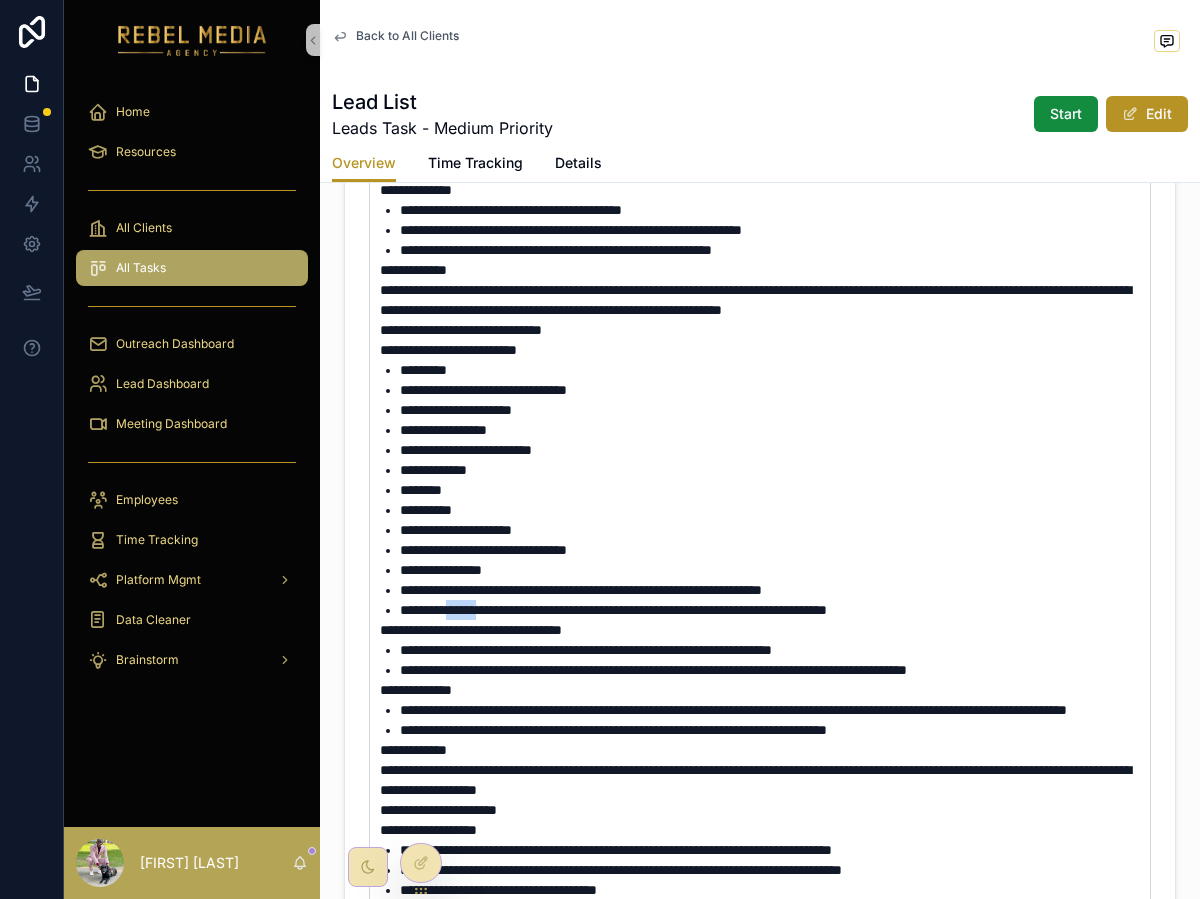 click on "**********" at bounding box center [613, 610] 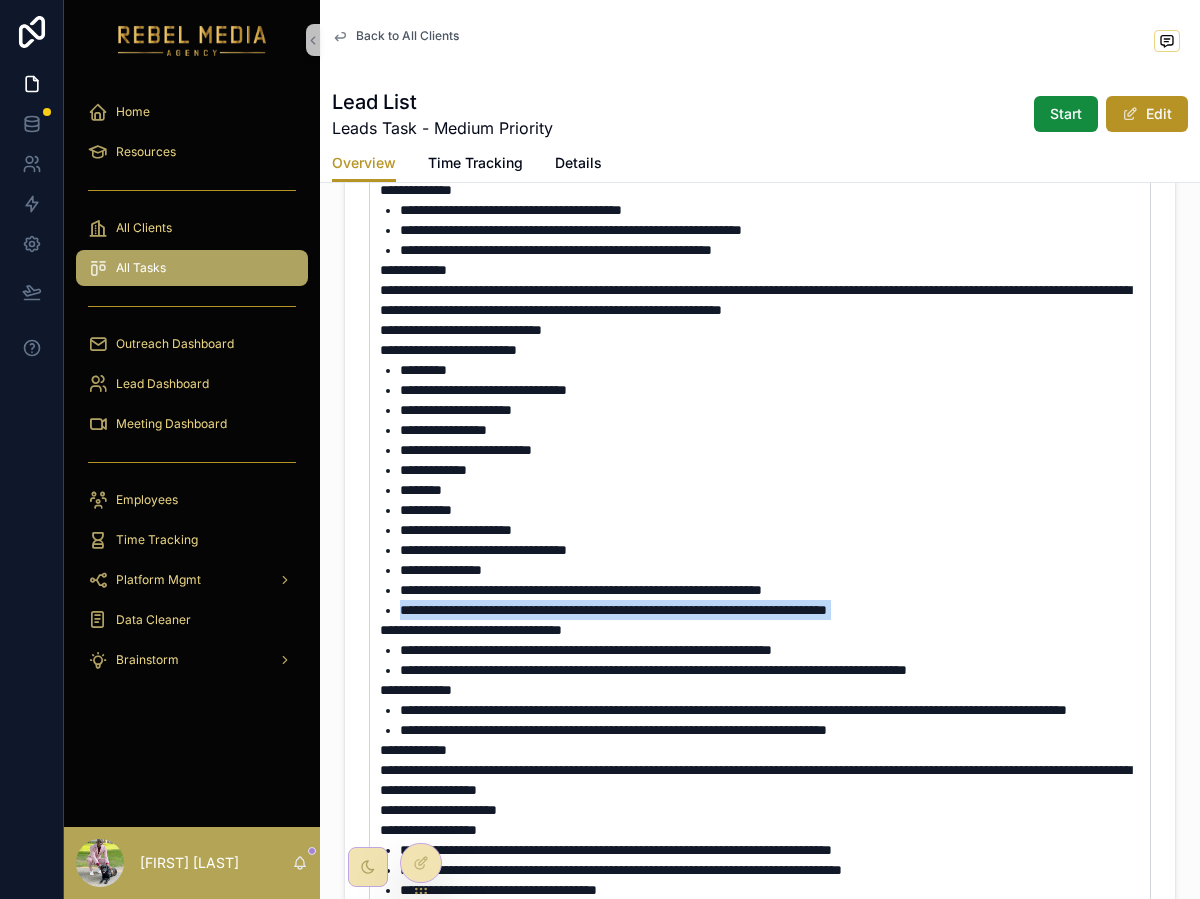 click on "**********" at bounding box center (613, 610) 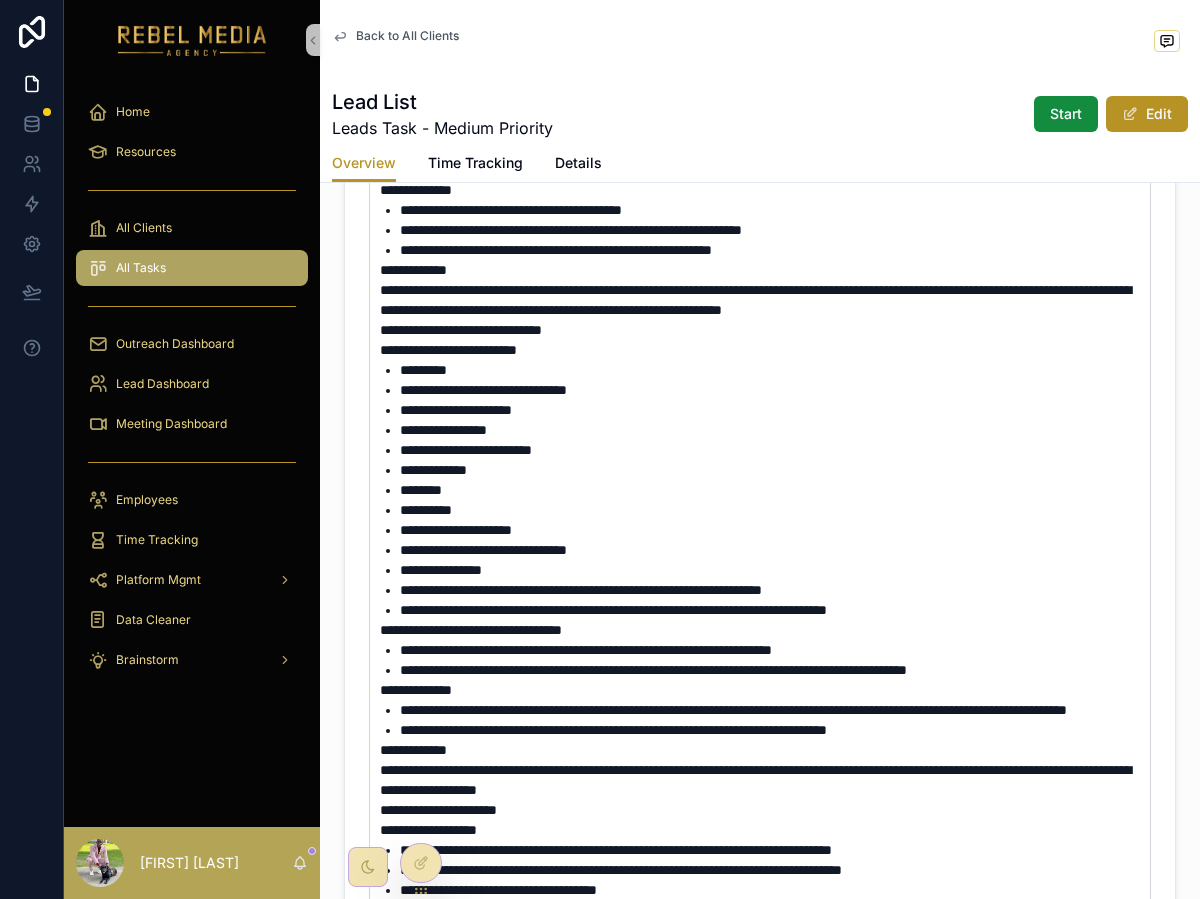 click on "**********" at bounding box center [613, 610] 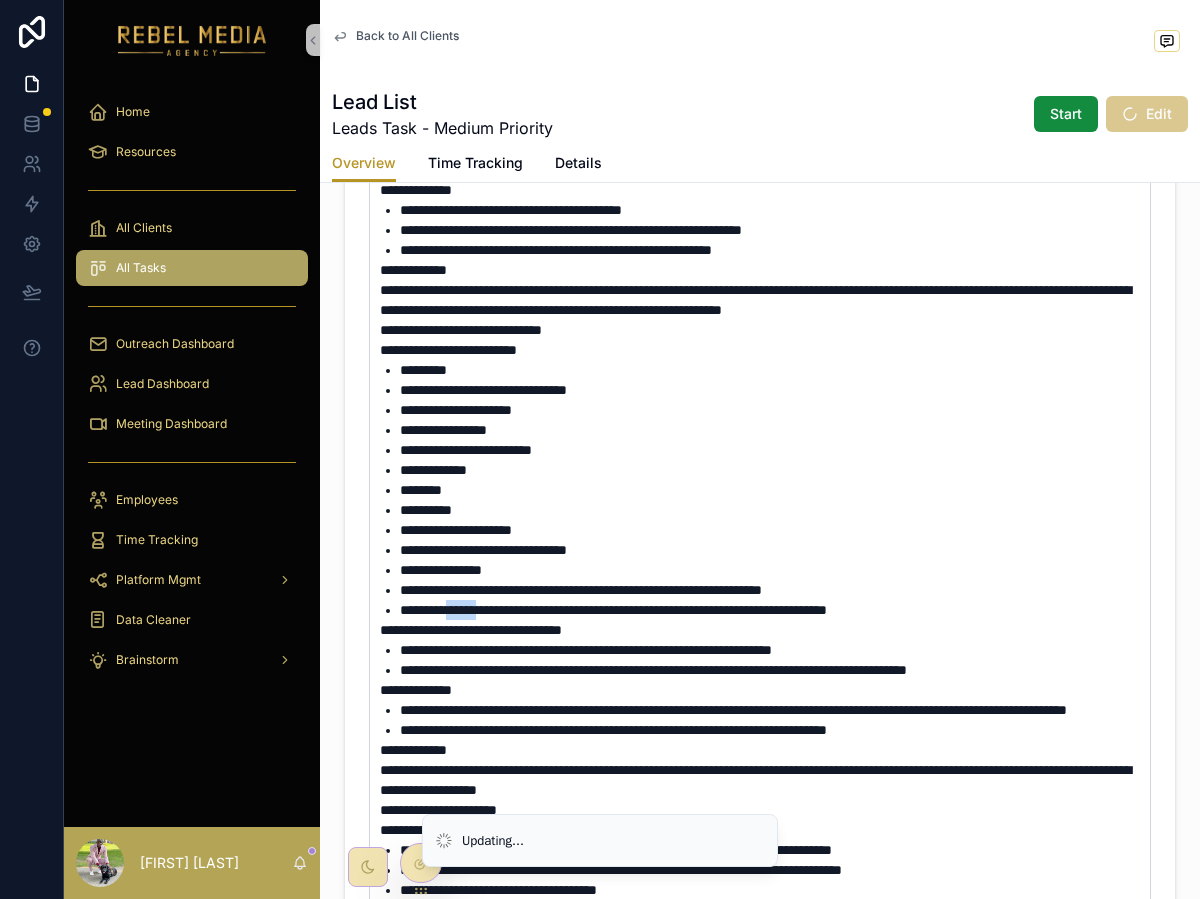 click on "**********" at bounding box center [613, 610] 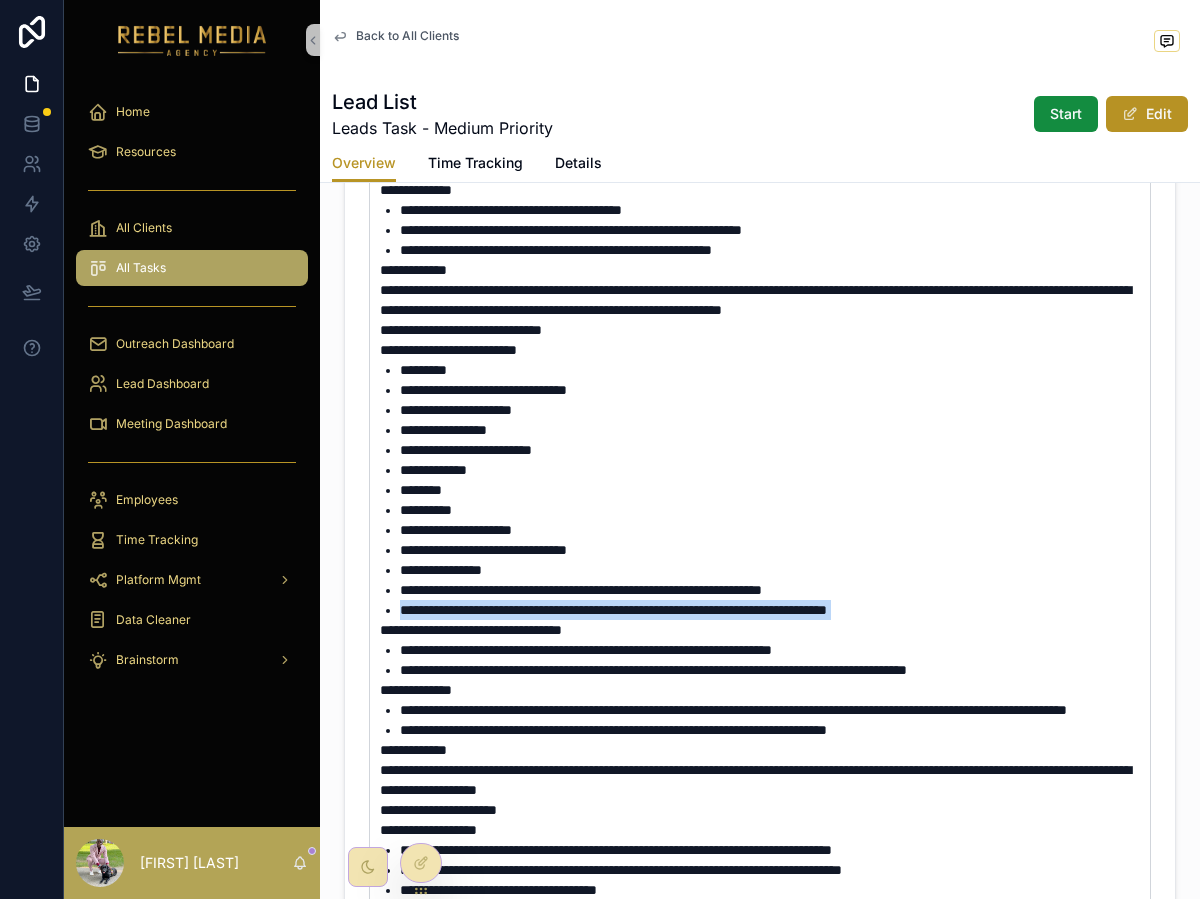 click on "**********" at bounding box center [613, 610] 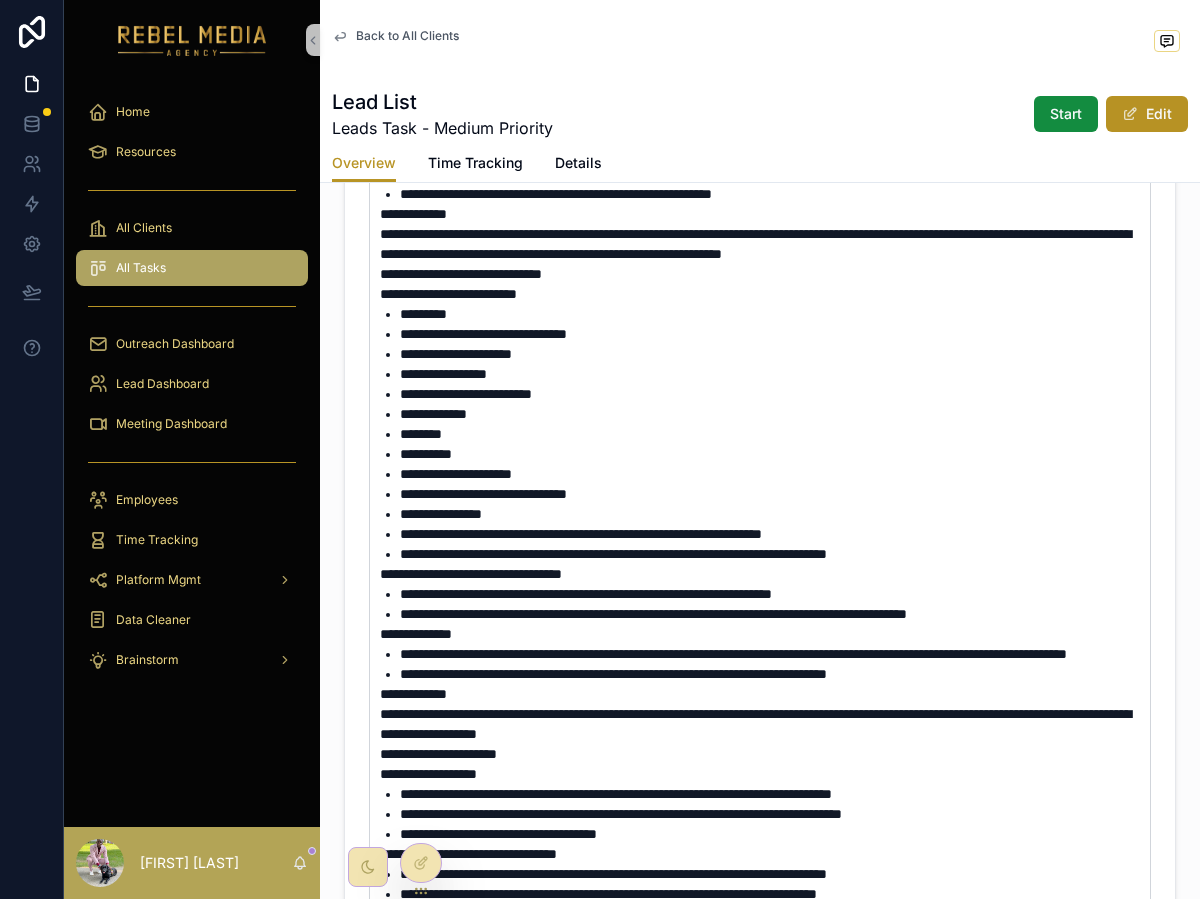 scroll, scrollTop: 1022, scrollLeft: 0, axis: vertical 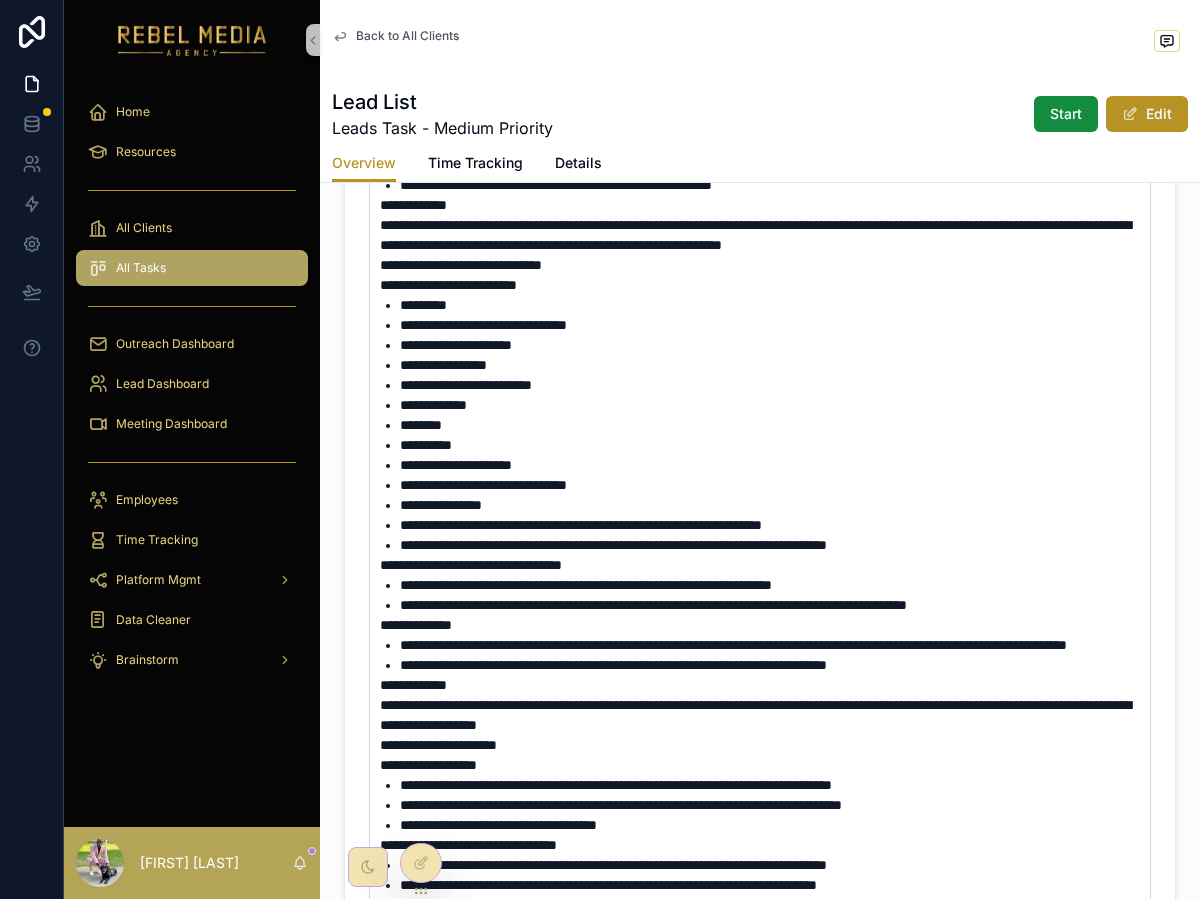 click on "**********" at bounding box center [586, 585] 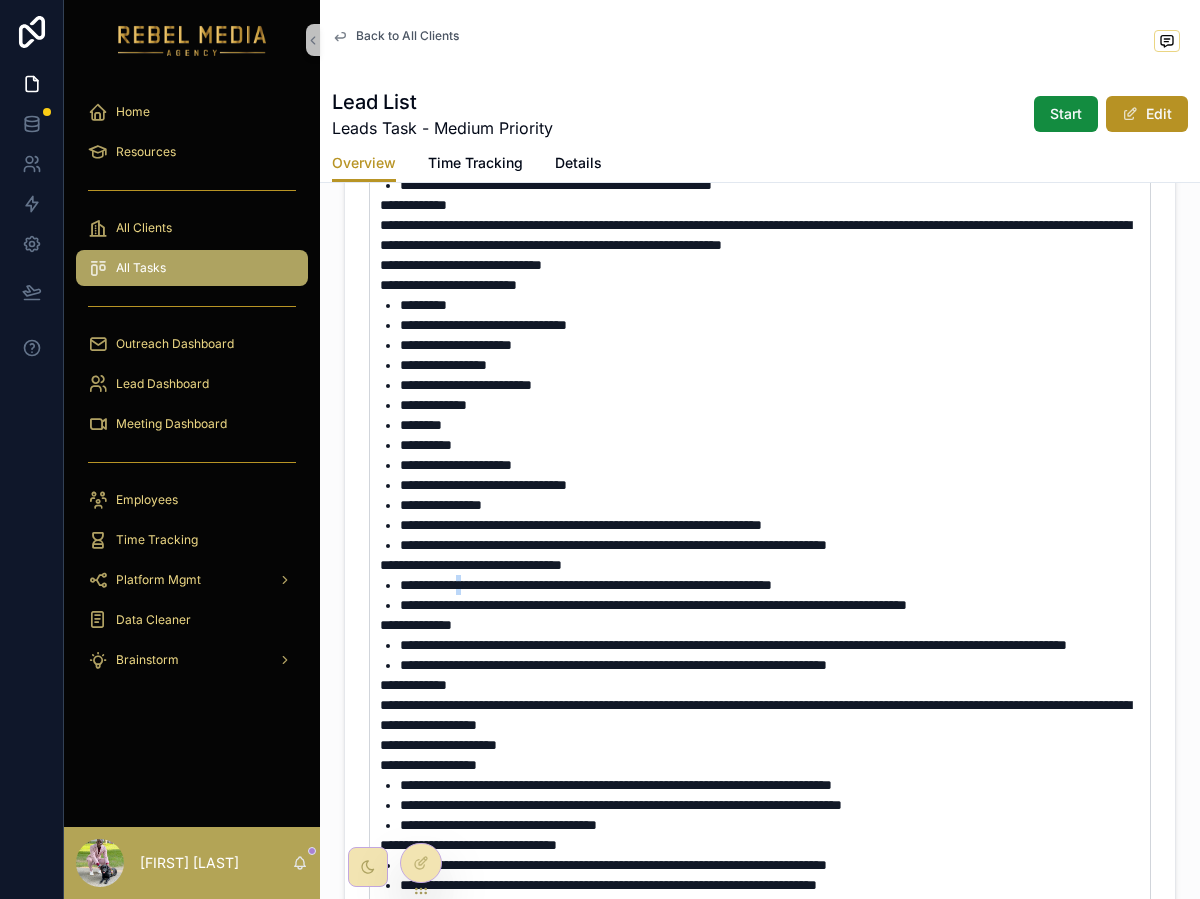 click on "**********" at bounding box center (586, 585) 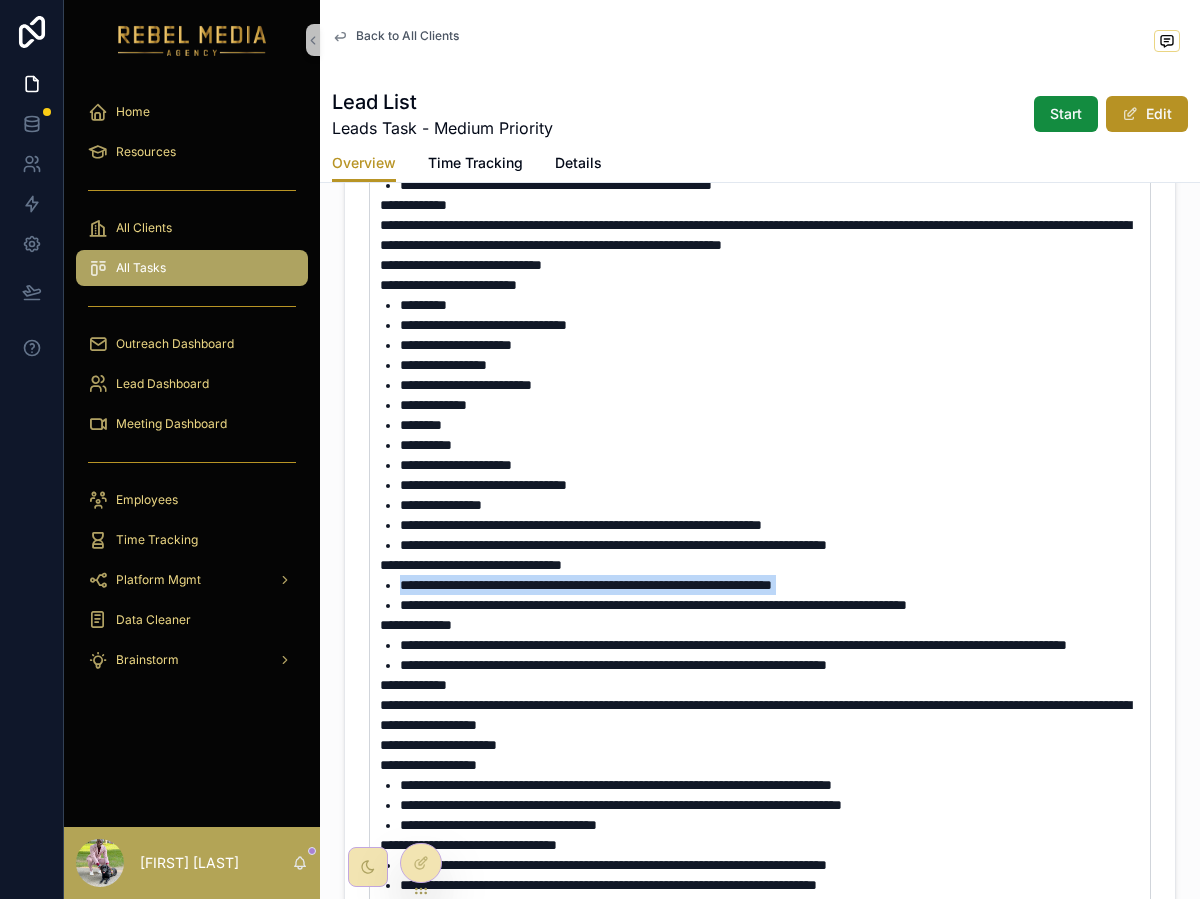 click on "**********" at bounding box center (586, 585) 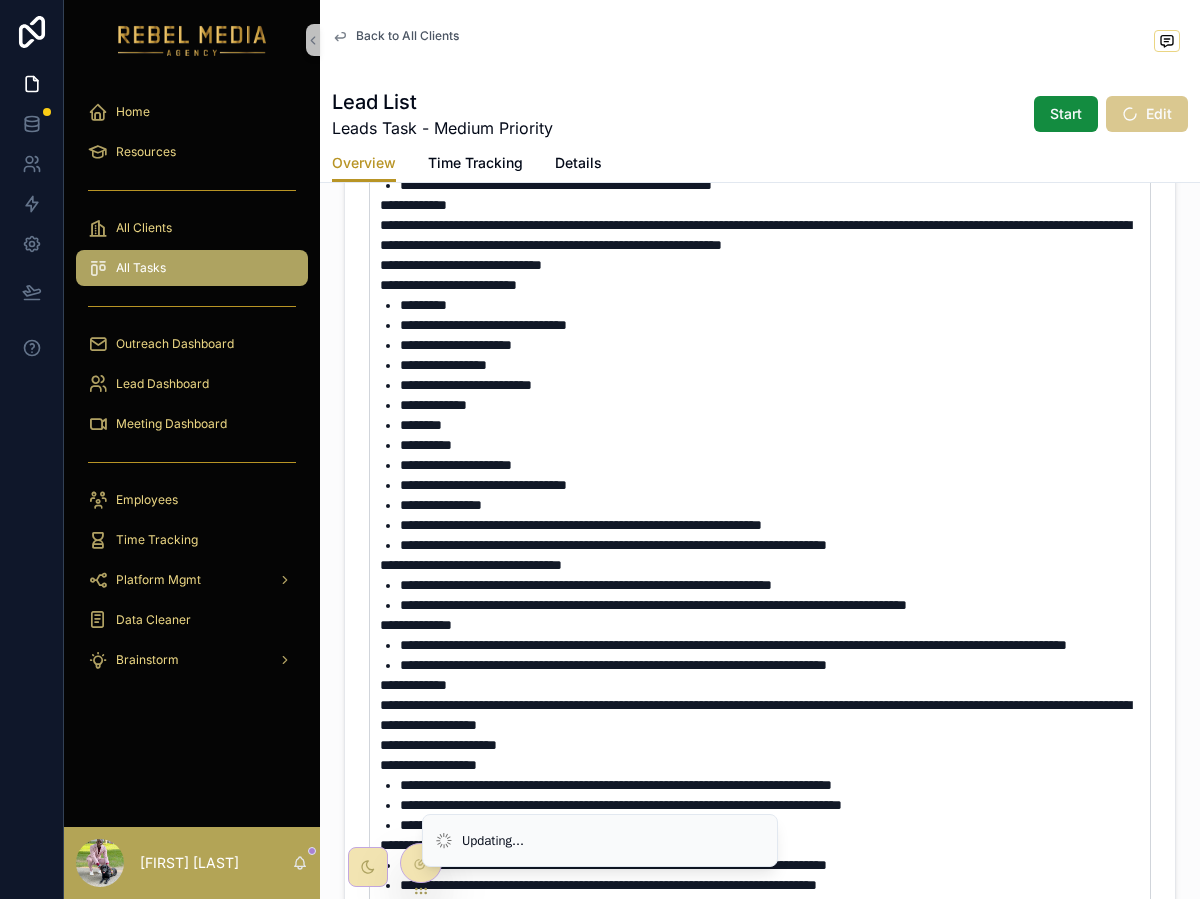 click on "**********" at bounding box center [774, 605] 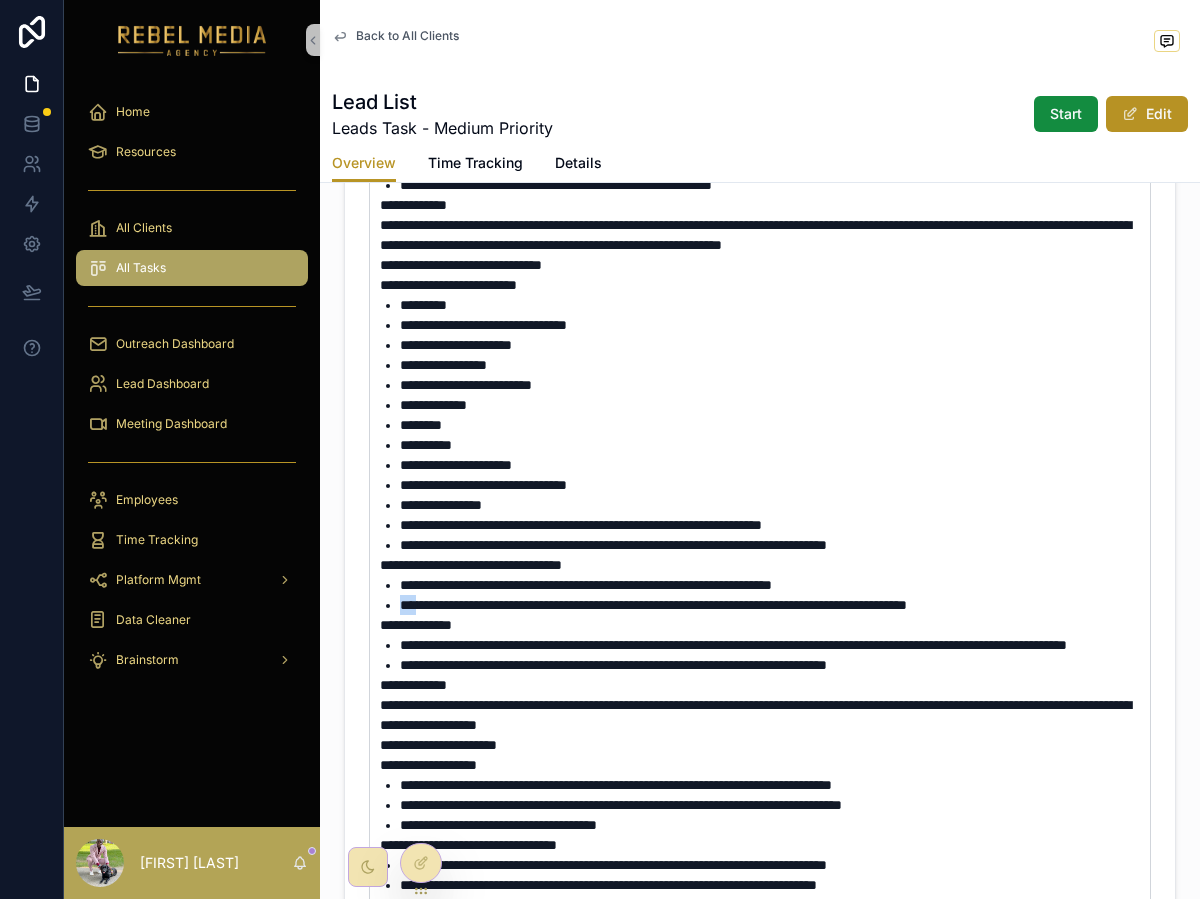 click on "**********" at bounding box center (774, 605) 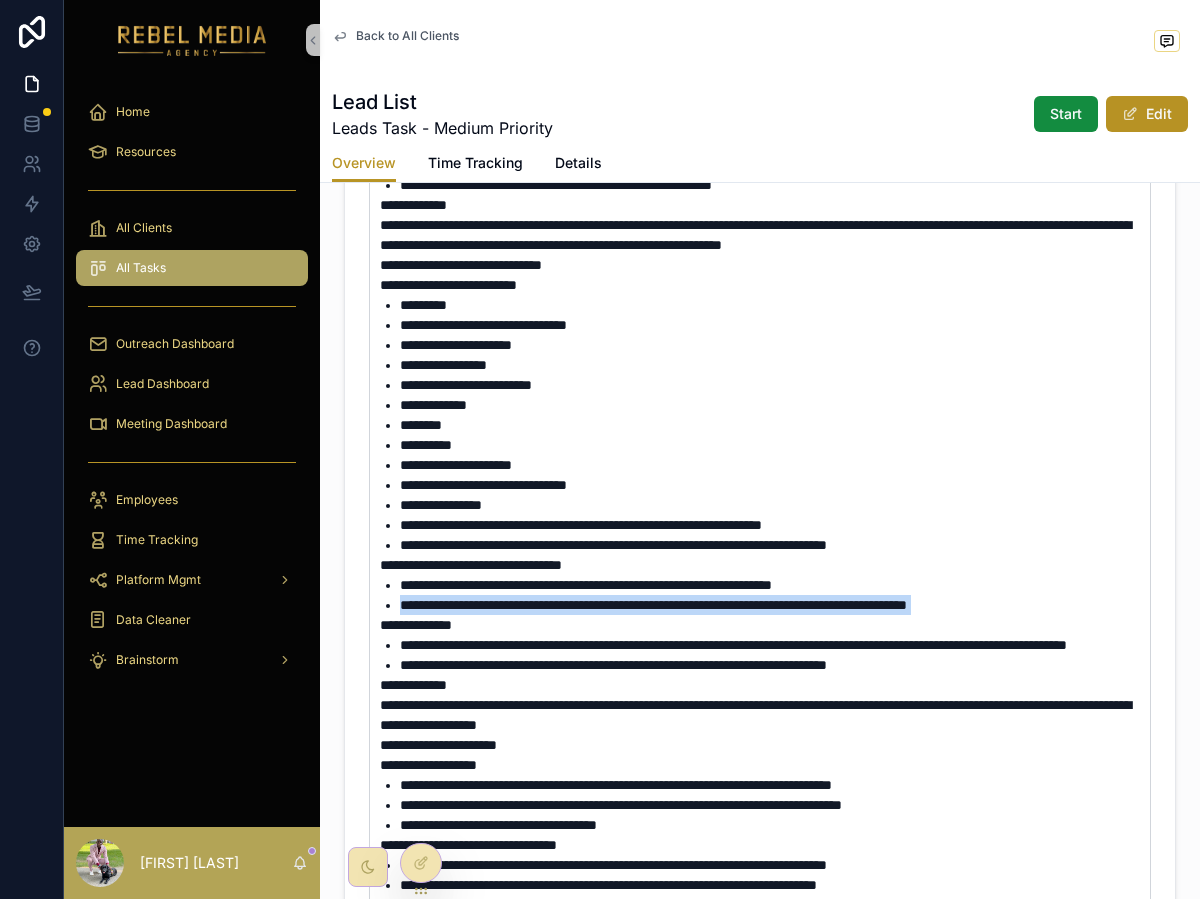 click on "**********" at bounding box center [774, 605] 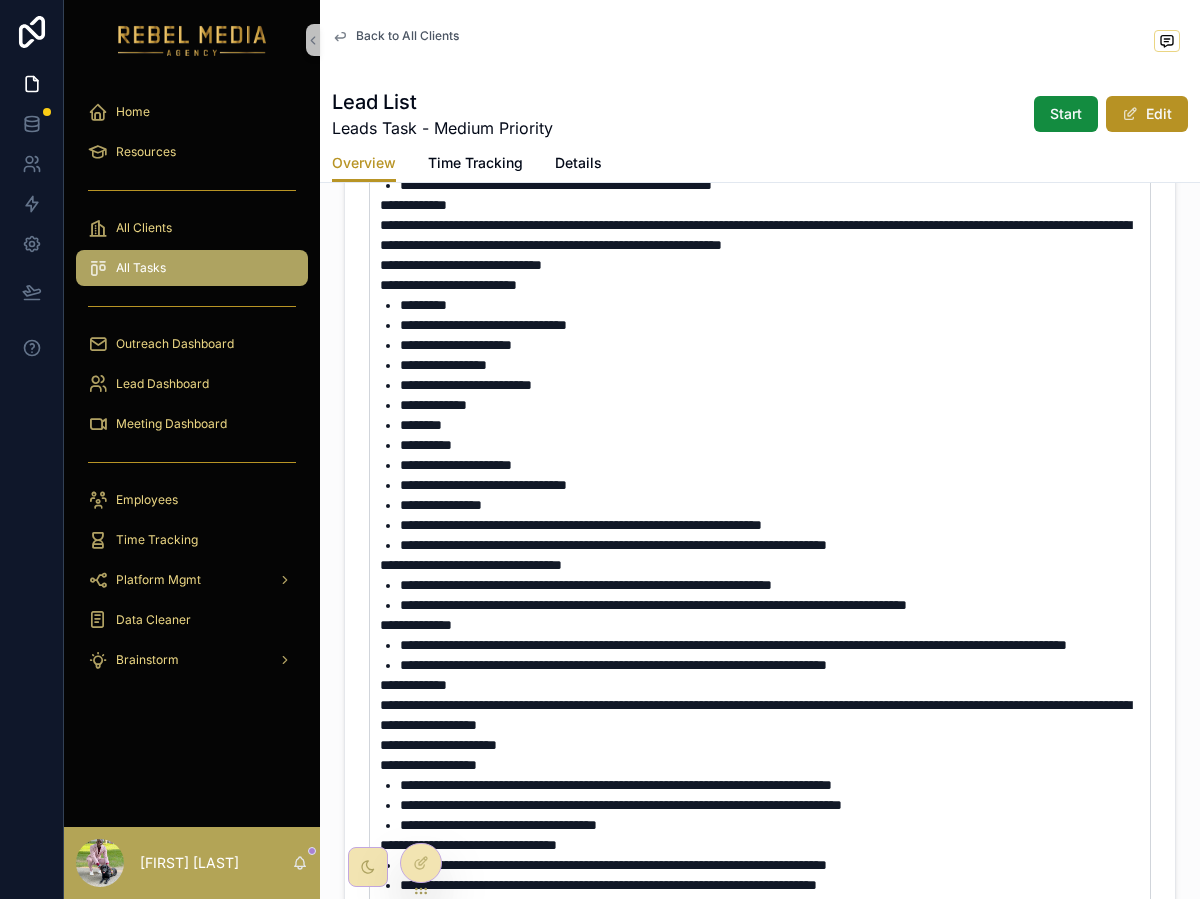click on "**********" at bounding box center (586, 585) 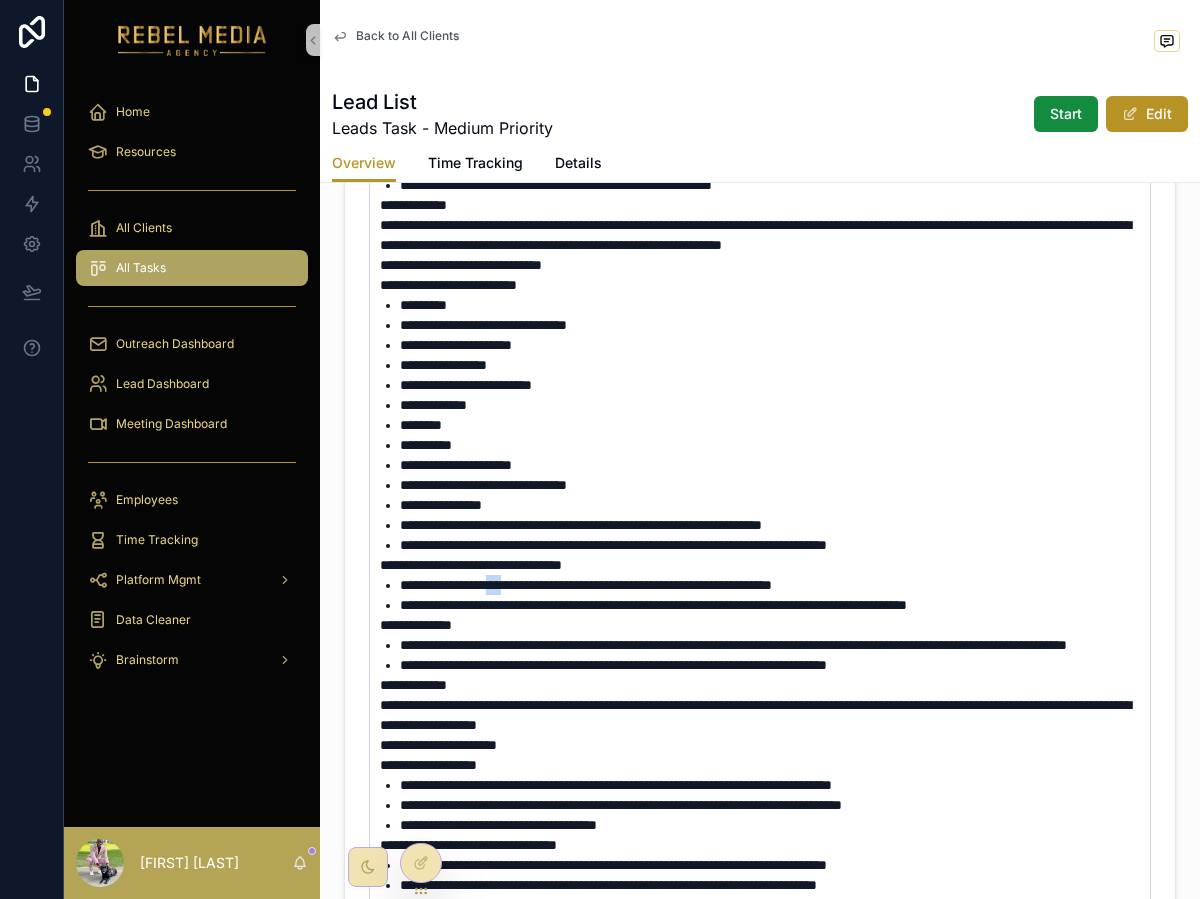 click on "**********" at bounding box center (586, 585) 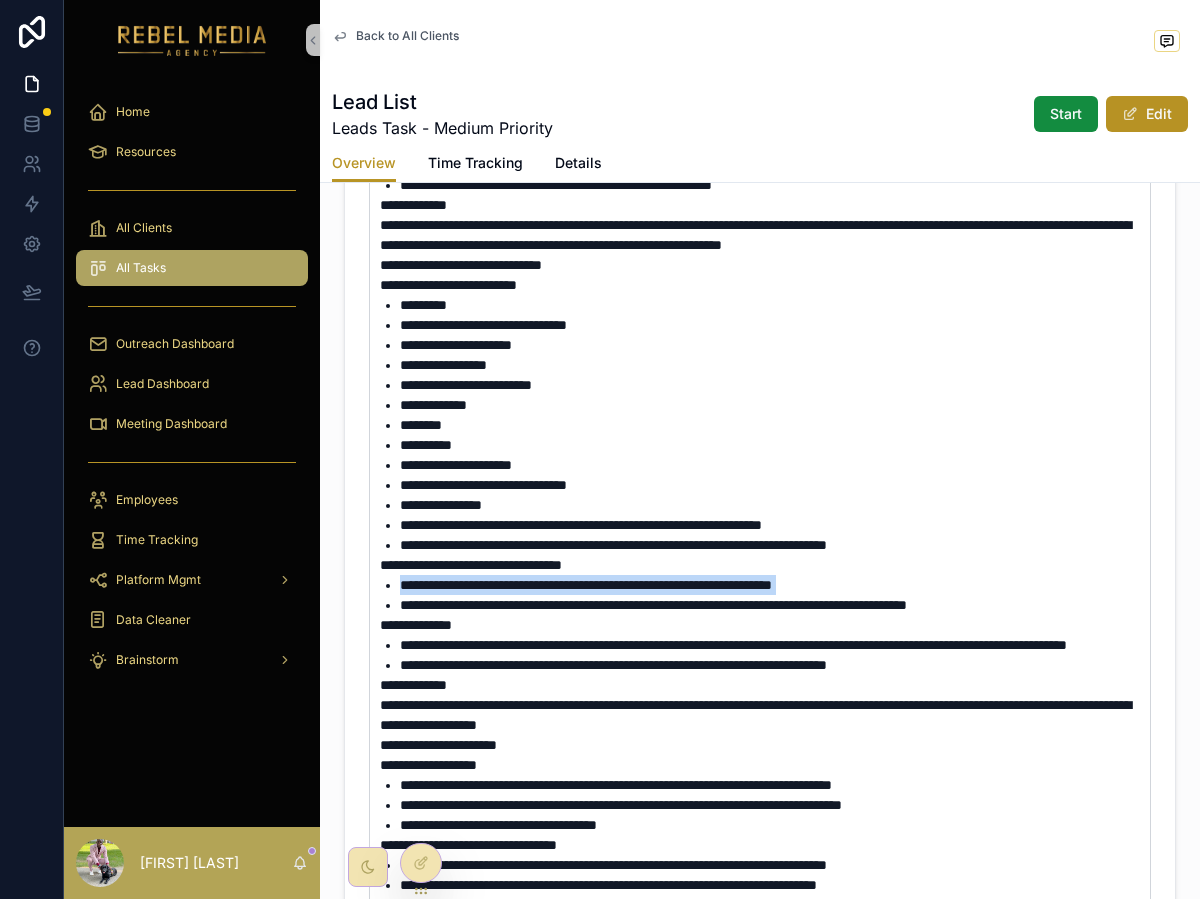click on "**********" at bounding box center [586, 585] 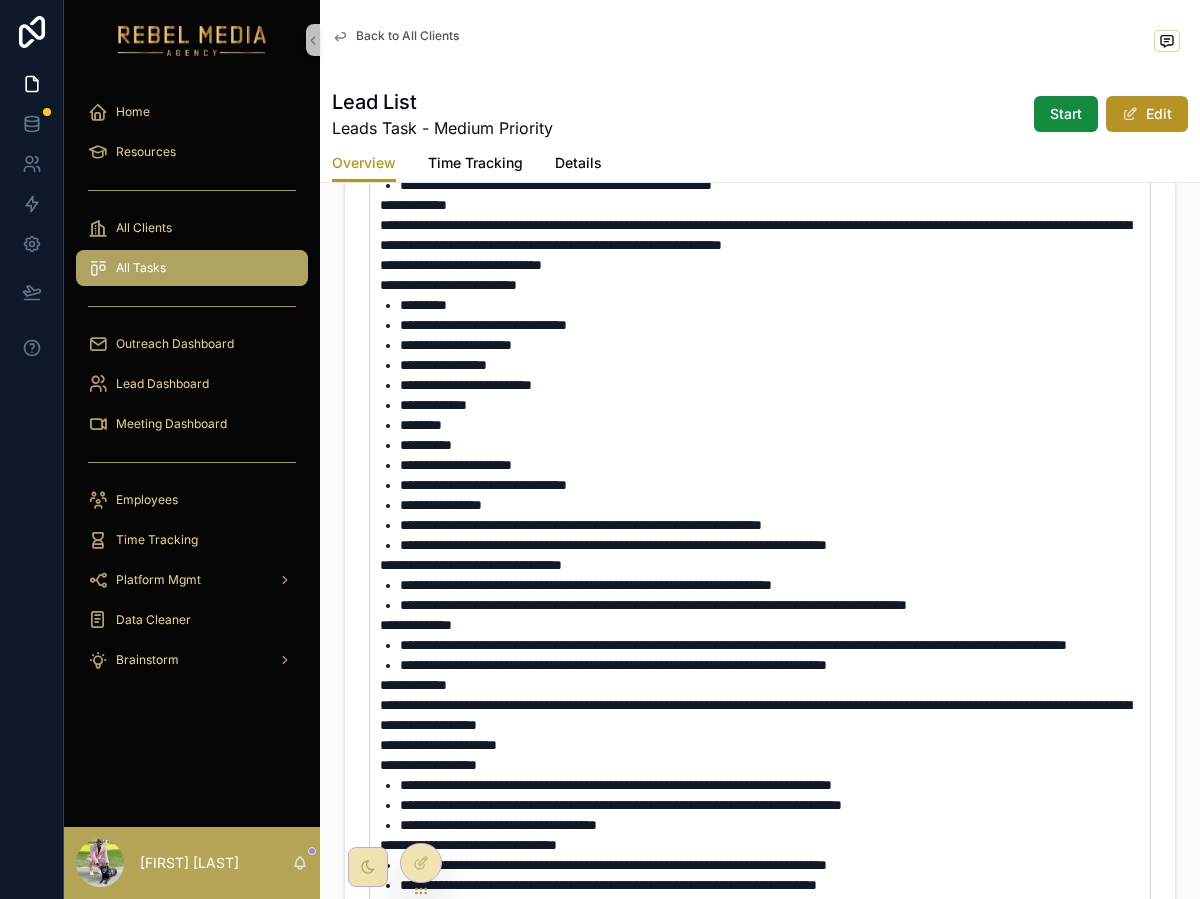 click on "**********" at bounding box center (653, 605) 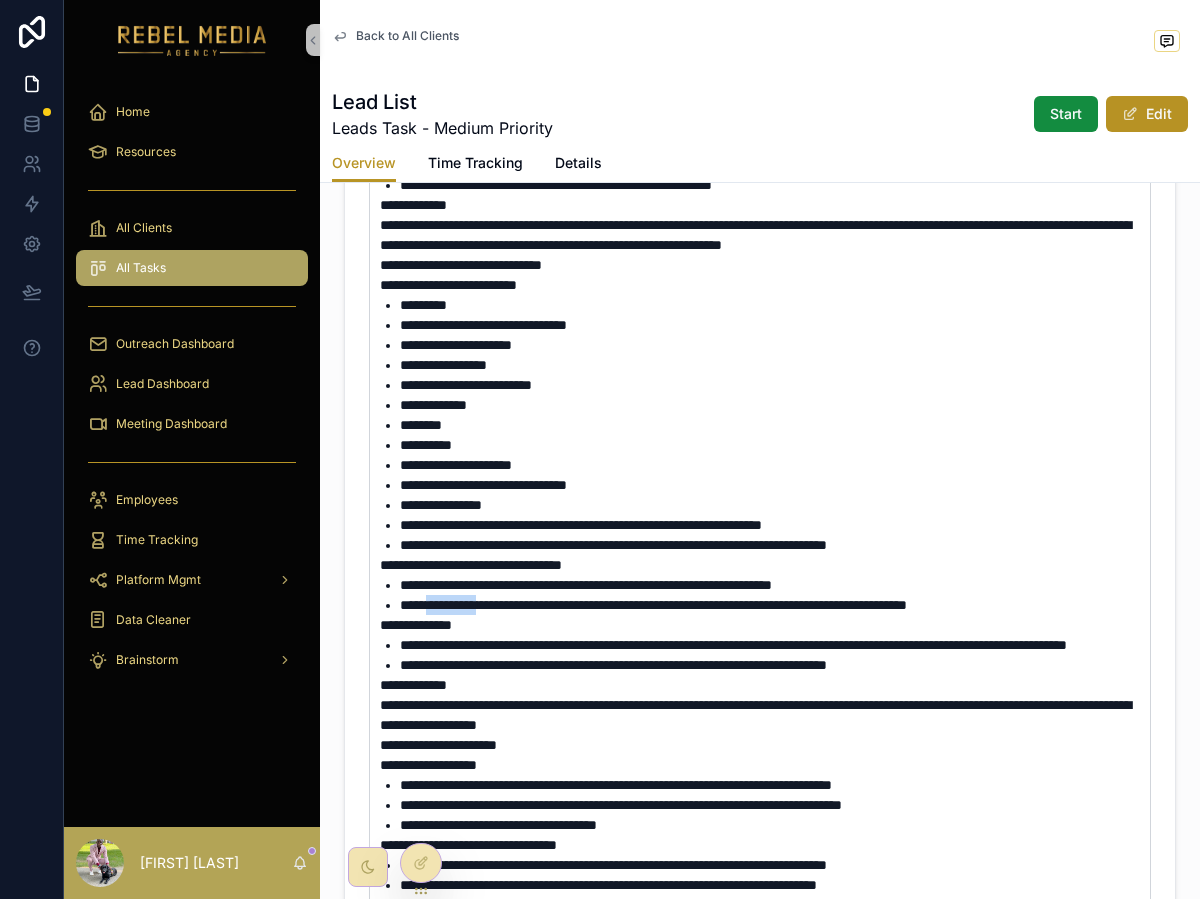 click on "**********" at bounding box center [653, 605] 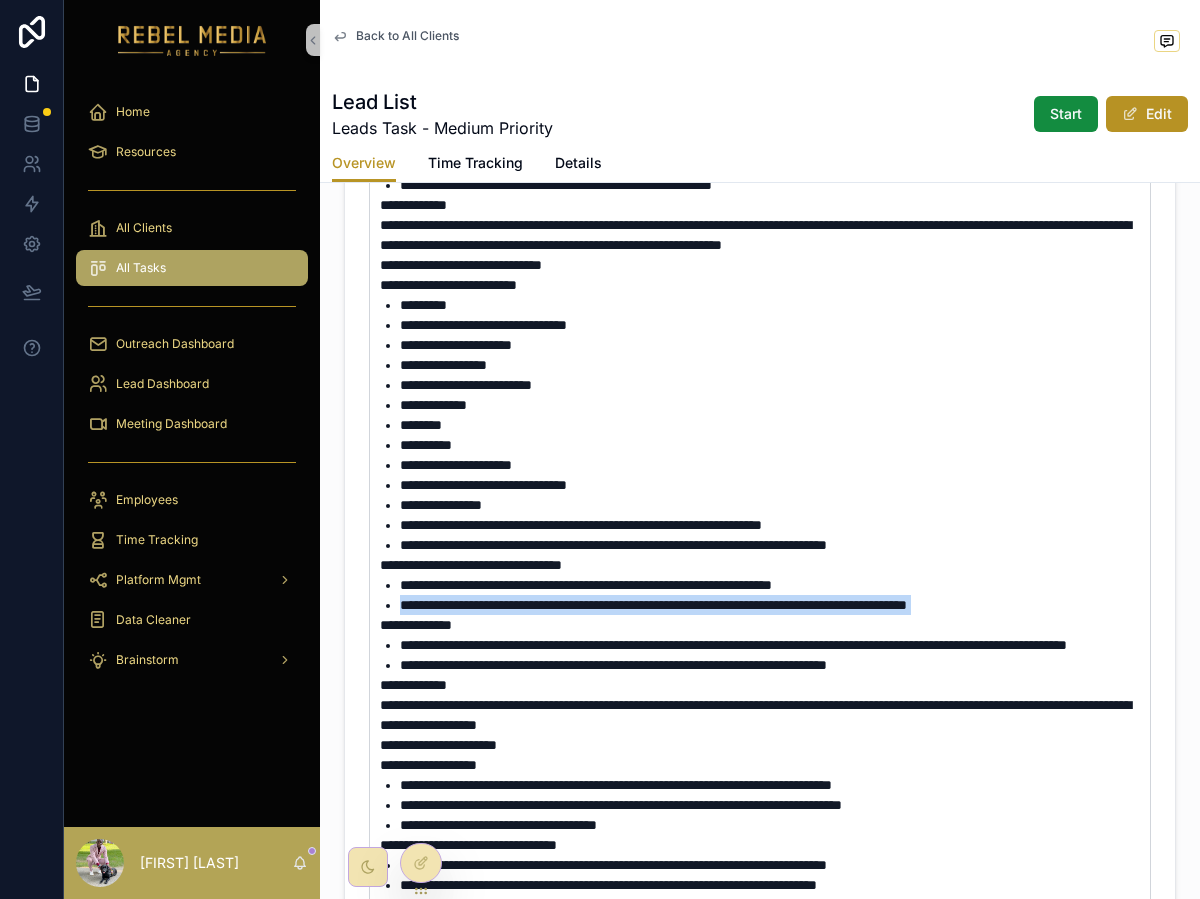 click on "**********" at bounding box center (653, 605) 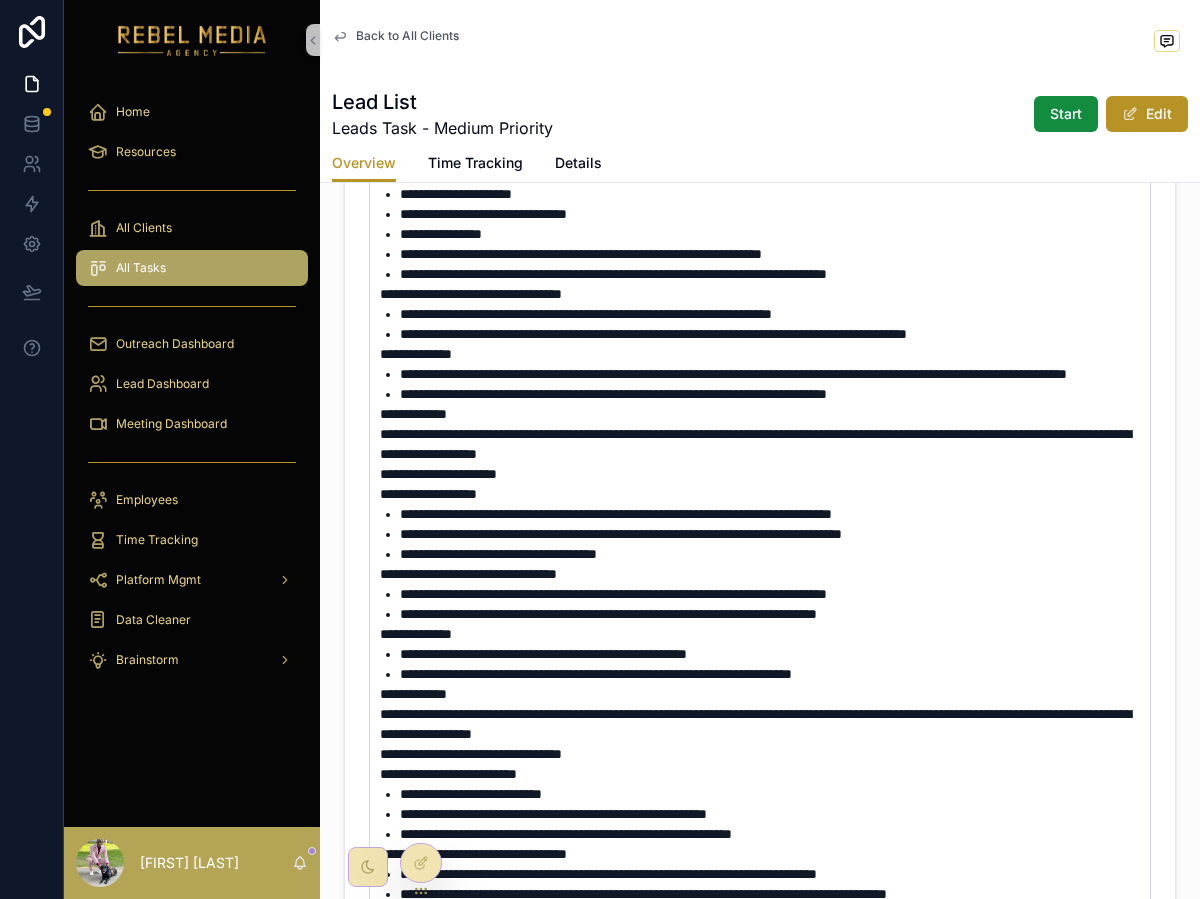 scroll, scrollTop: 1427, scrollLeft: 0, axis: vertical 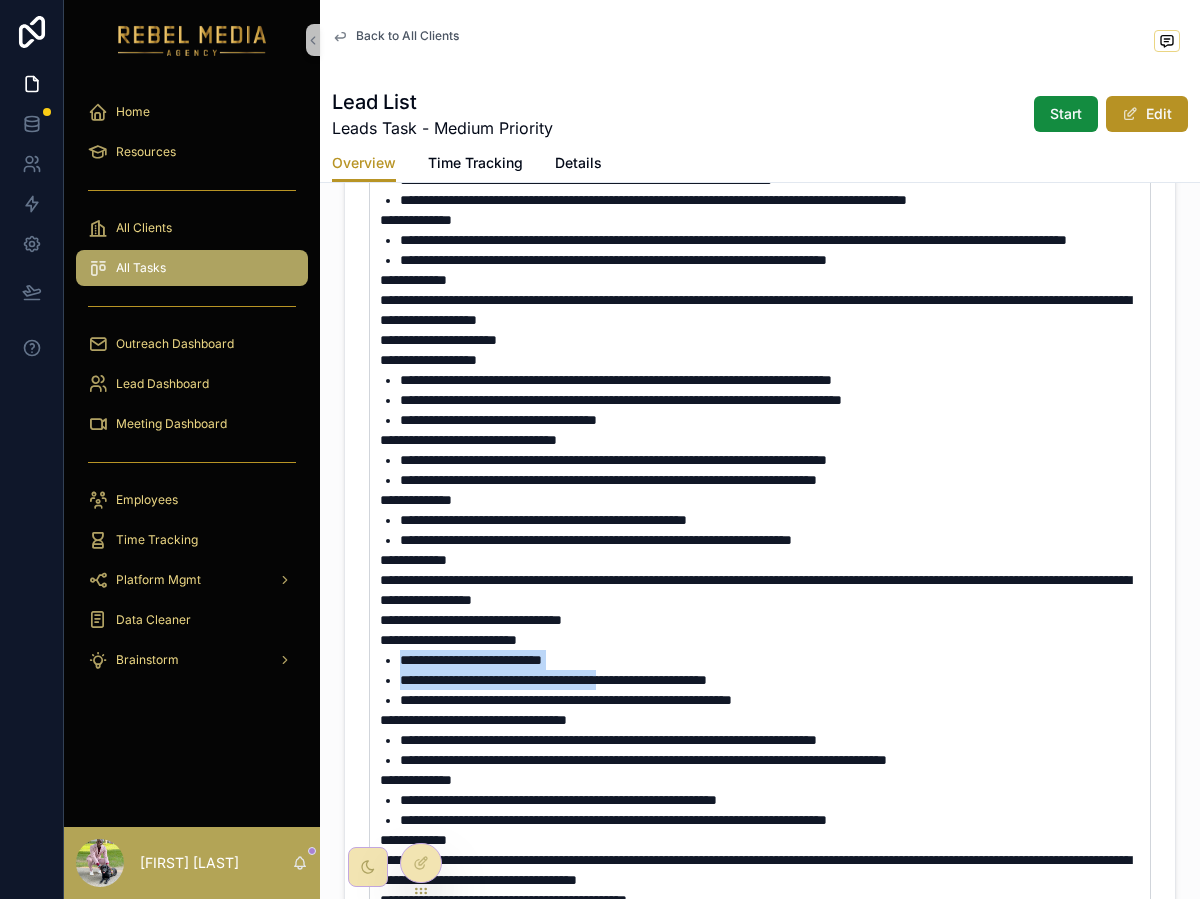 drag, startPoint x: 390, startPoint y: 703, endPoint x: 683, endPoint y: 711, distance: 293.1092 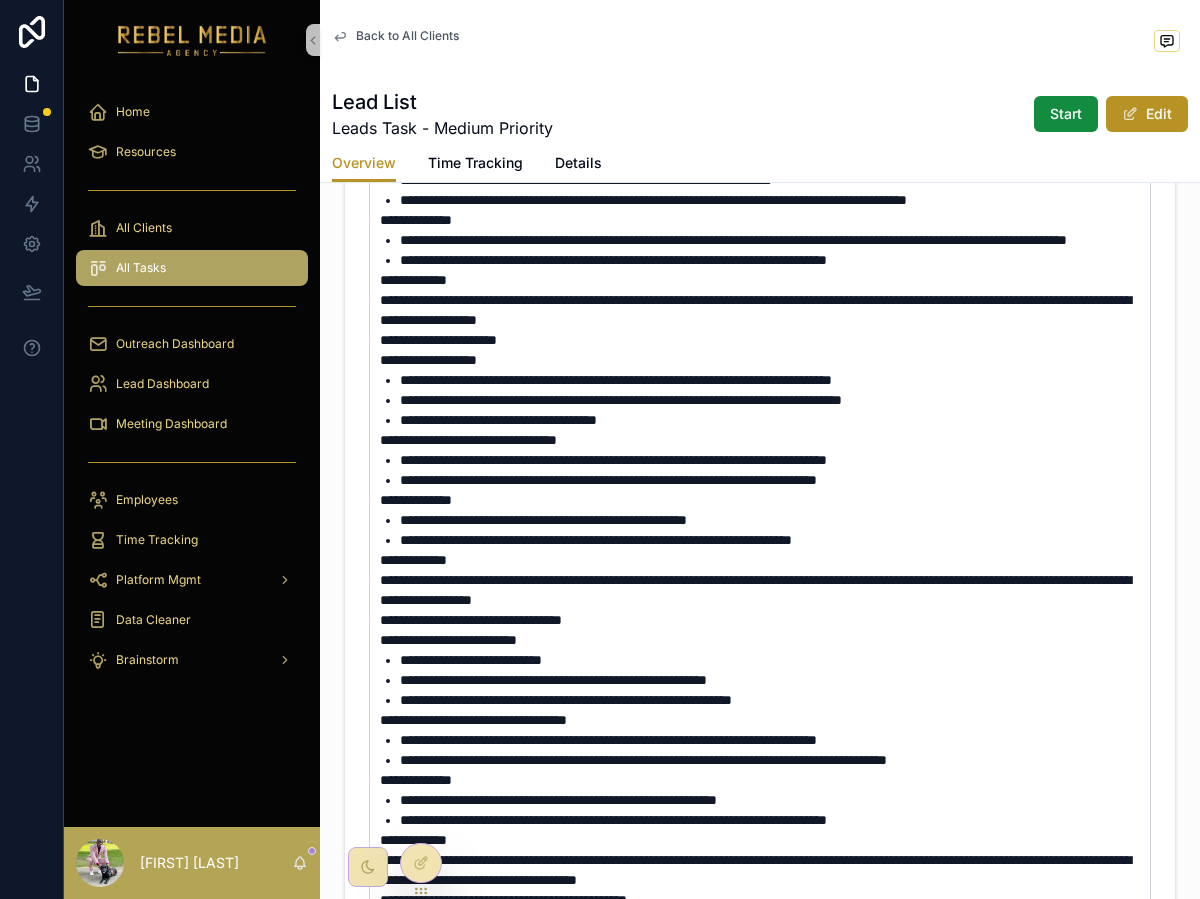 click on "**********" at bounding box center (774, 660) 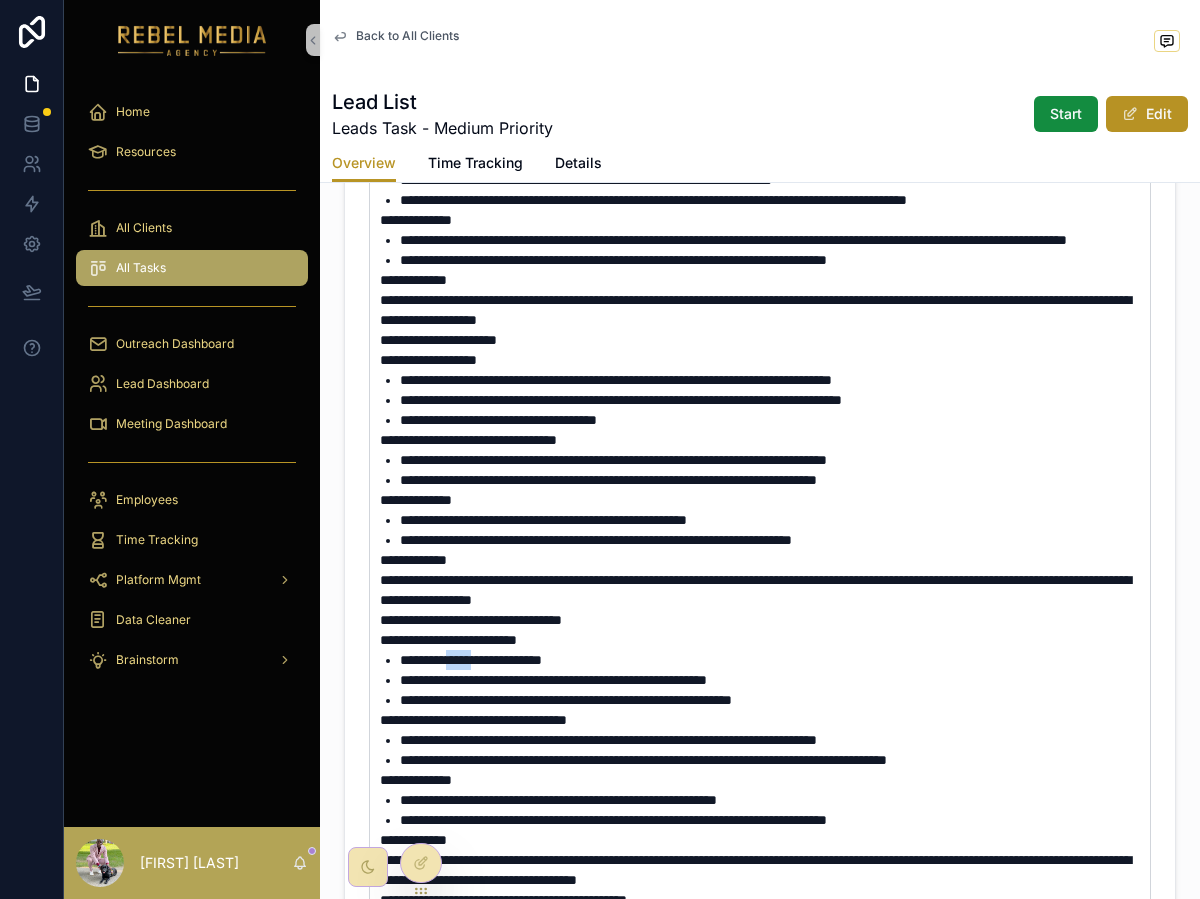 click on "**********" at bounding box center [774, 660] 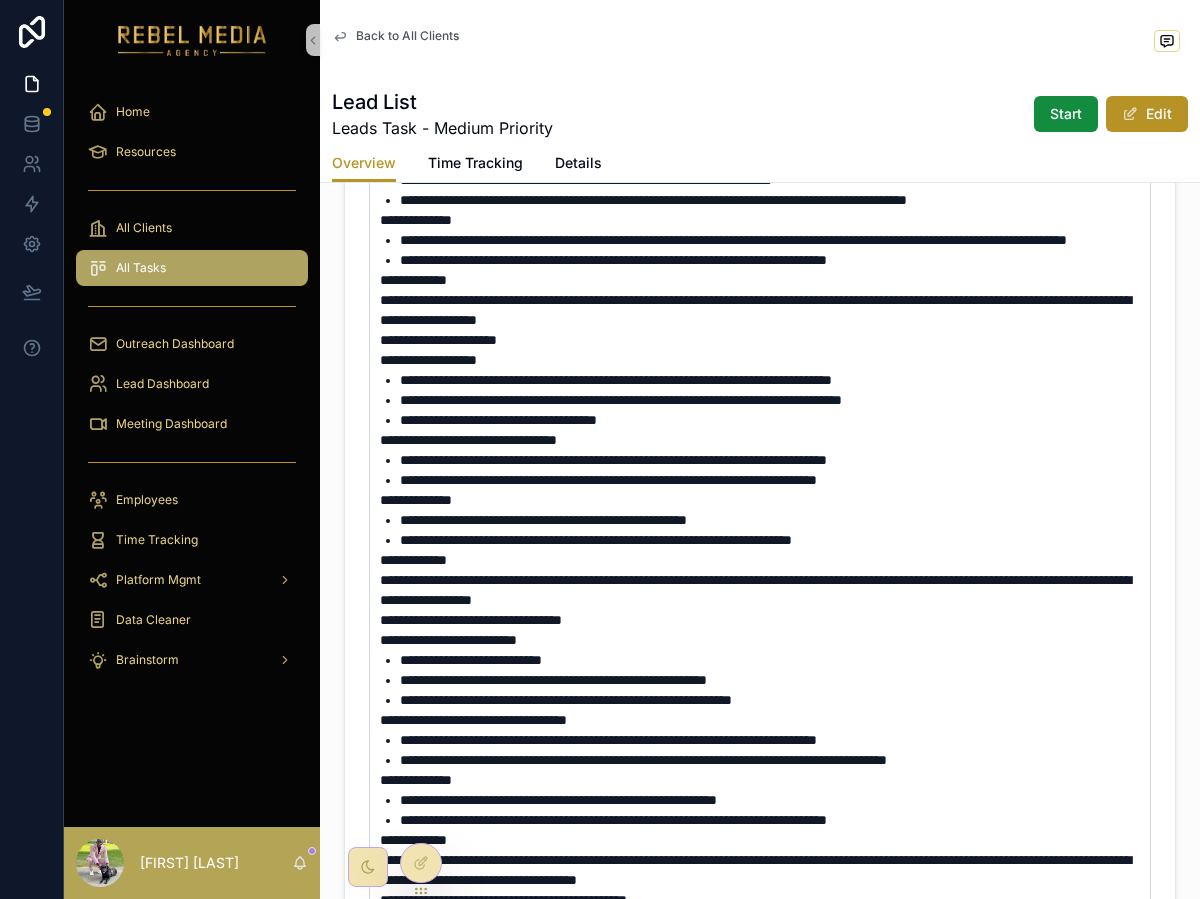 click on "**********" at bounding box center (553, 680) 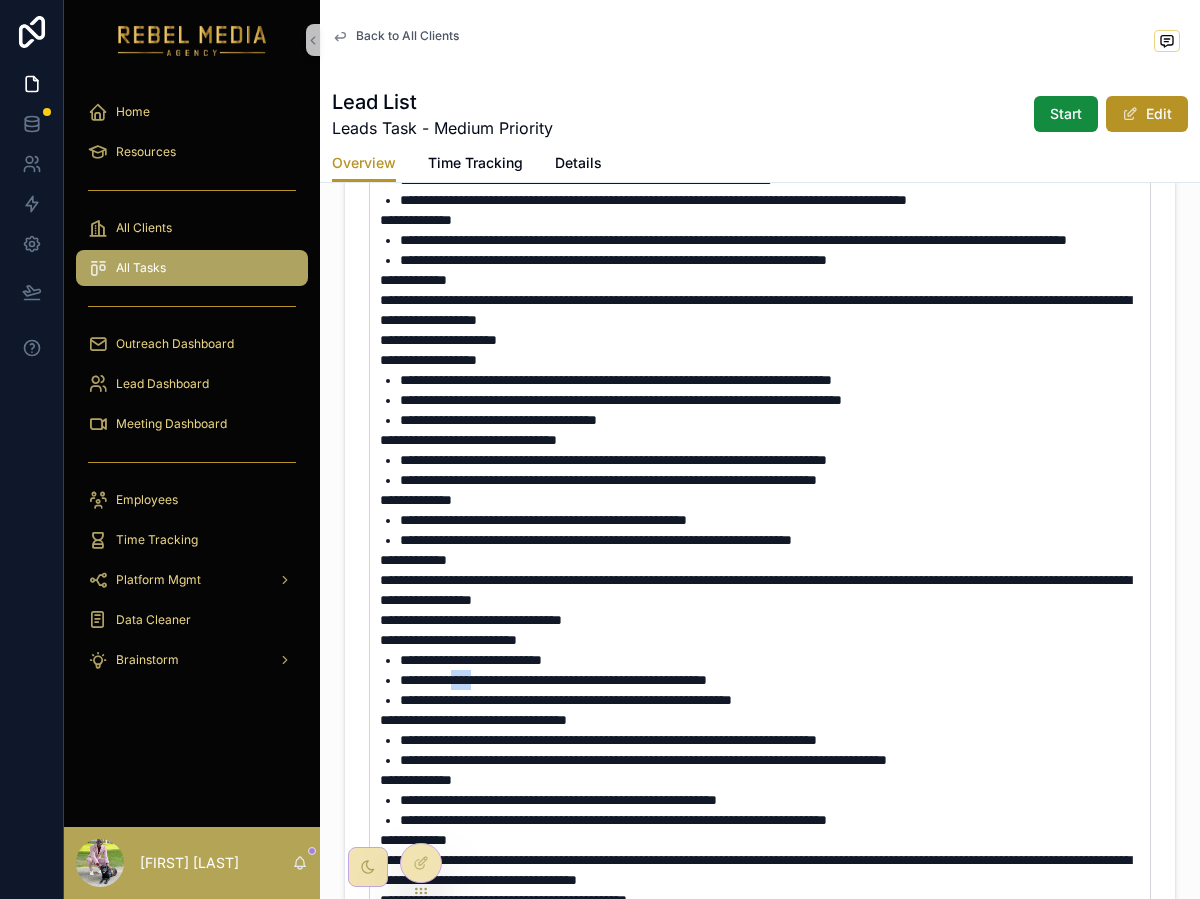 click on "**********" at bounding box center [553, 680] 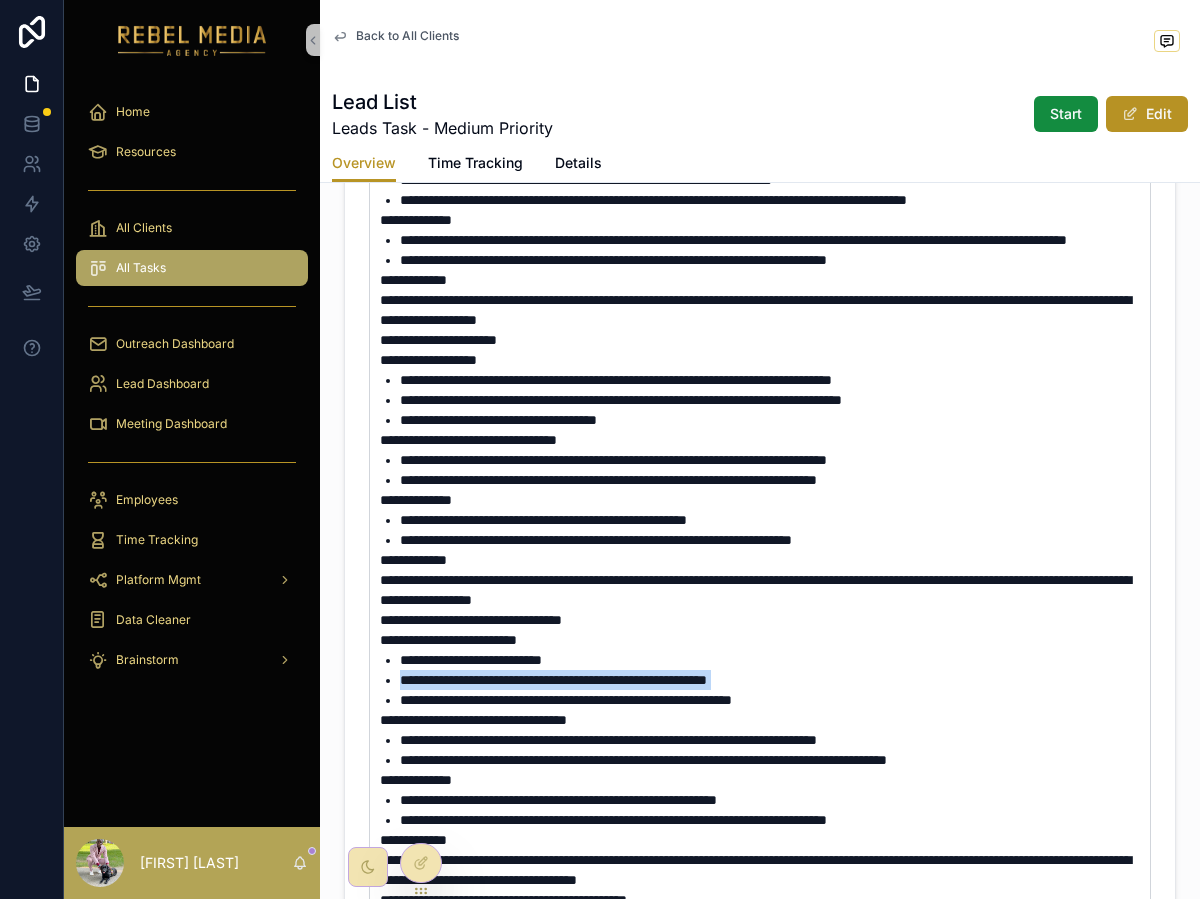 click on "**********" at bounding box center [553, 680] 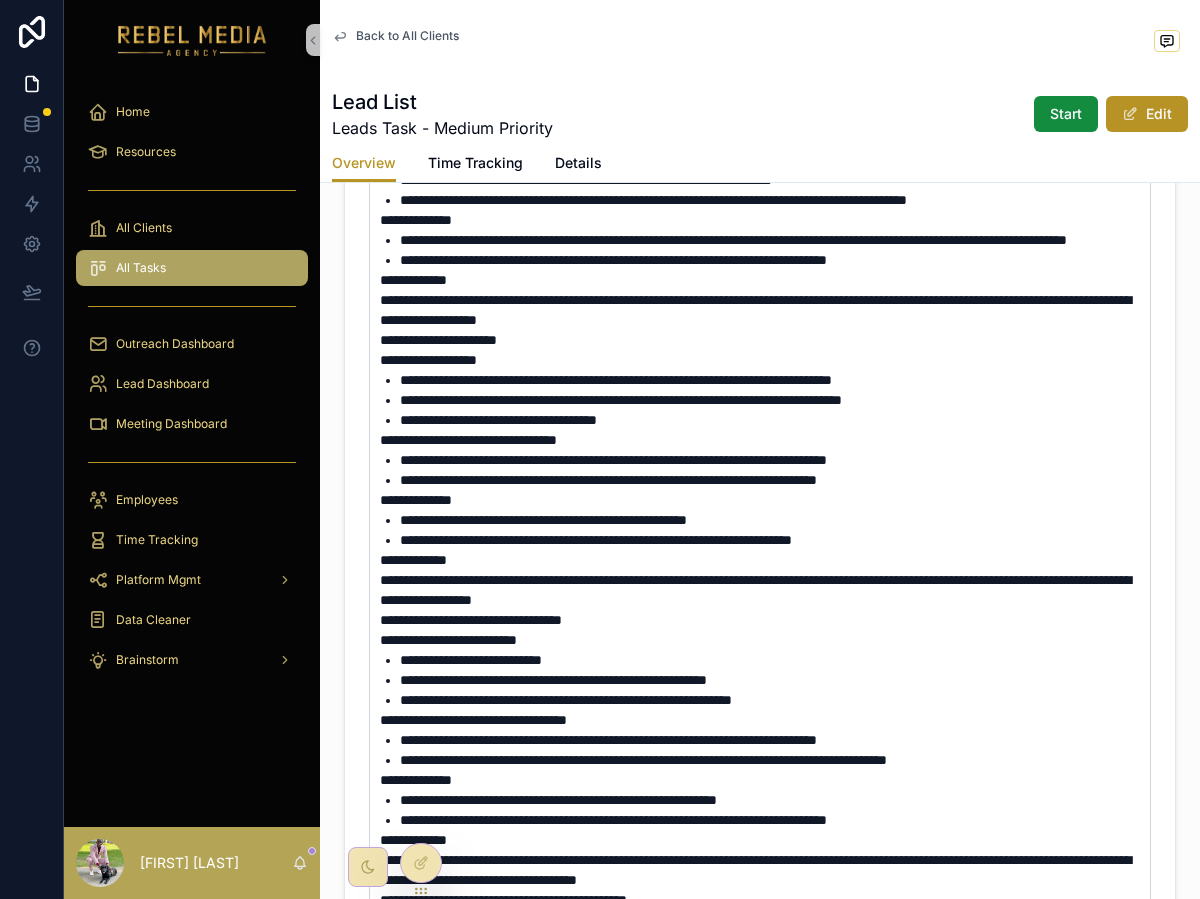 click on "**********" at bounding box center [473, 720] 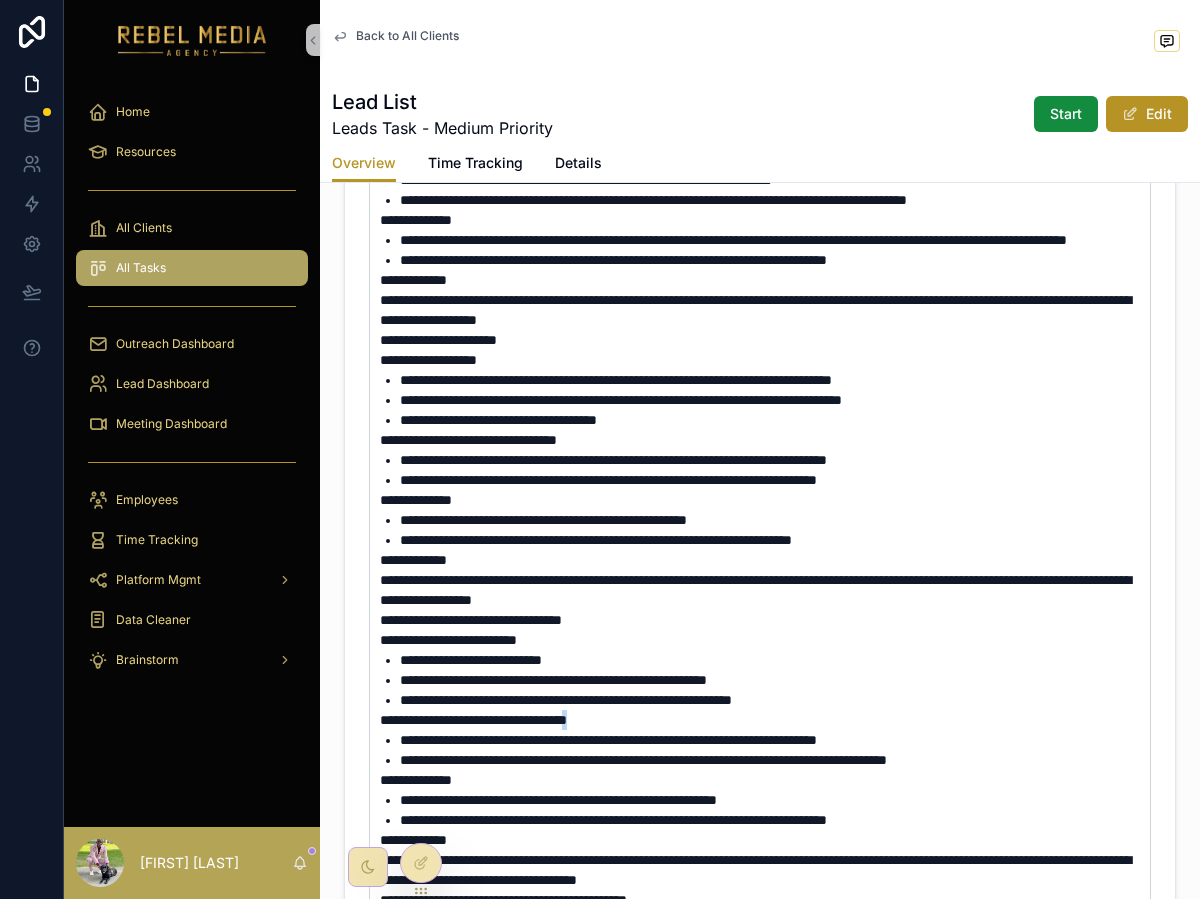 click on "**********" at bounding box center [473, 720] 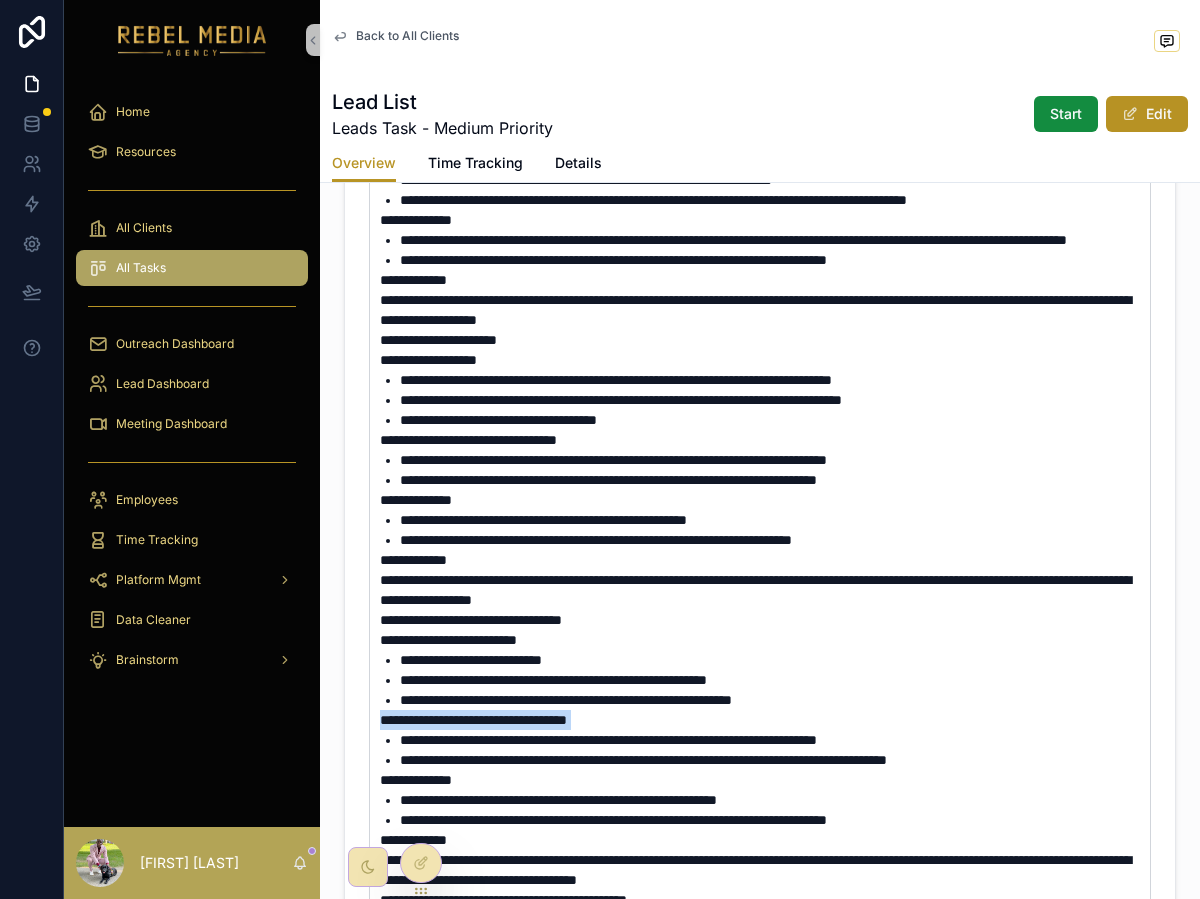 click on "**********" at bounding box center [473, 720] 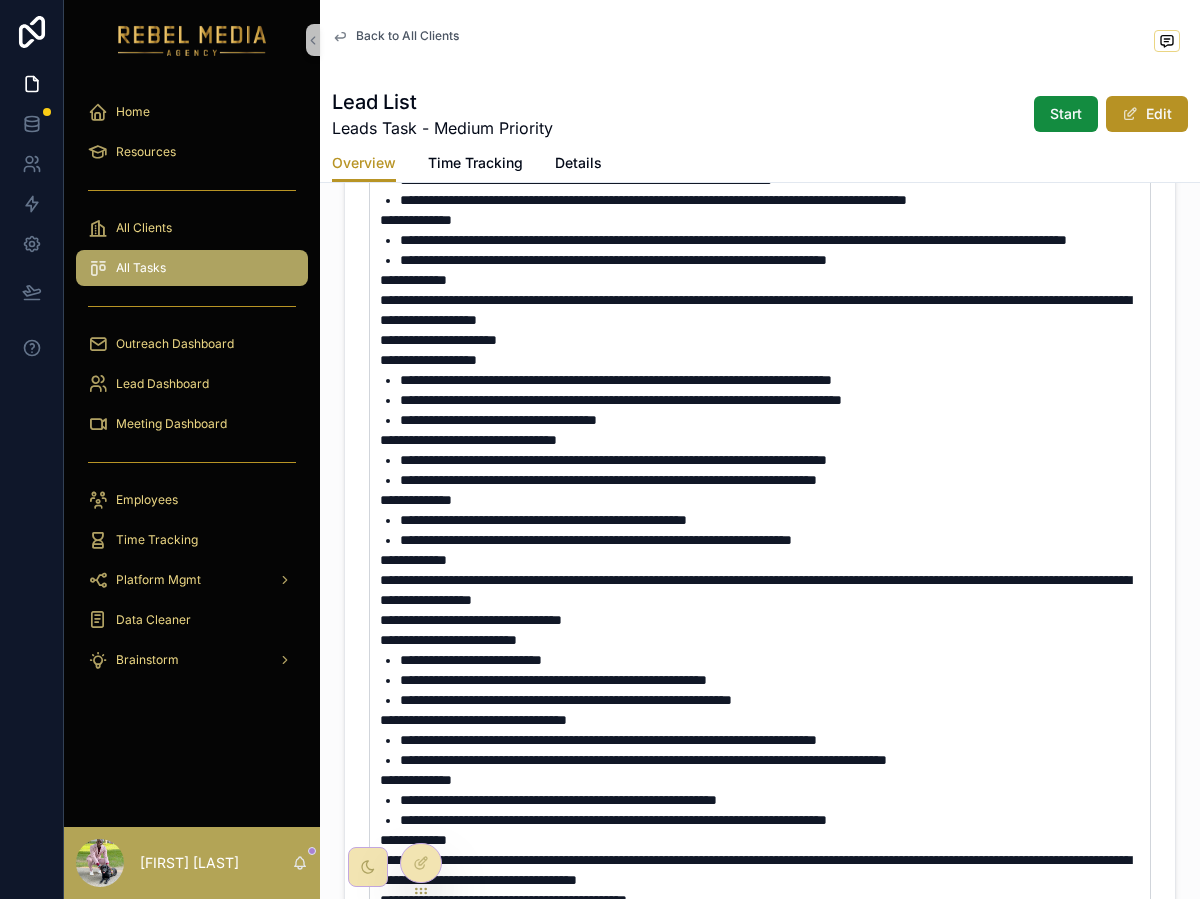 click on "**********" at bounding box center [566, 700] 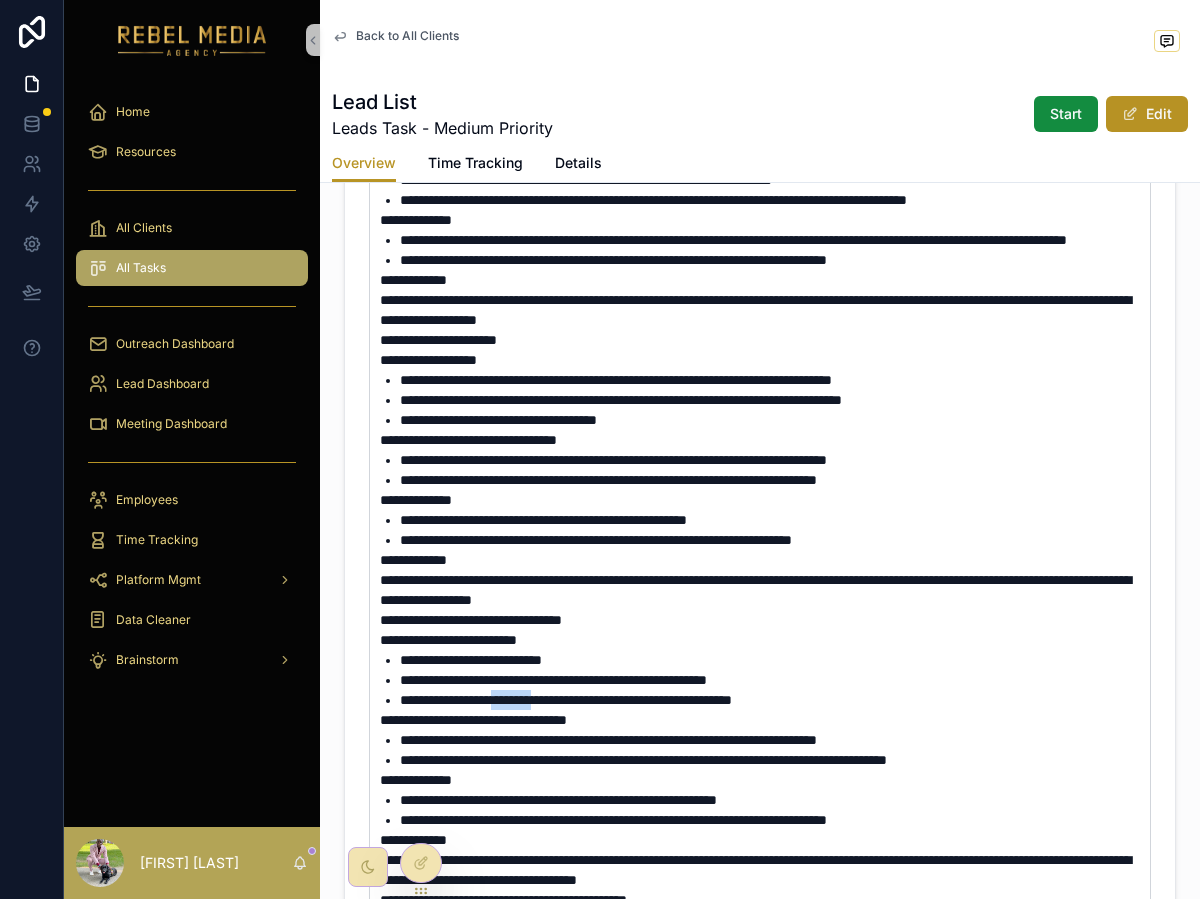 click on "**********" at bounding box center (566, 700) 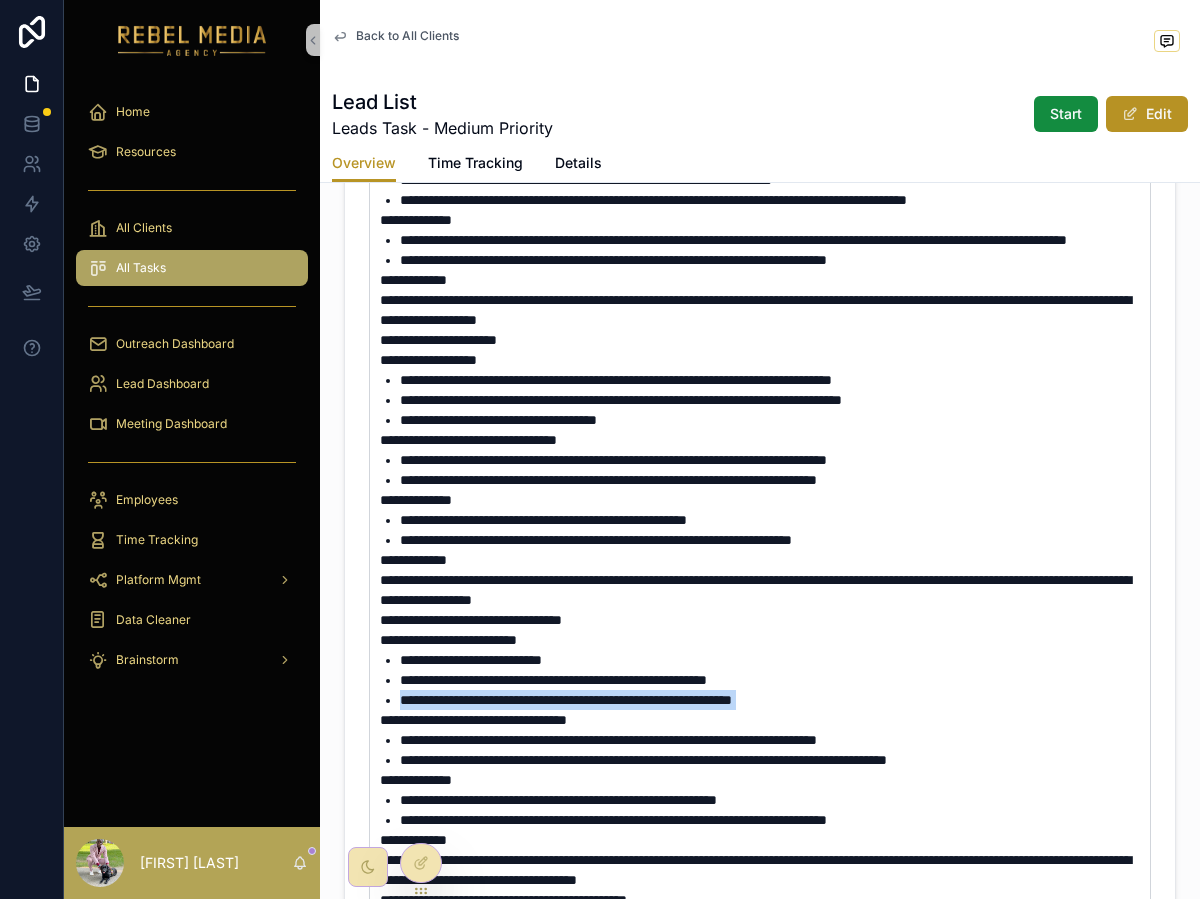 click on "**********" at bounding box center [566, 700] 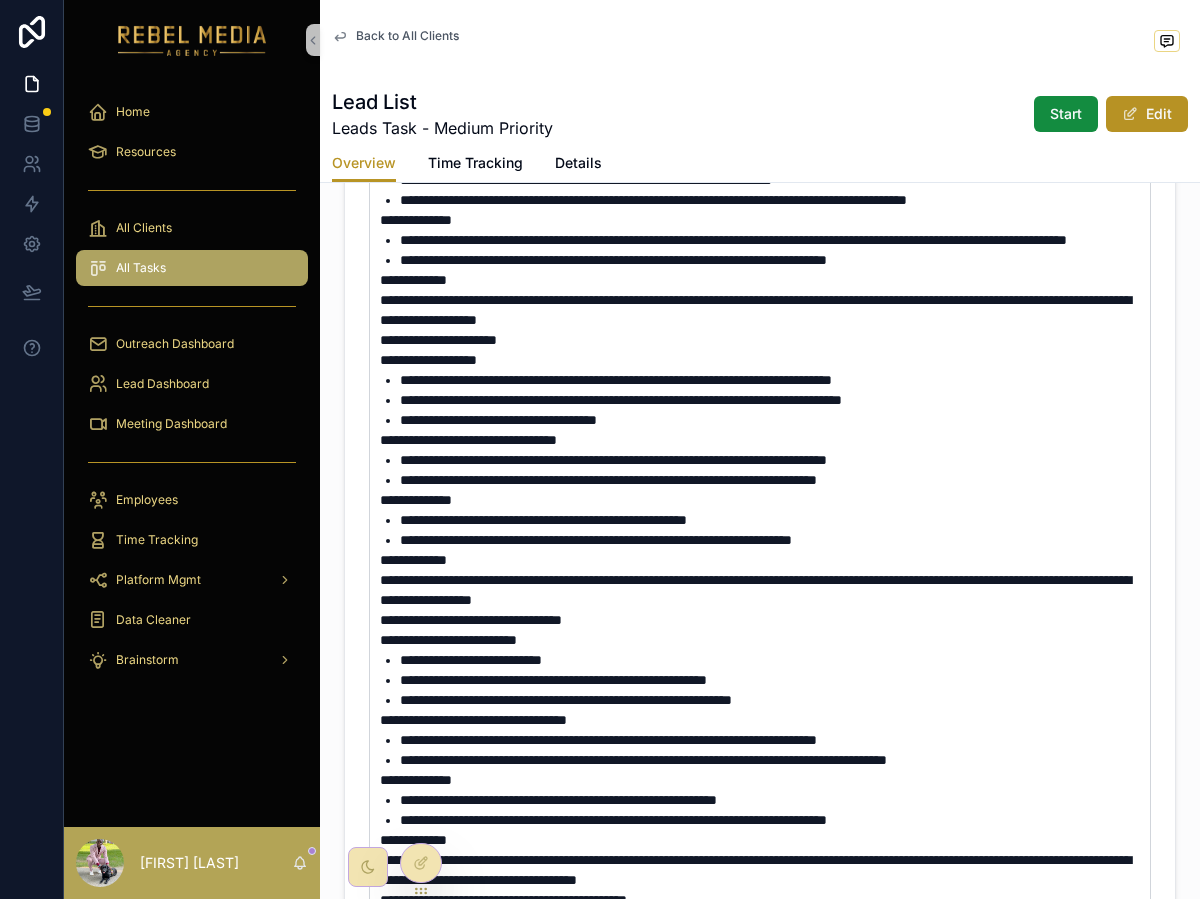 scroll, scrollTop: 1598, scrollLeft: 0, axis: vertical 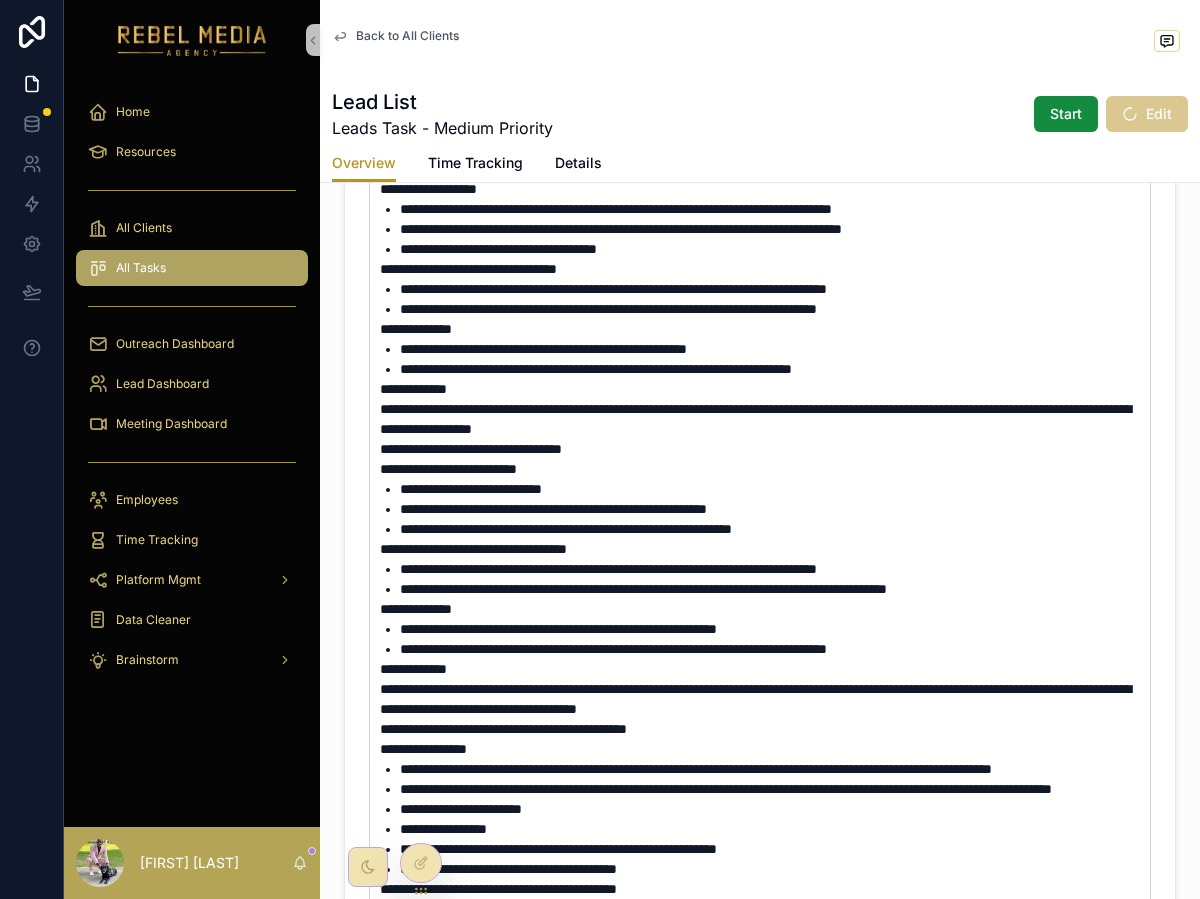 click on "**********" at bounding box center [473, 549] 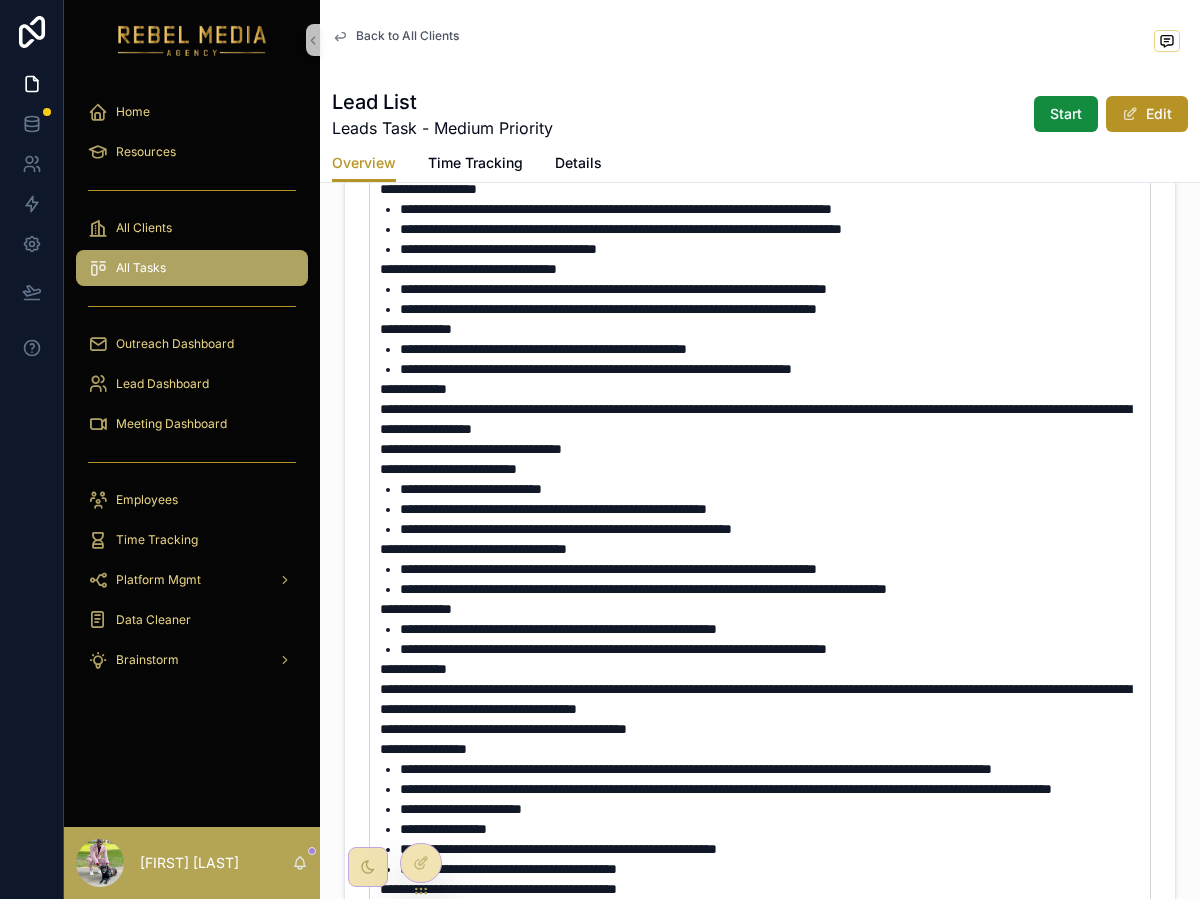 click on "**********" at bounding box center (558, 629) 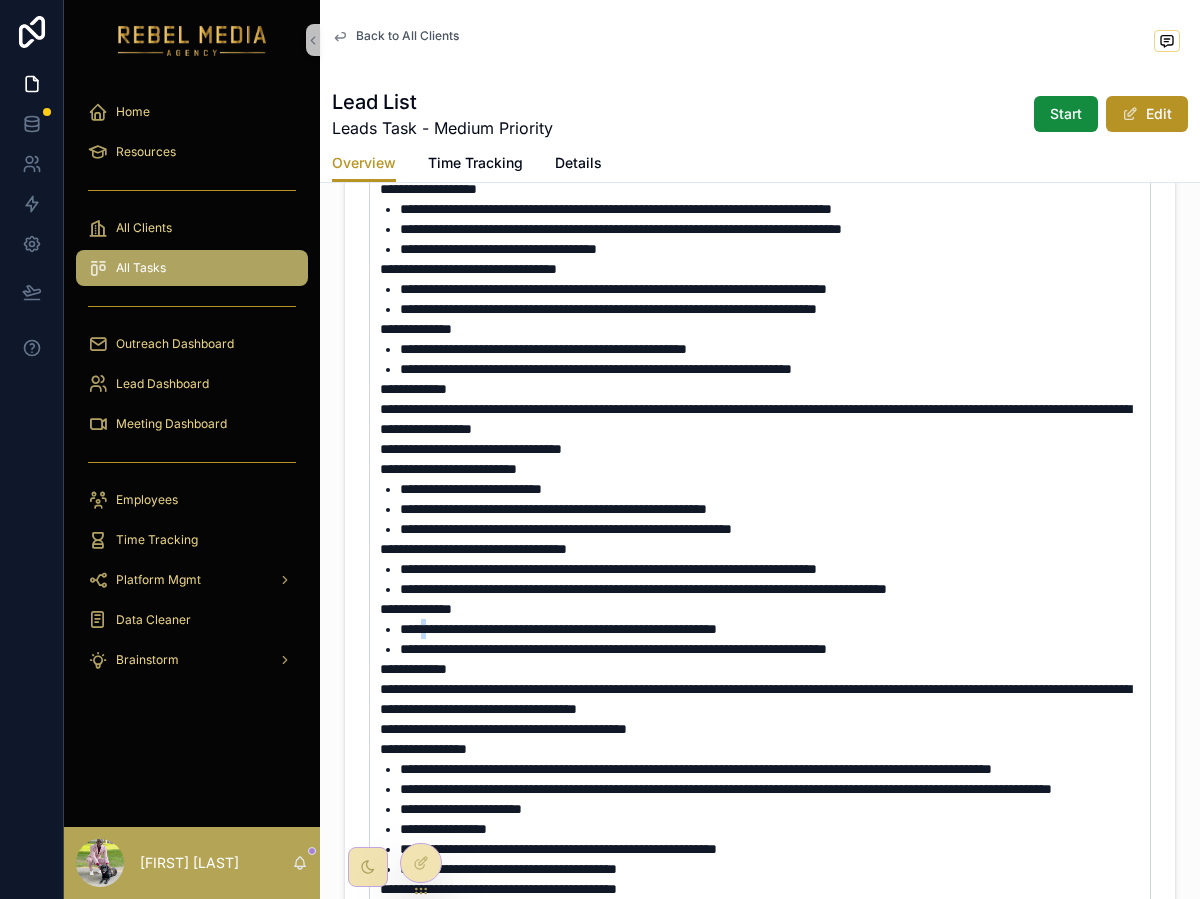 click on "**********" at bounding box center [558, 629] 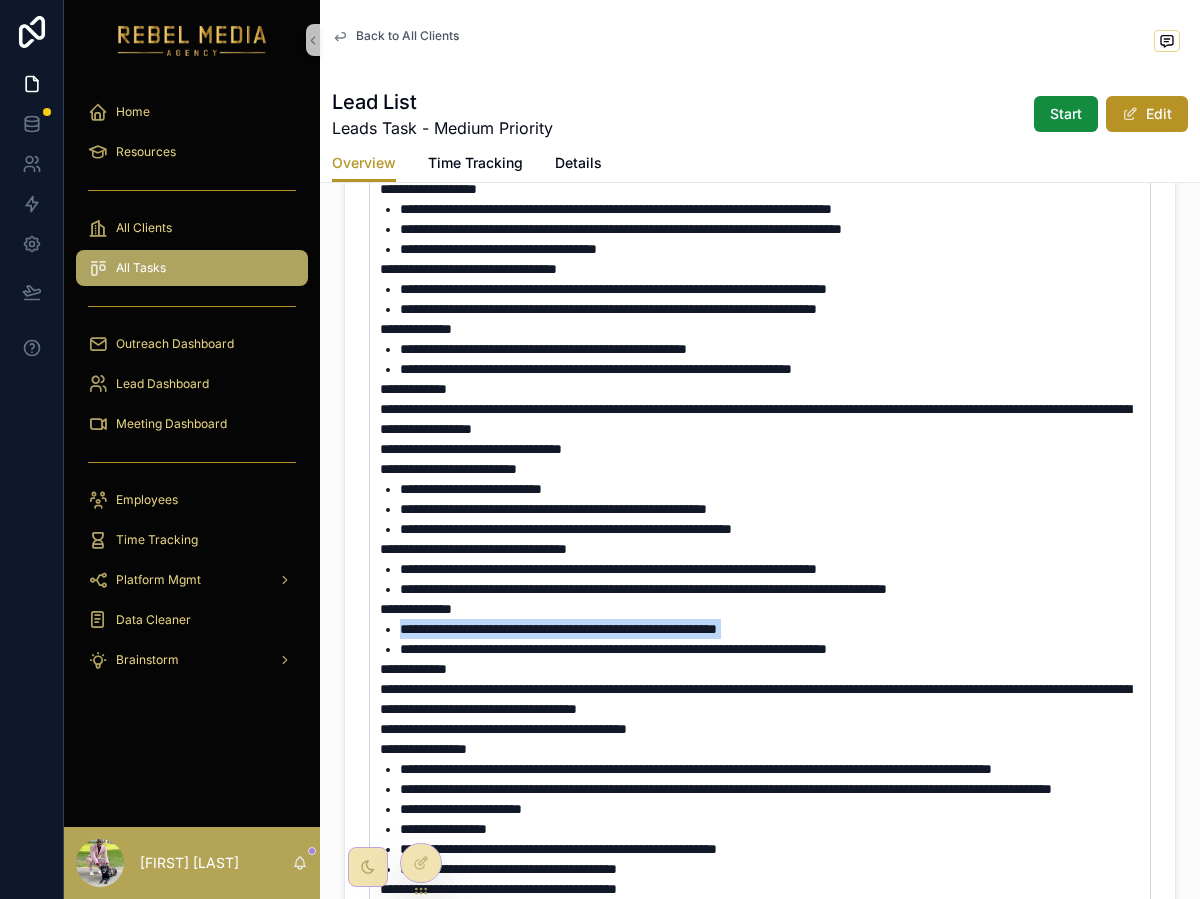 click on "**********" at bounding box center [558, 629] 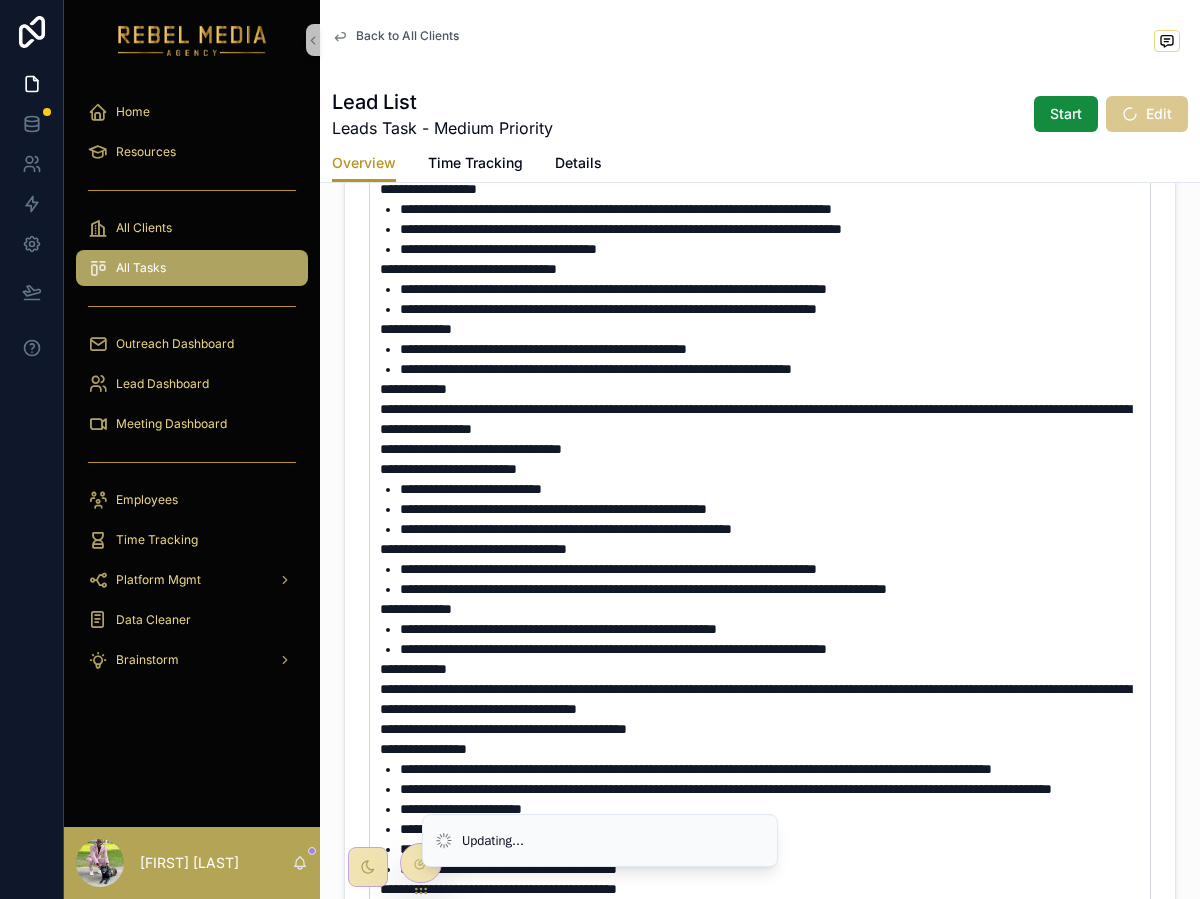 click on "**********" at bounding box center (558, 629) 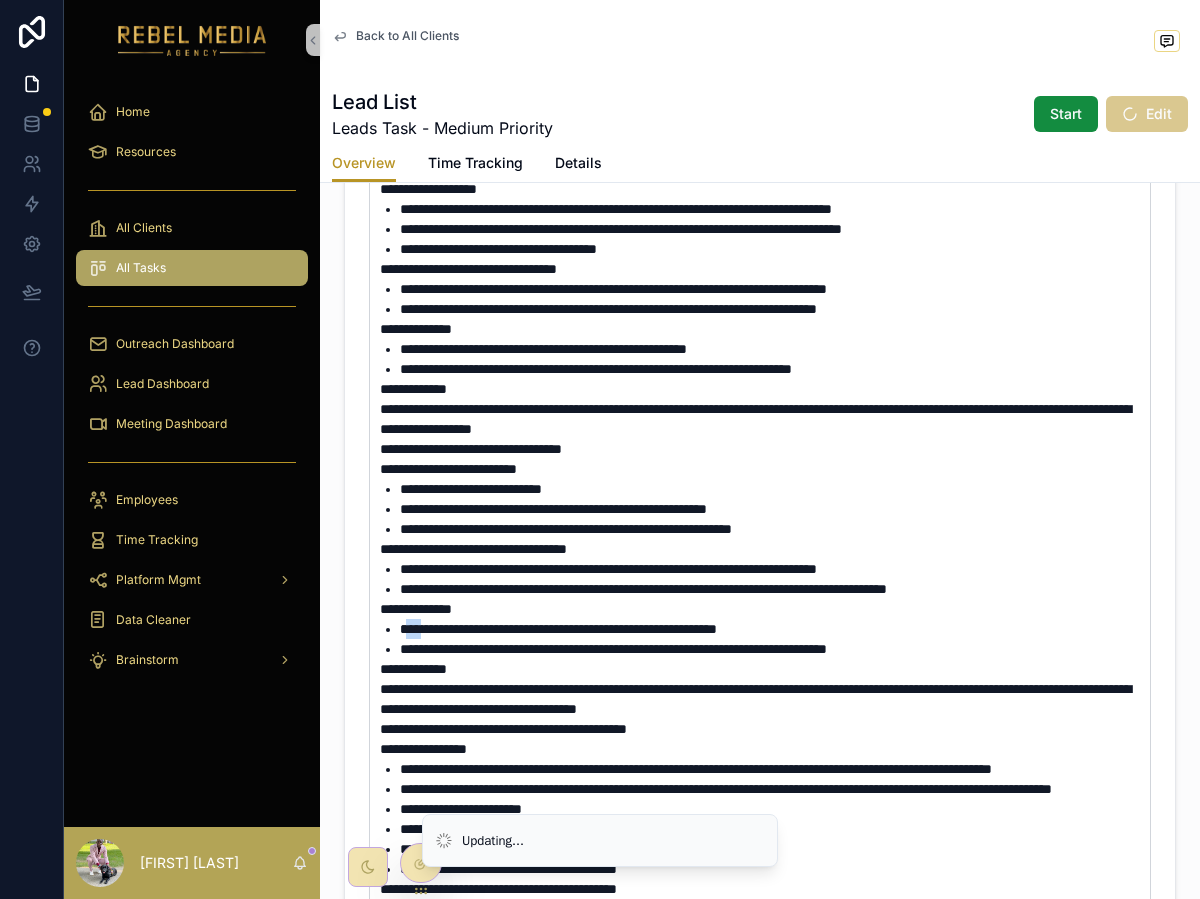 click on "**********" at bounding box center [558, 629] 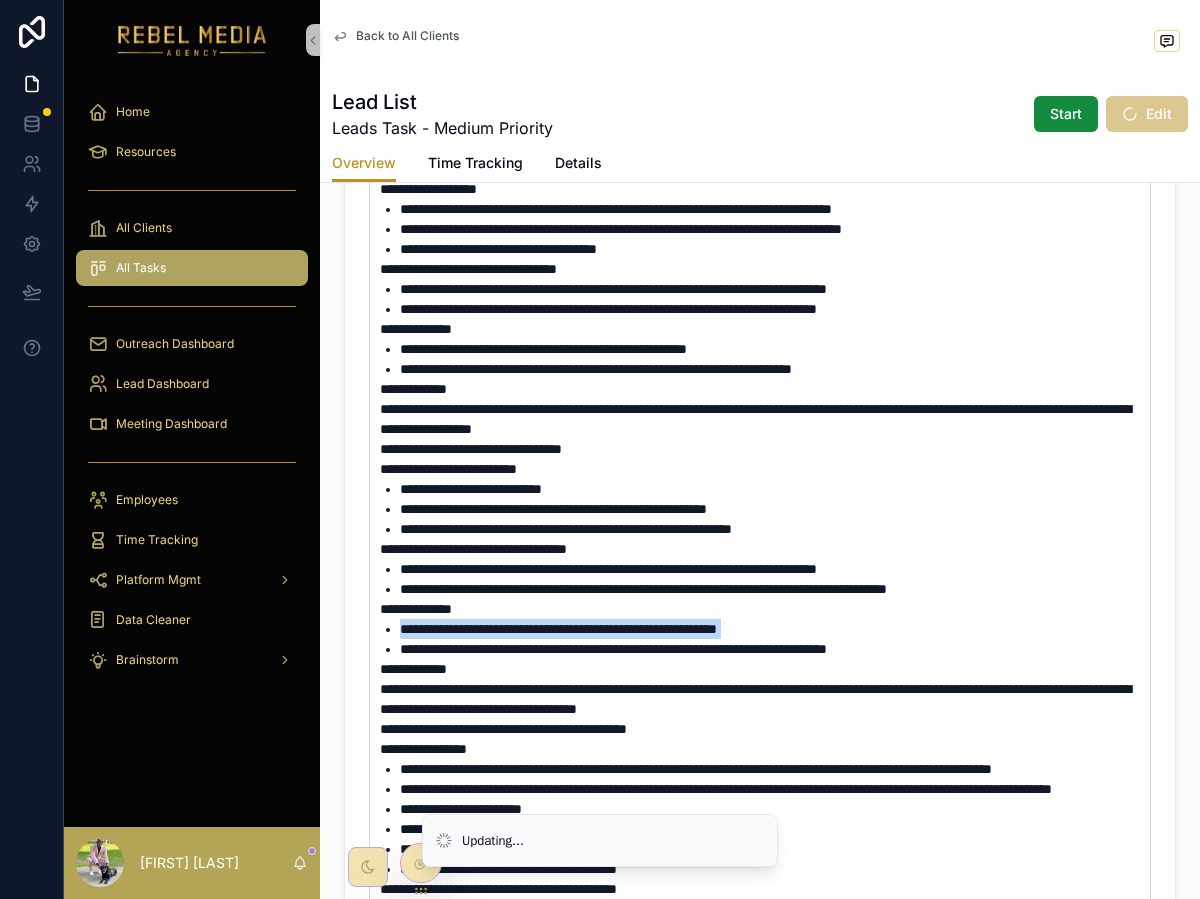 click on "**********" at bounding box center (558, 629) 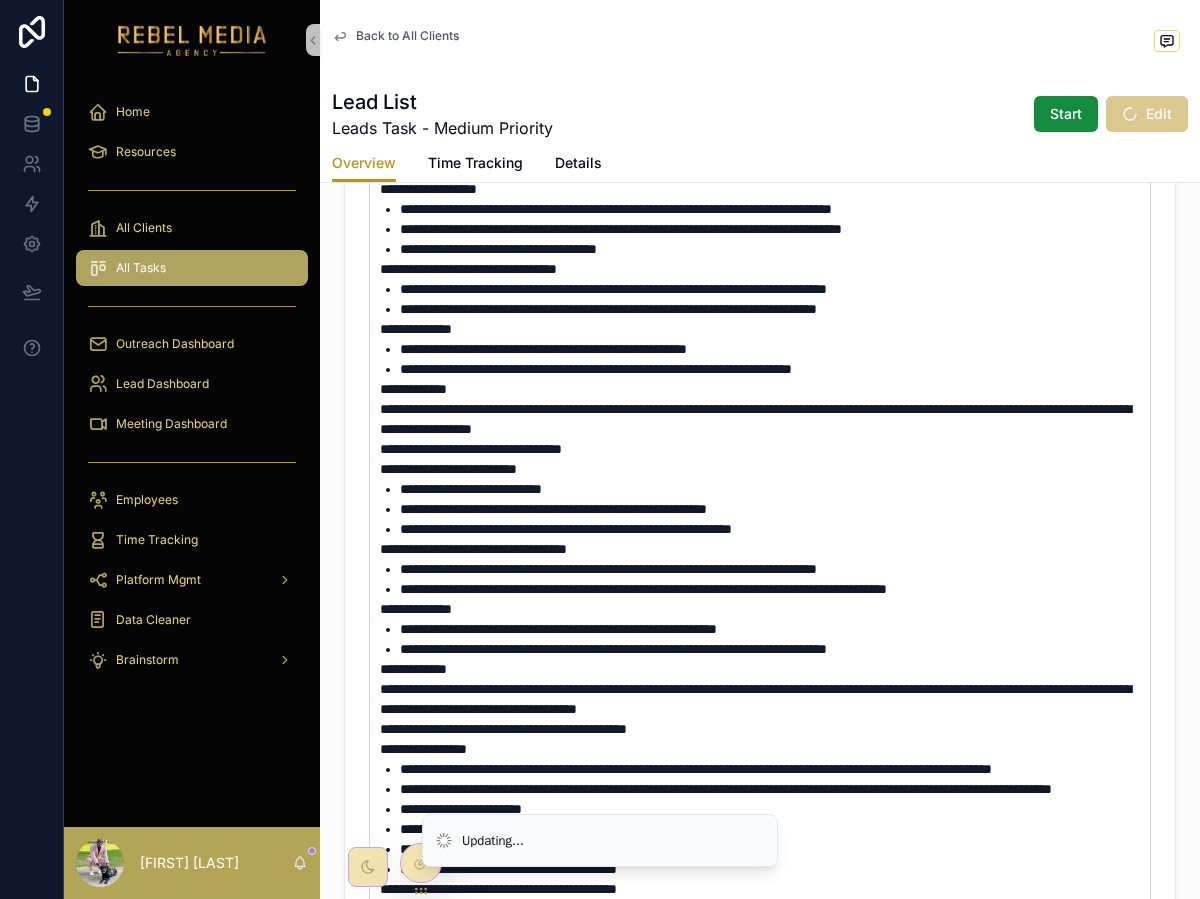 click on "**********" at bounding box center (413, 669) 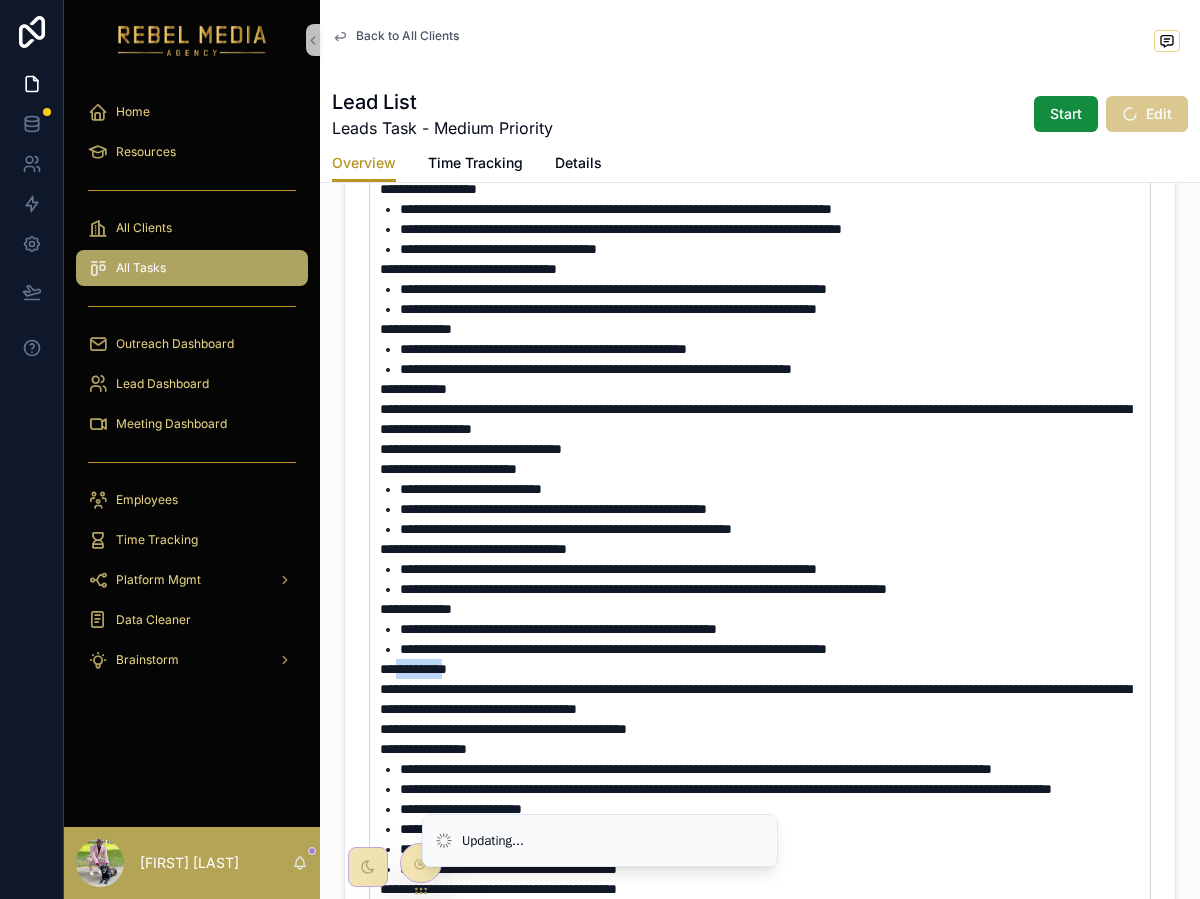 click on "**********" at bounding box center (413, 669) 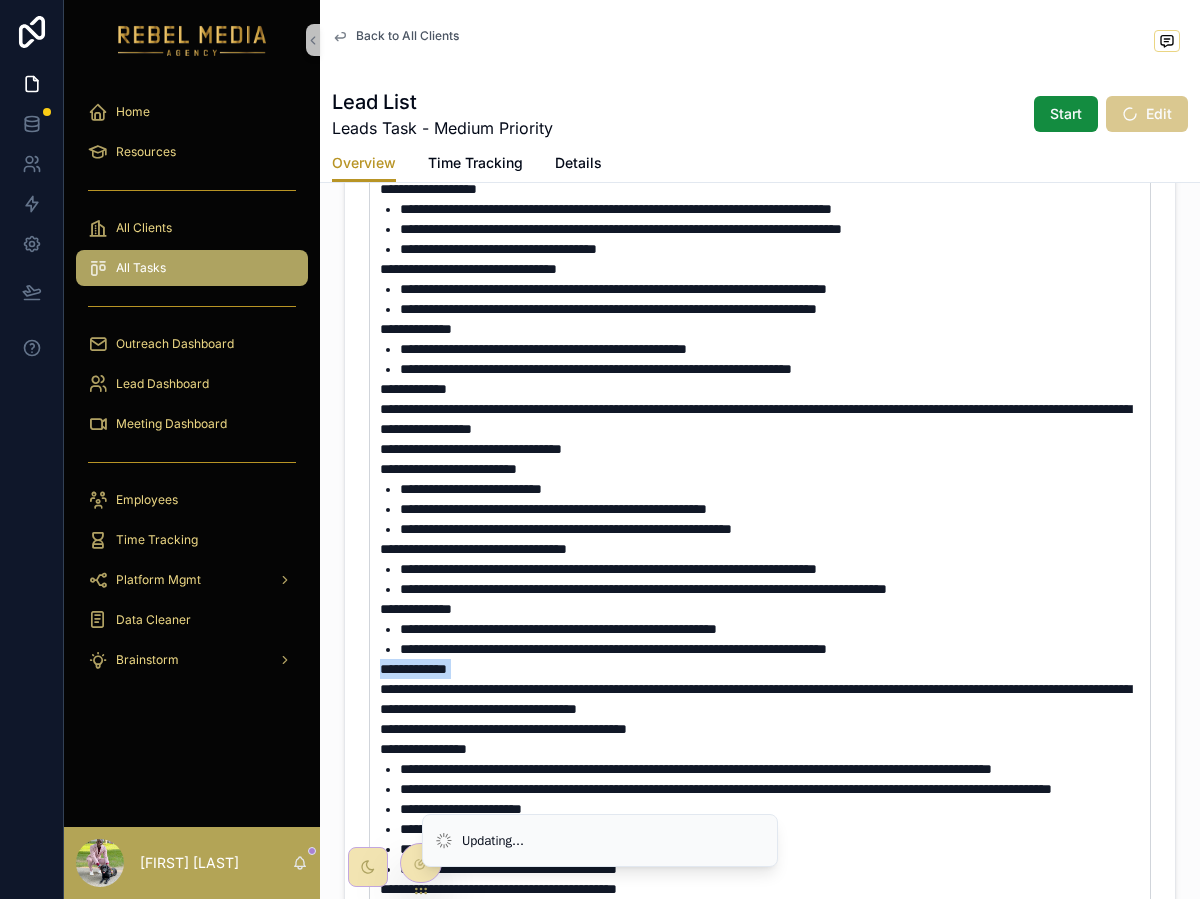 click on "**********" at bounding box center [413, 669] 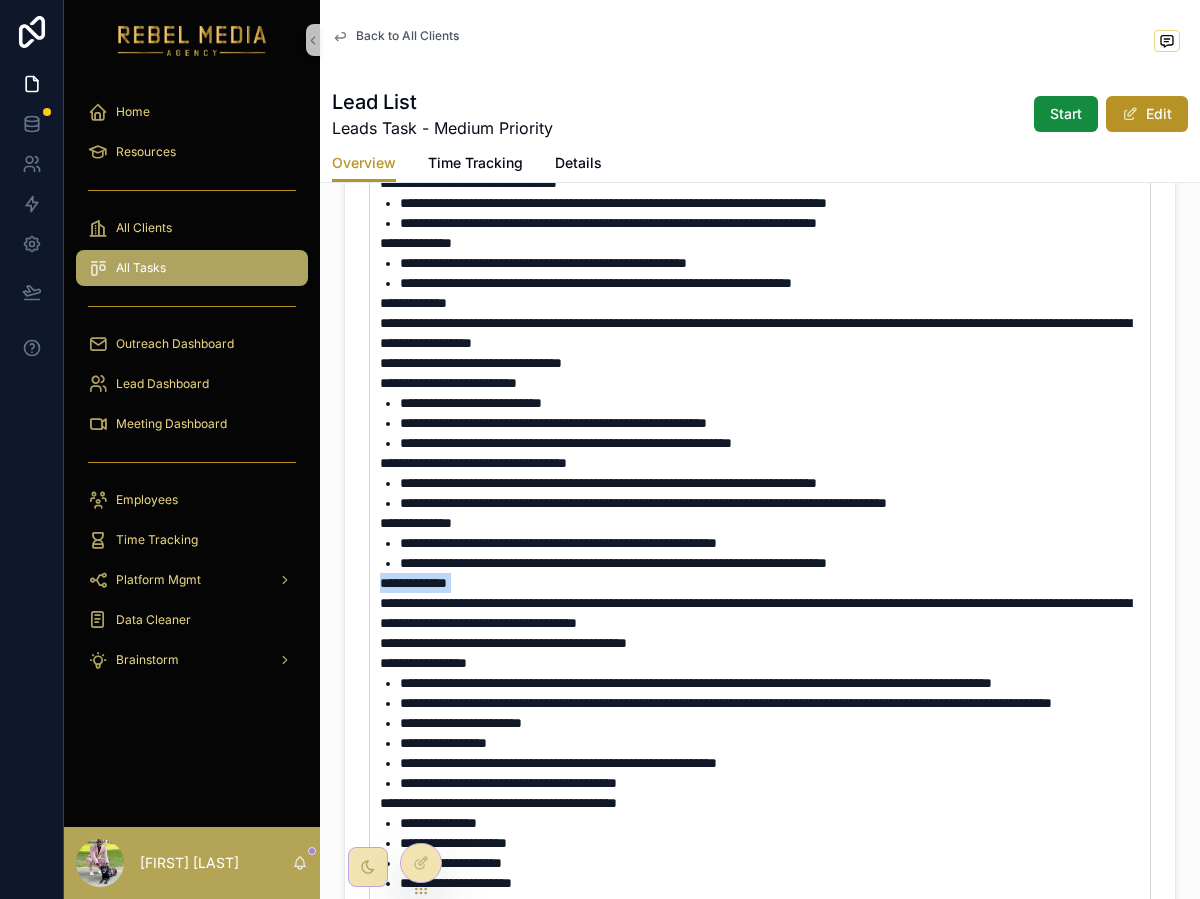 scroll, scrollTop: 1685, scrollLeft: 0, axis: vertical 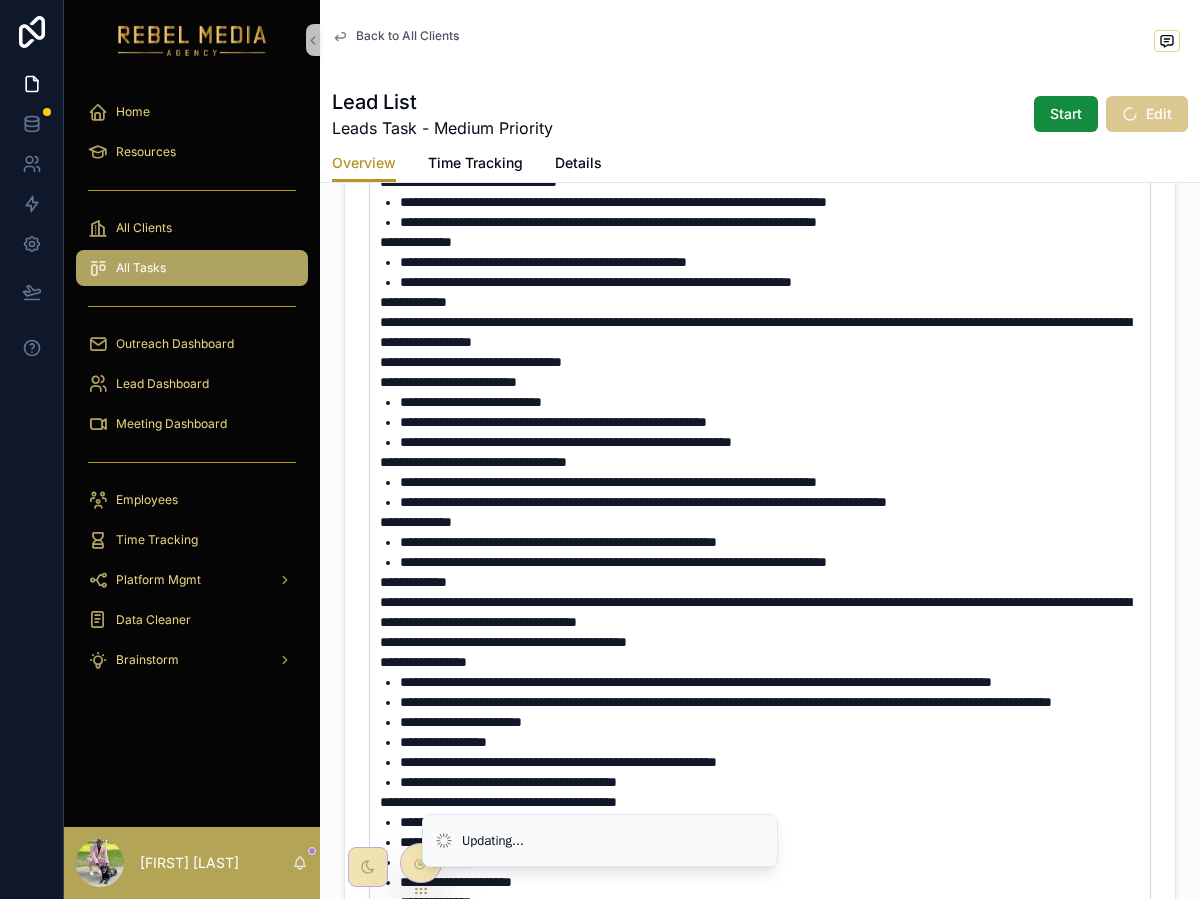 click on "**********" at bounding box center [423, 662] 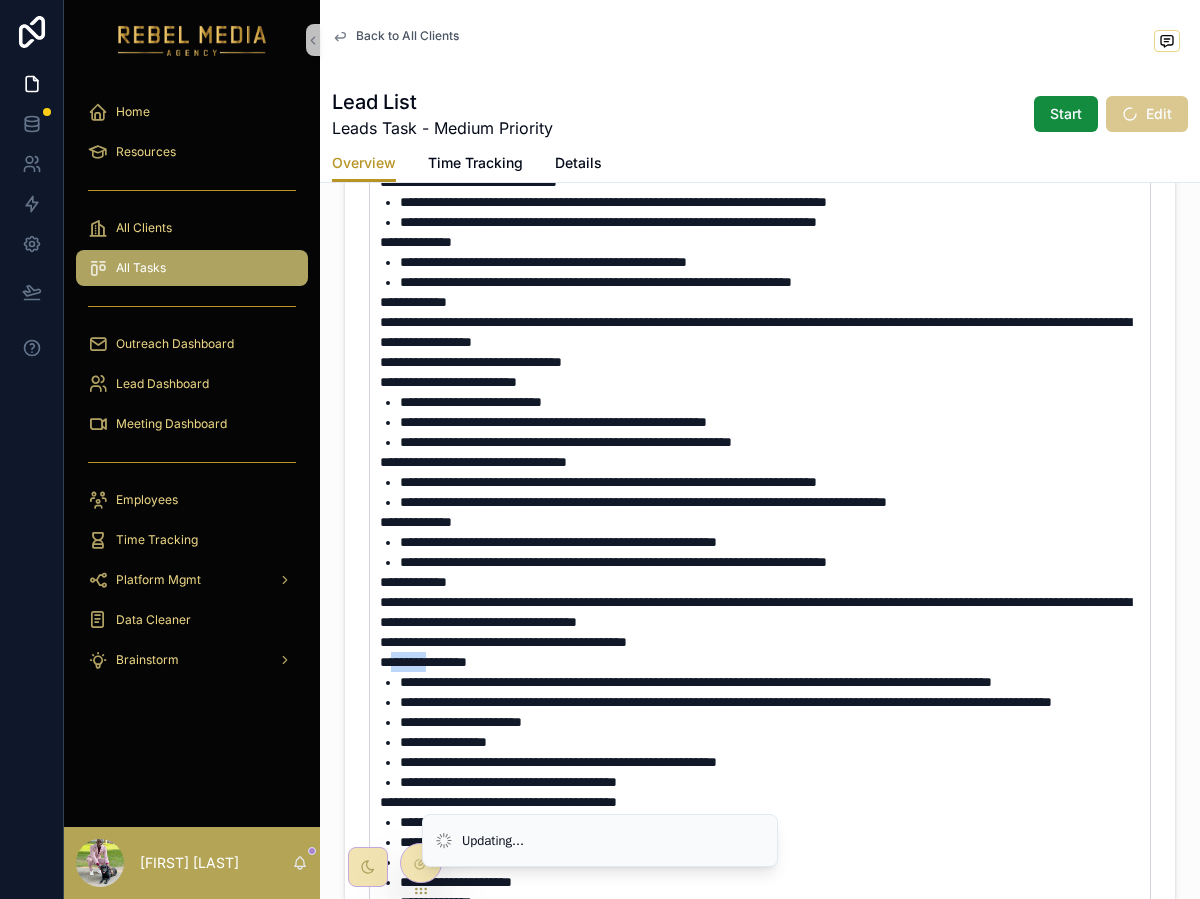 click on "**********" at bounding box center (423, 662) 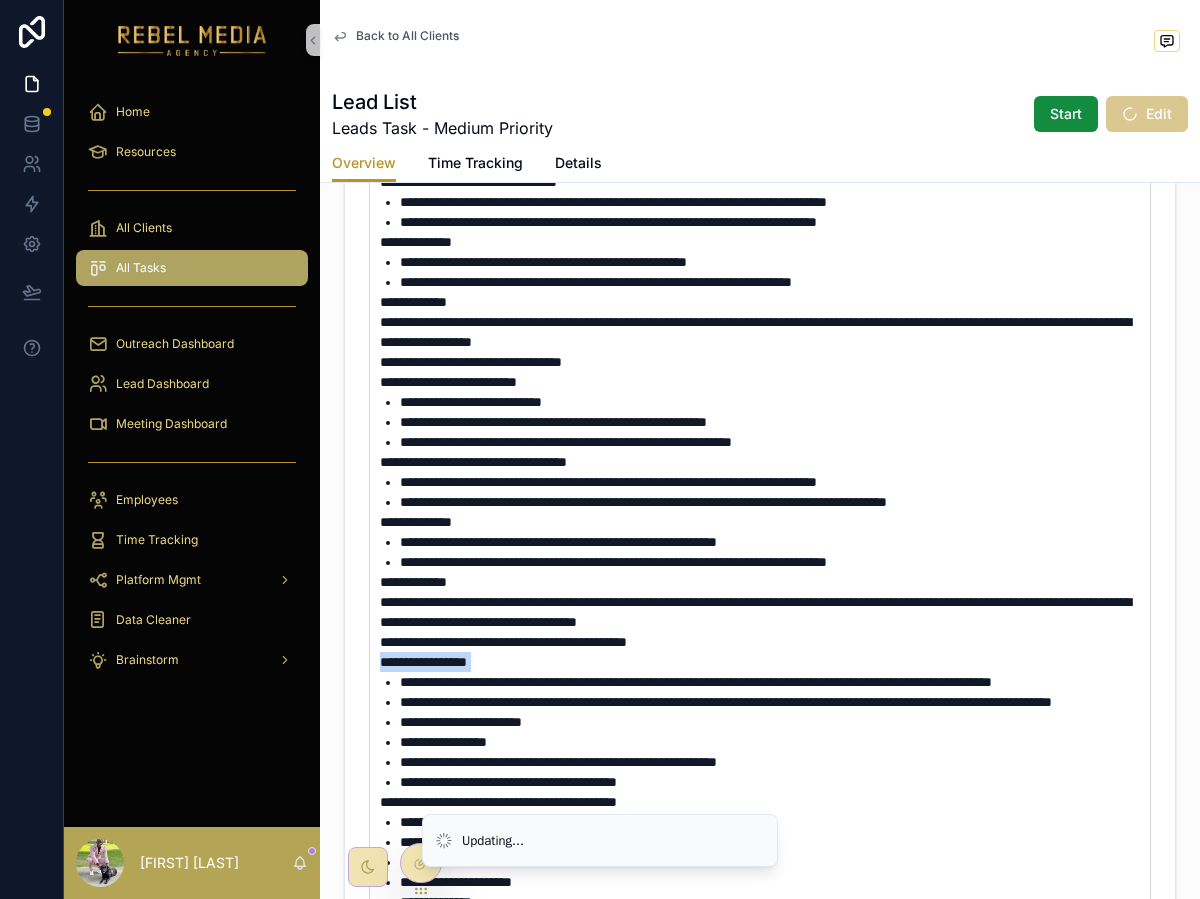 click on "**********" at bounding box center (423, 662) 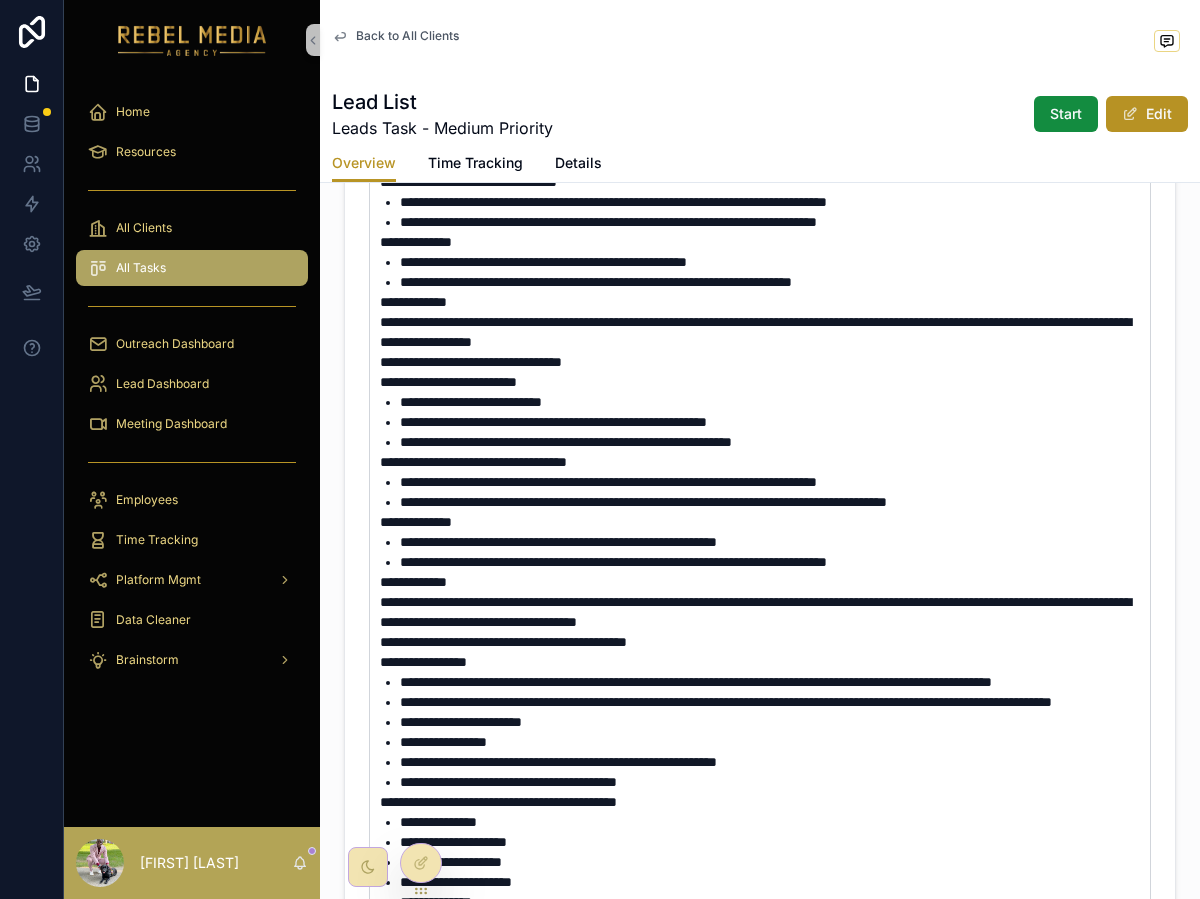 click on "**********" at bounding box center (696, 682) 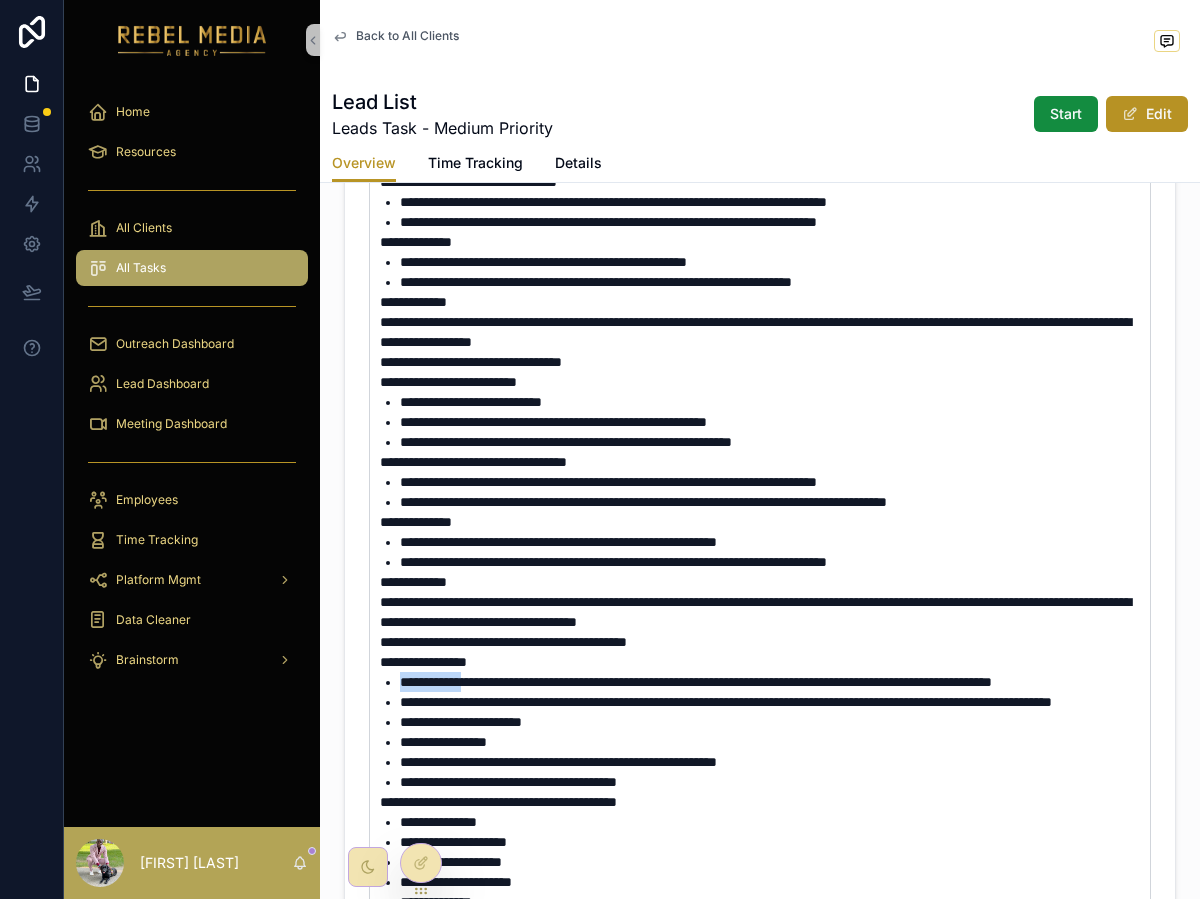 click on "**********" at bounding box center (696, 682) 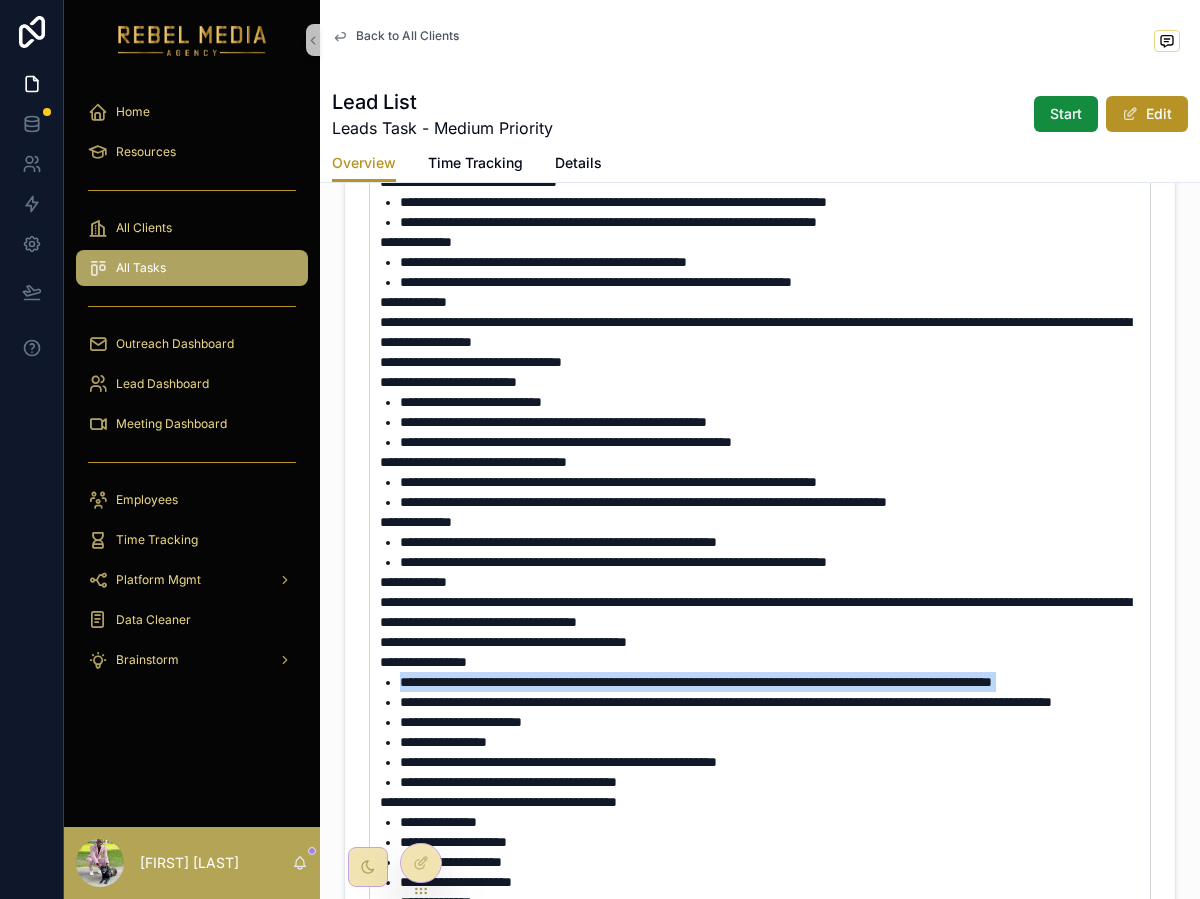 click on "**********" at bounding box center (696, 682) 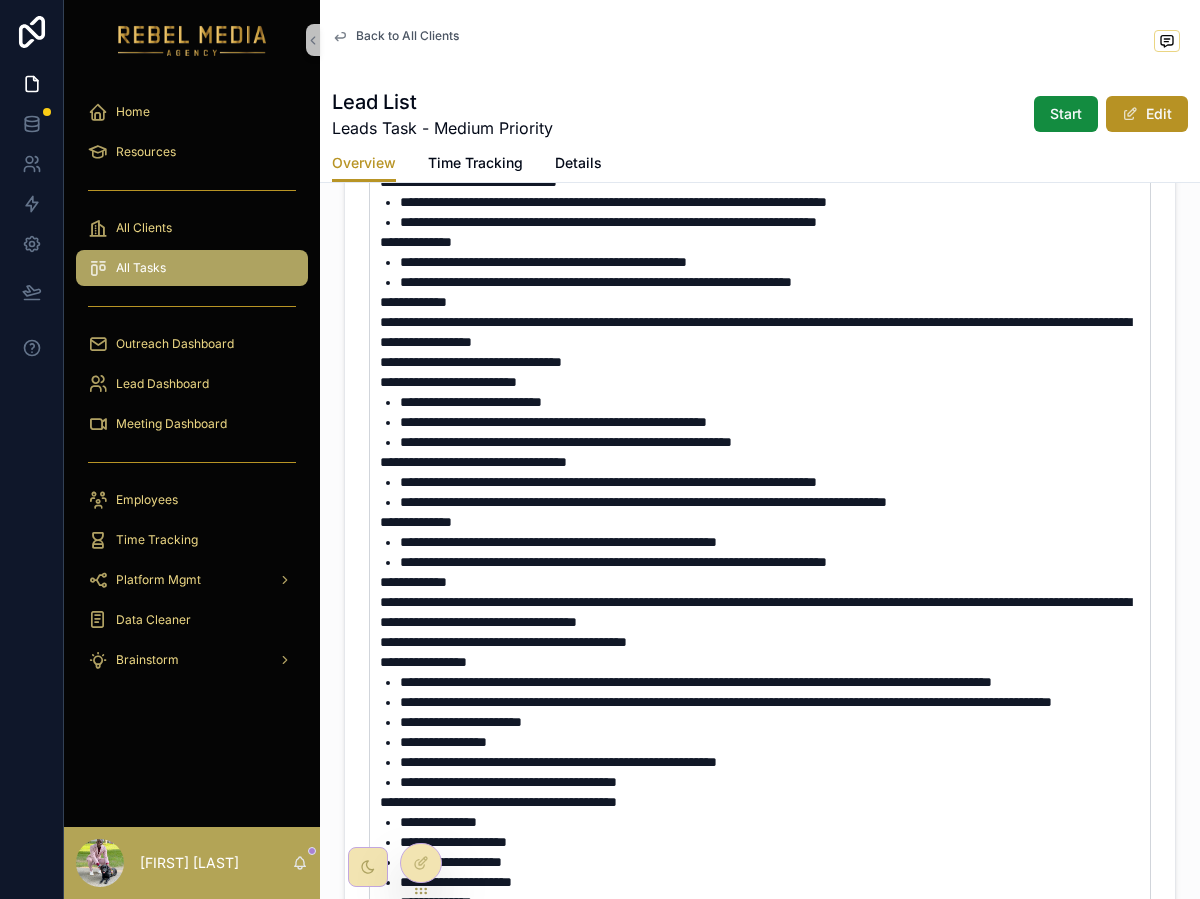 click on "**********" at bounding box center [774, 682] 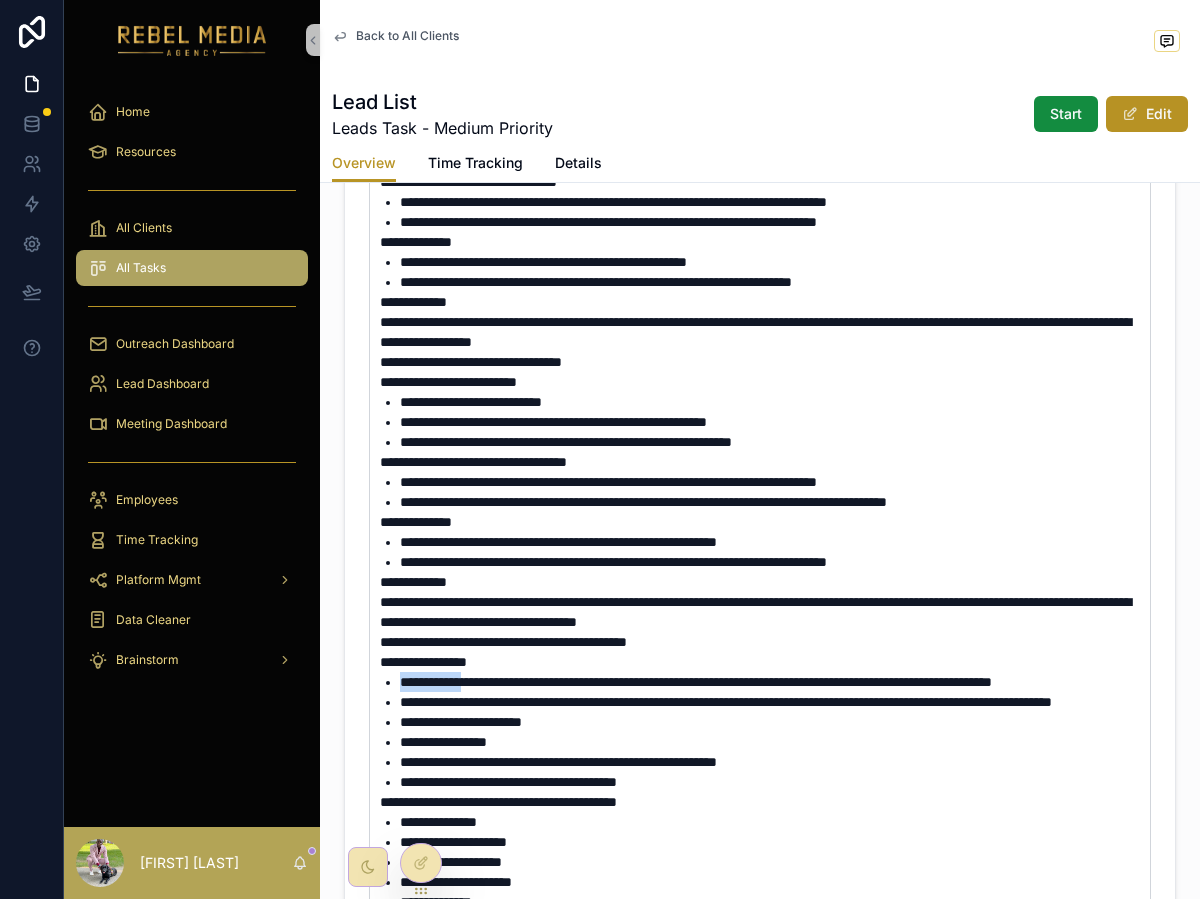 click on "**********" at bounding box center [696, 682] 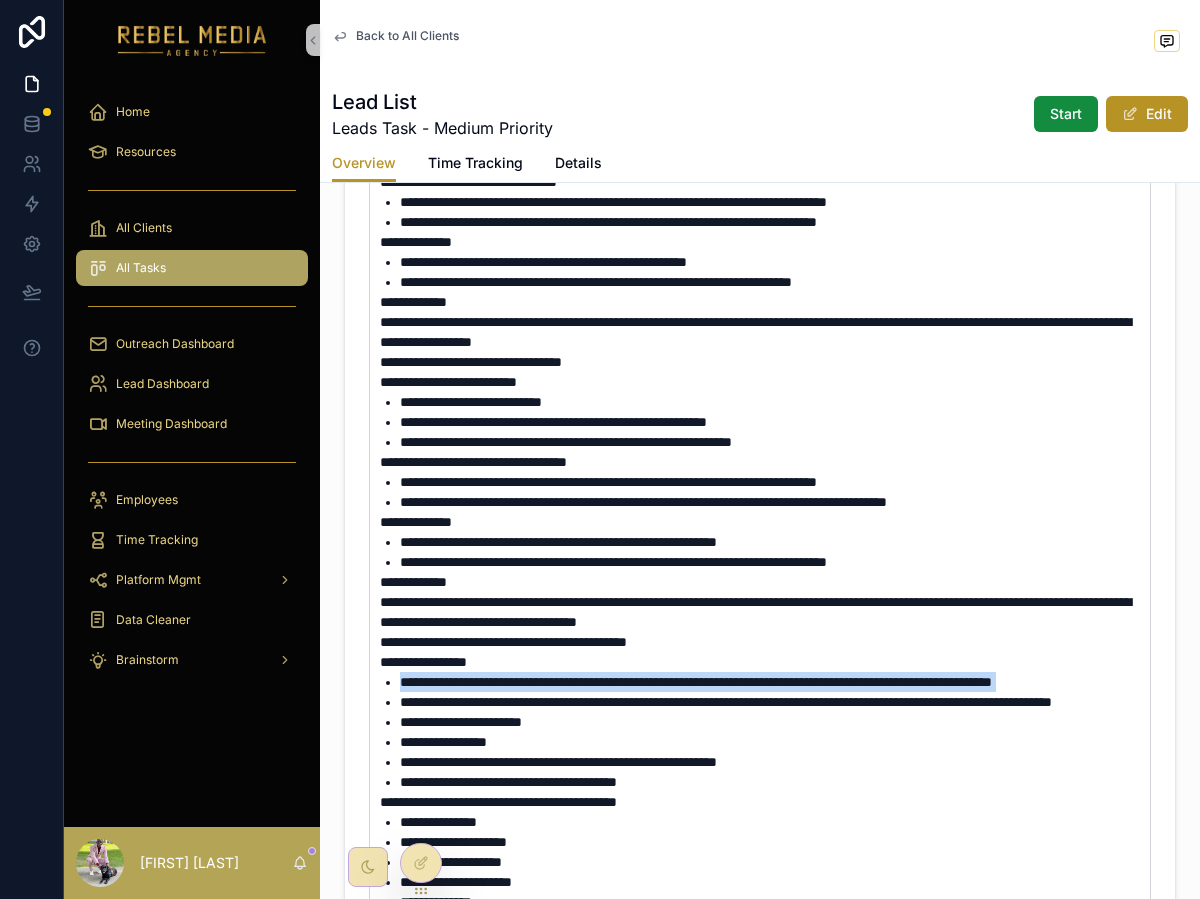 click on "**********" at bounding box center (696, 682) 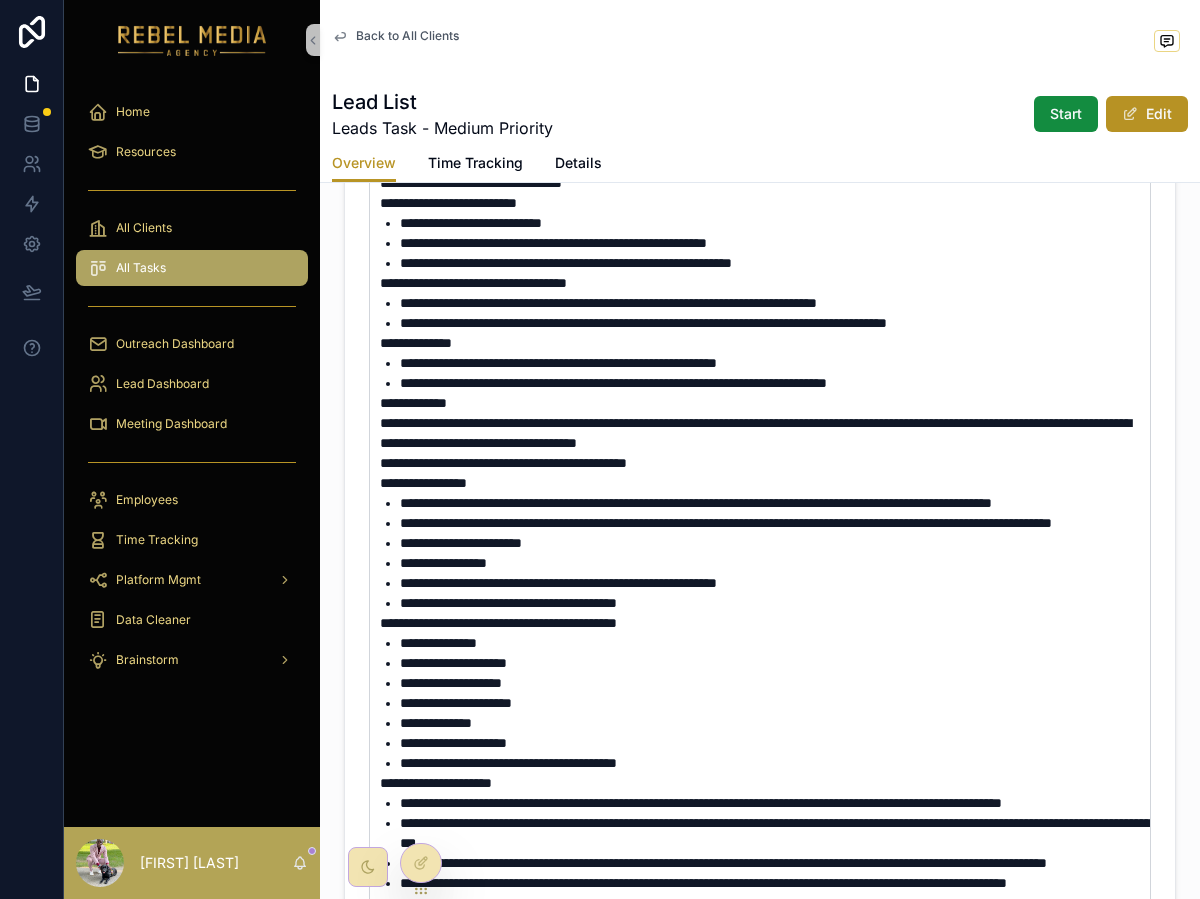 scroll, scrollTop: 1868, scrollLeft: 0, axis: vertical 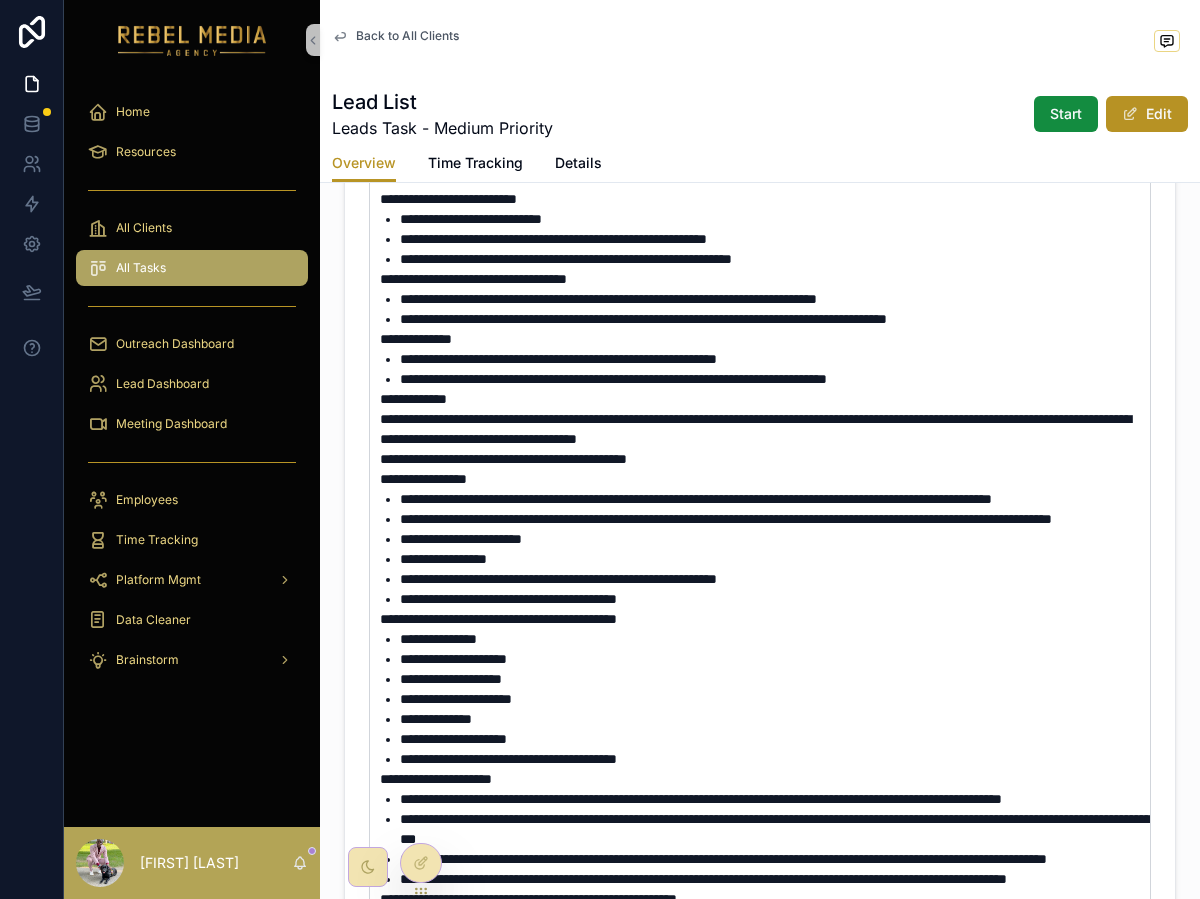 click on "**********" at bounding box center [696, 499] 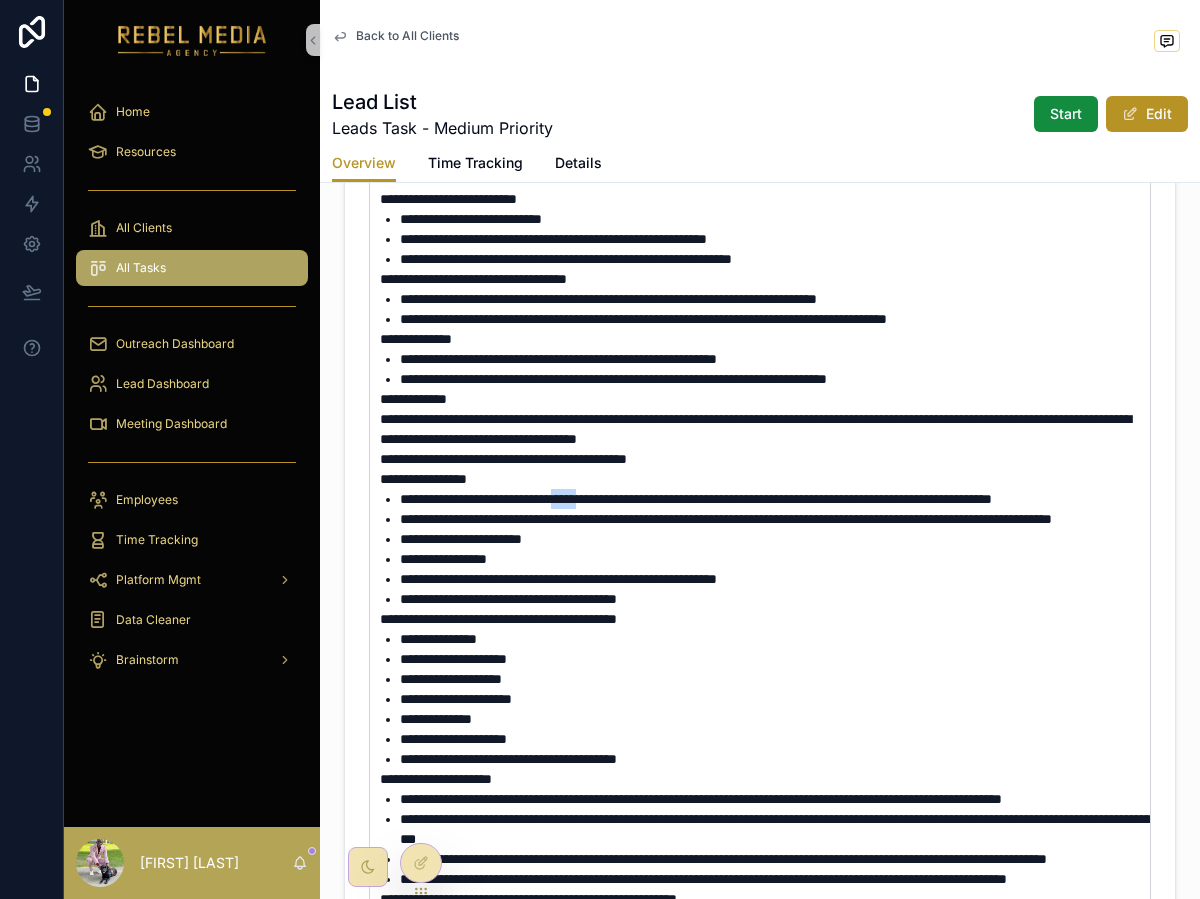 click on "**********" at bounding box center [696, 499] 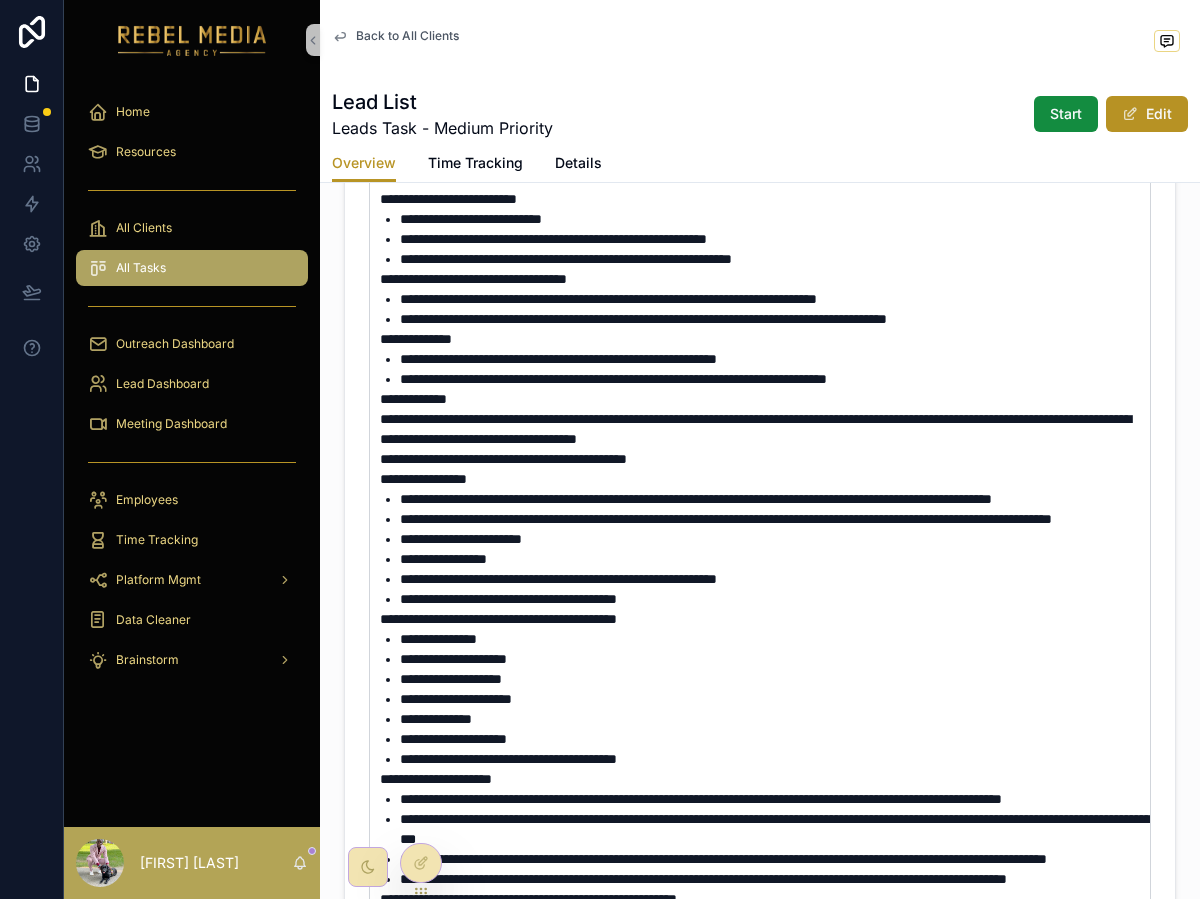 click on "**********" at bounding box center (696, 499) 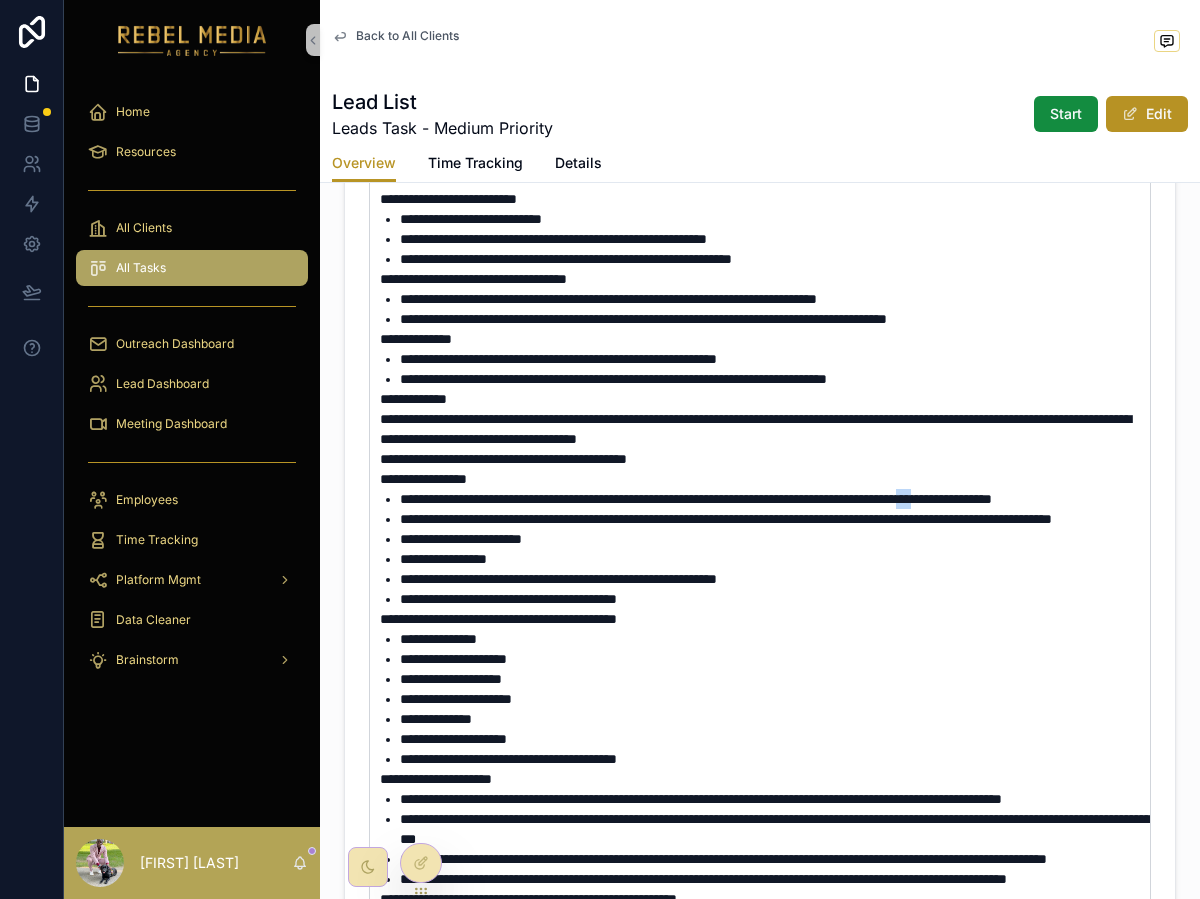 click on "**********" at bounding box center [696, 499] 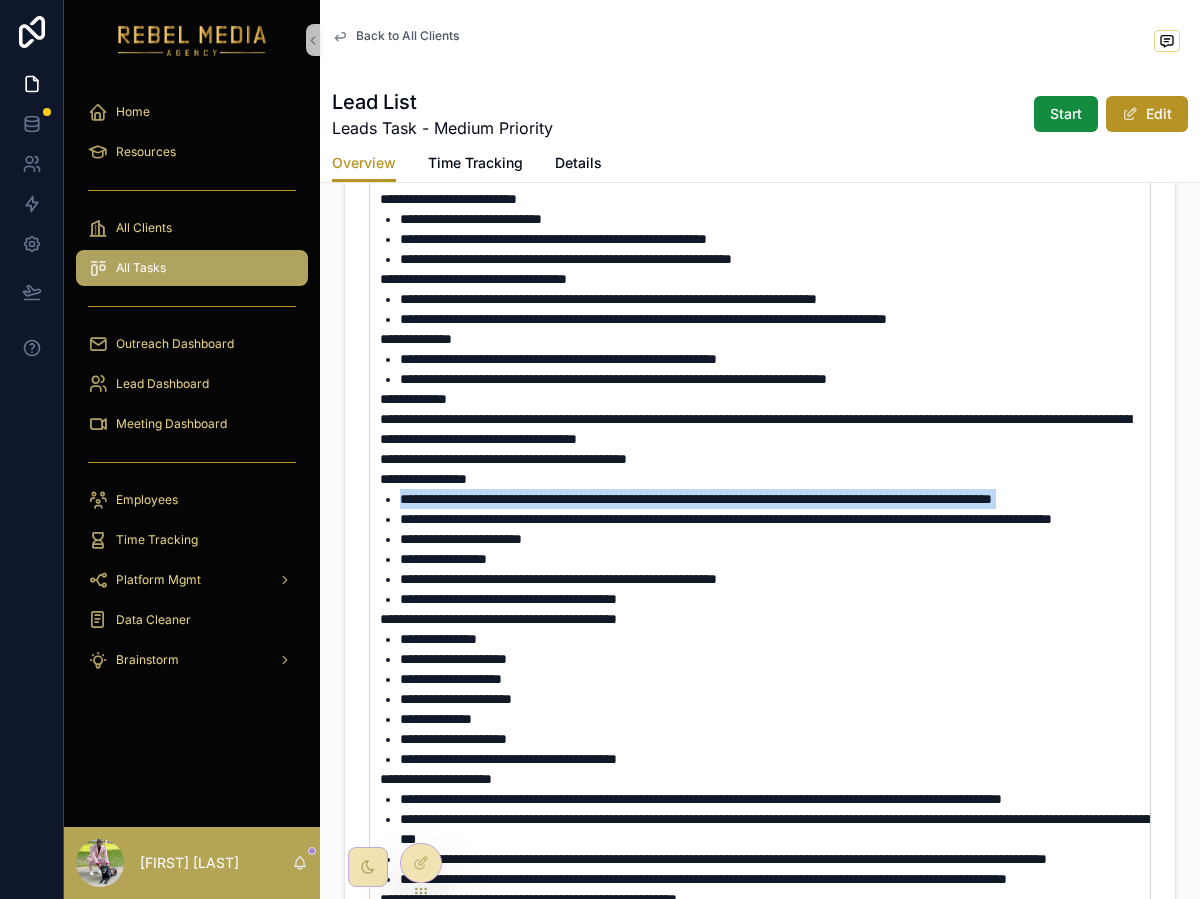 click on "**********" at bounding box center [696, 499] 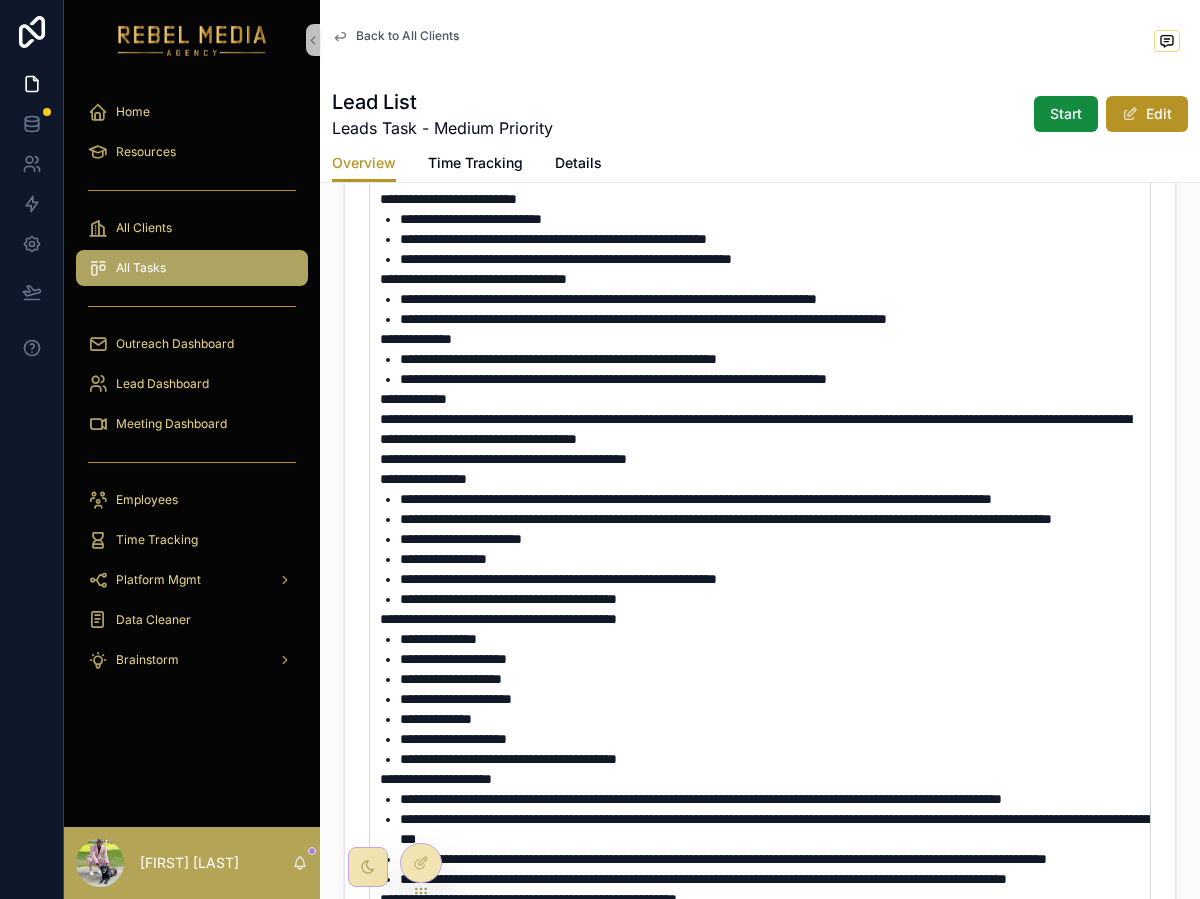 click on "**********" at bounding box center (726, 519) 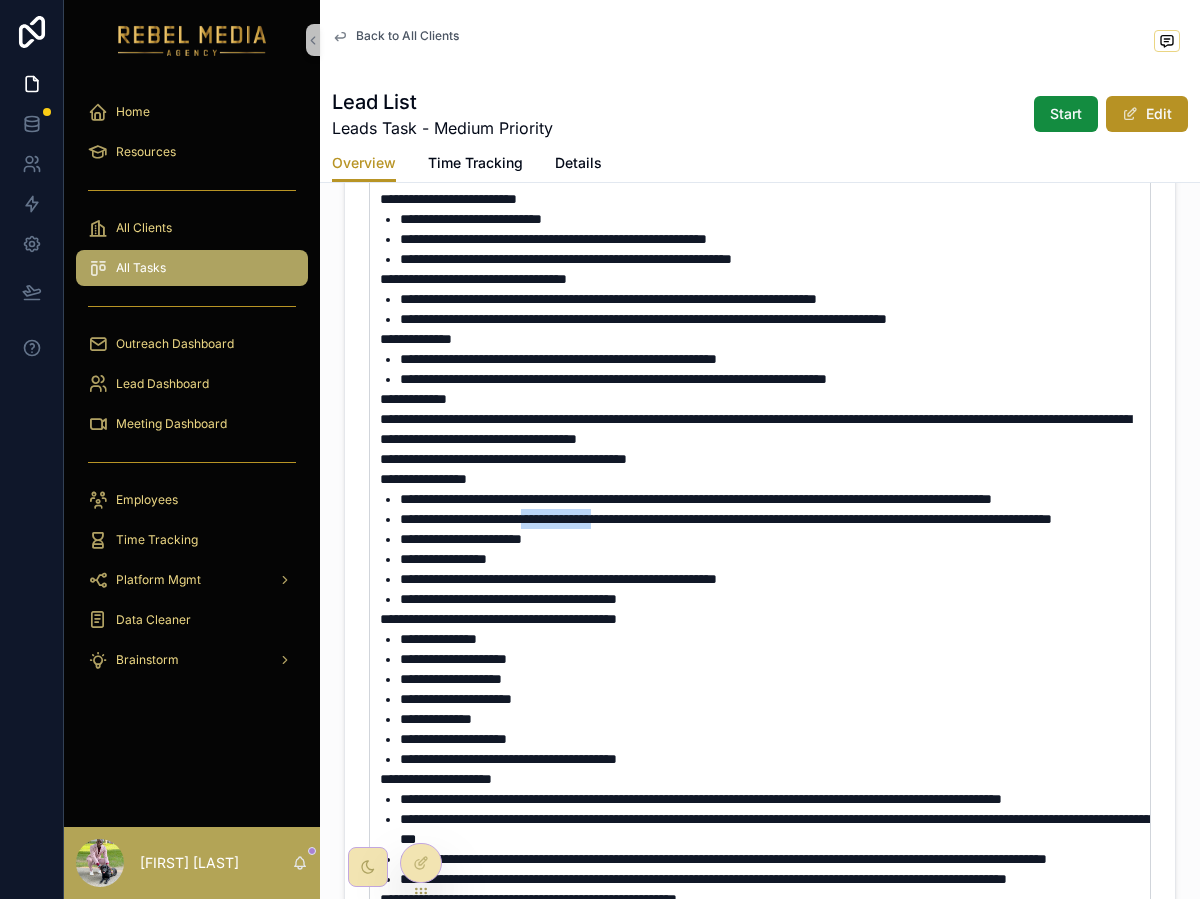 click on "**********" at bounding box center (726, 519) 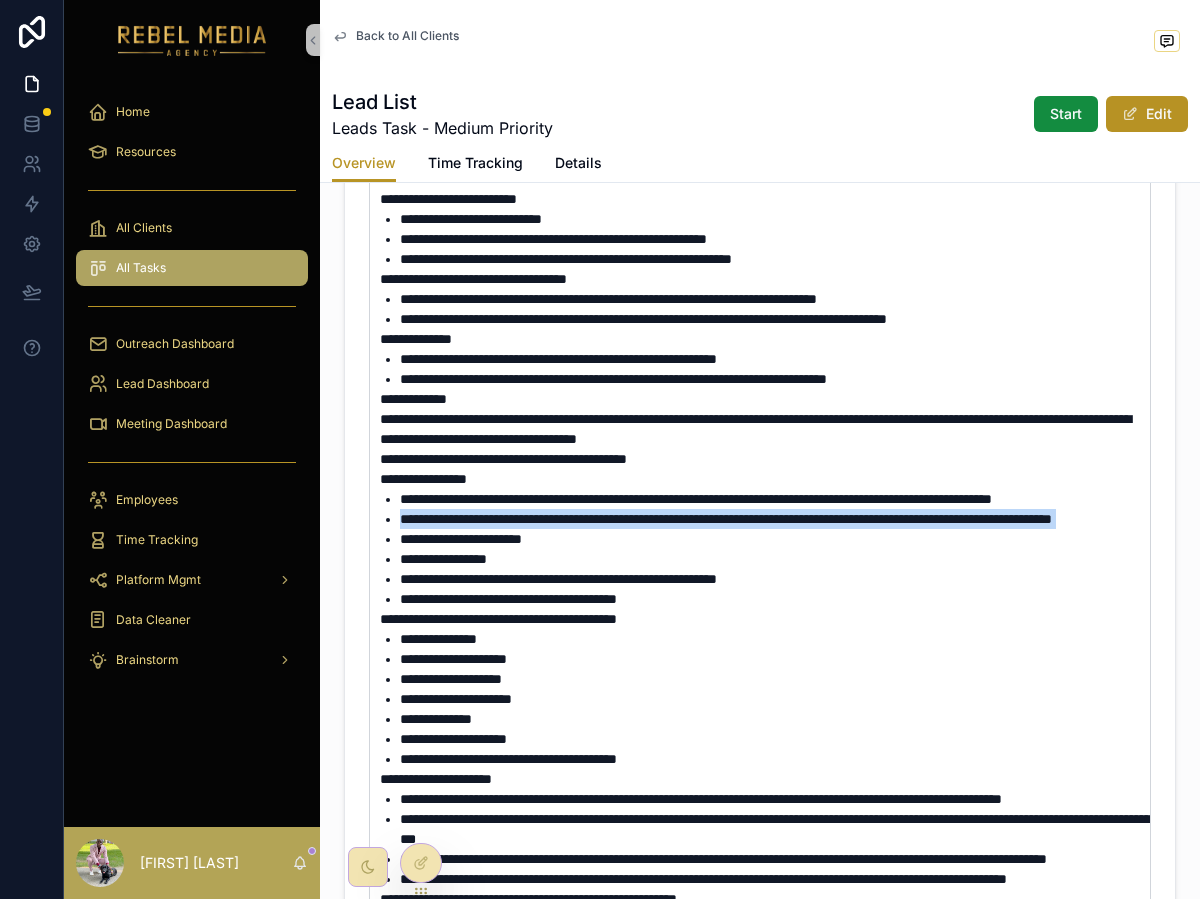 click on "**********" at bounding box center (726, 519) 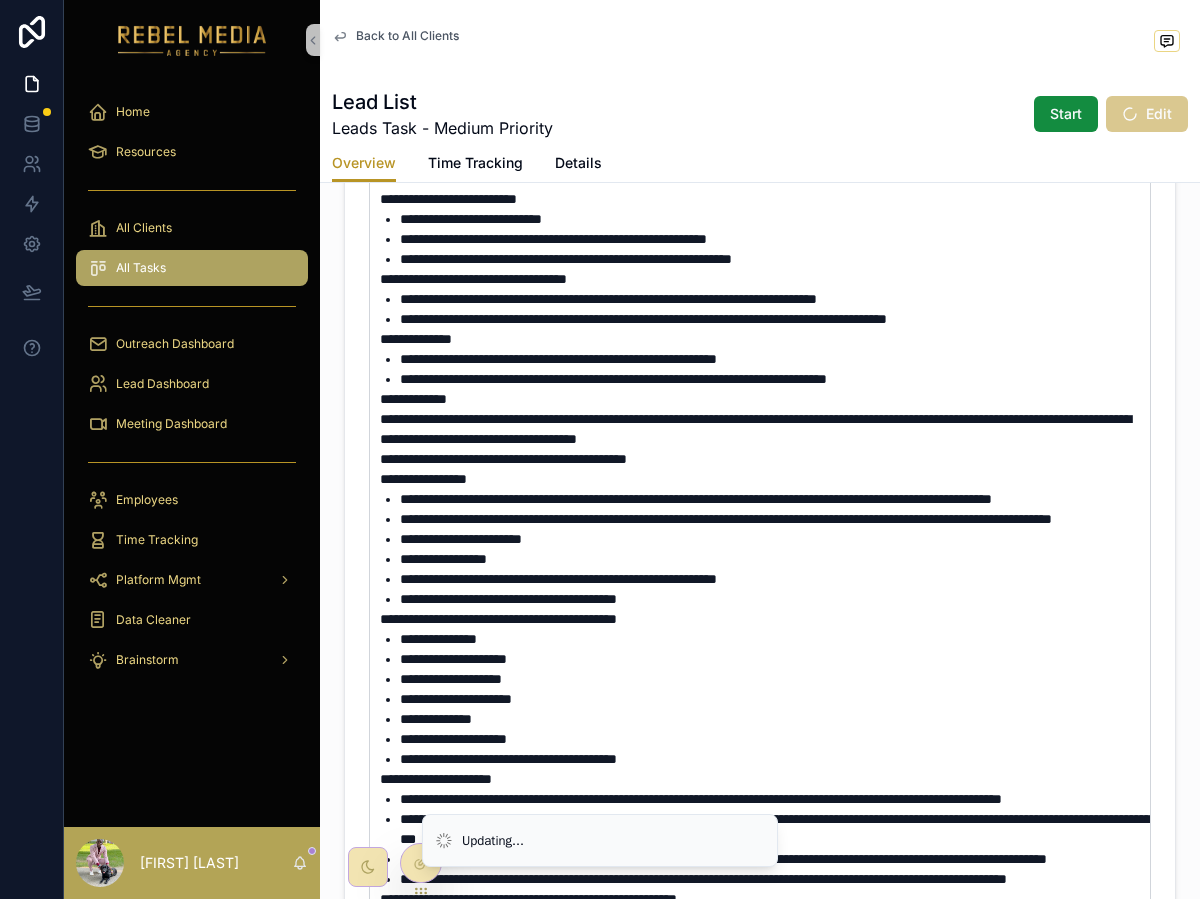 click on "**********" at bounding box center [726, 519] 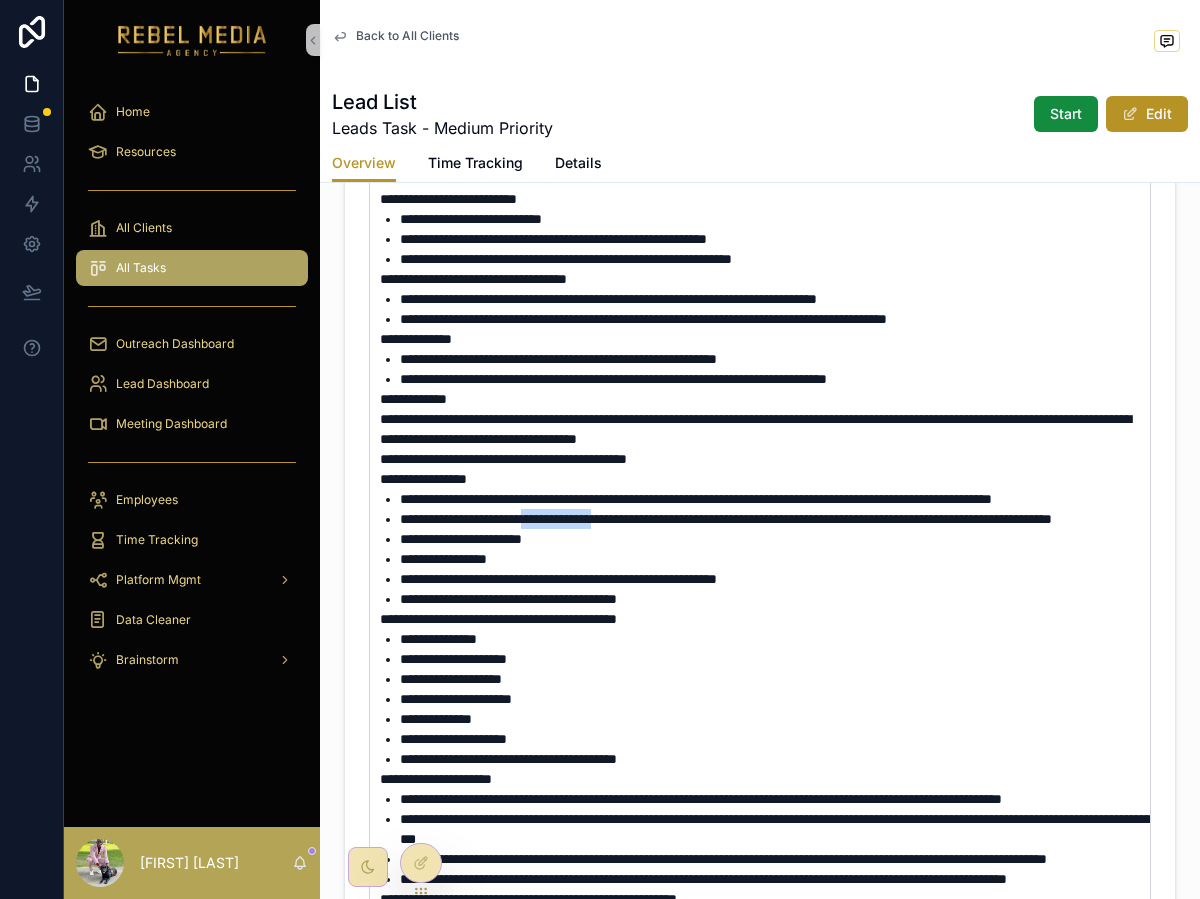 click on "**********" at bounding box center (726, 519) 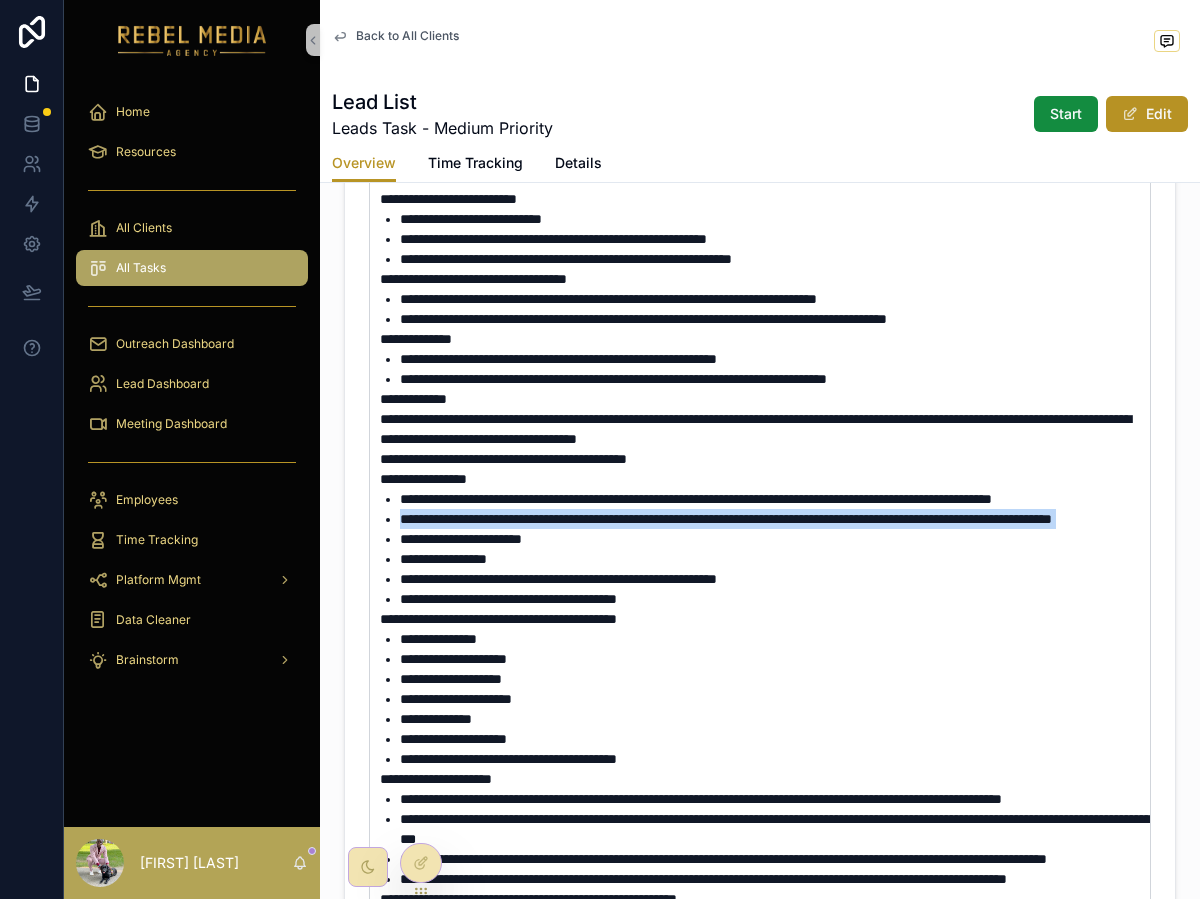 click on "**********" at bounding box center (726, 519) 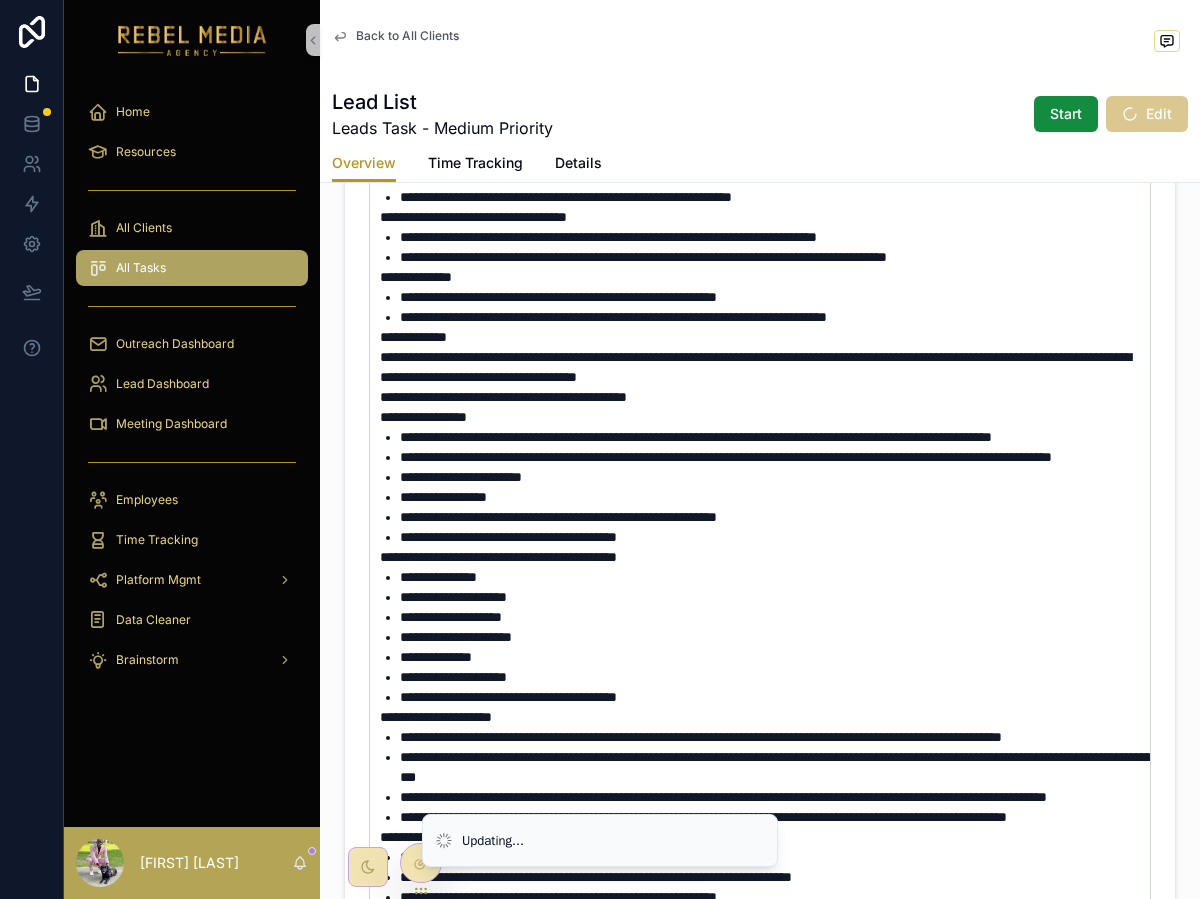 scroll, scrollTop: 1943, scrollLeft: 0, axis: vertical 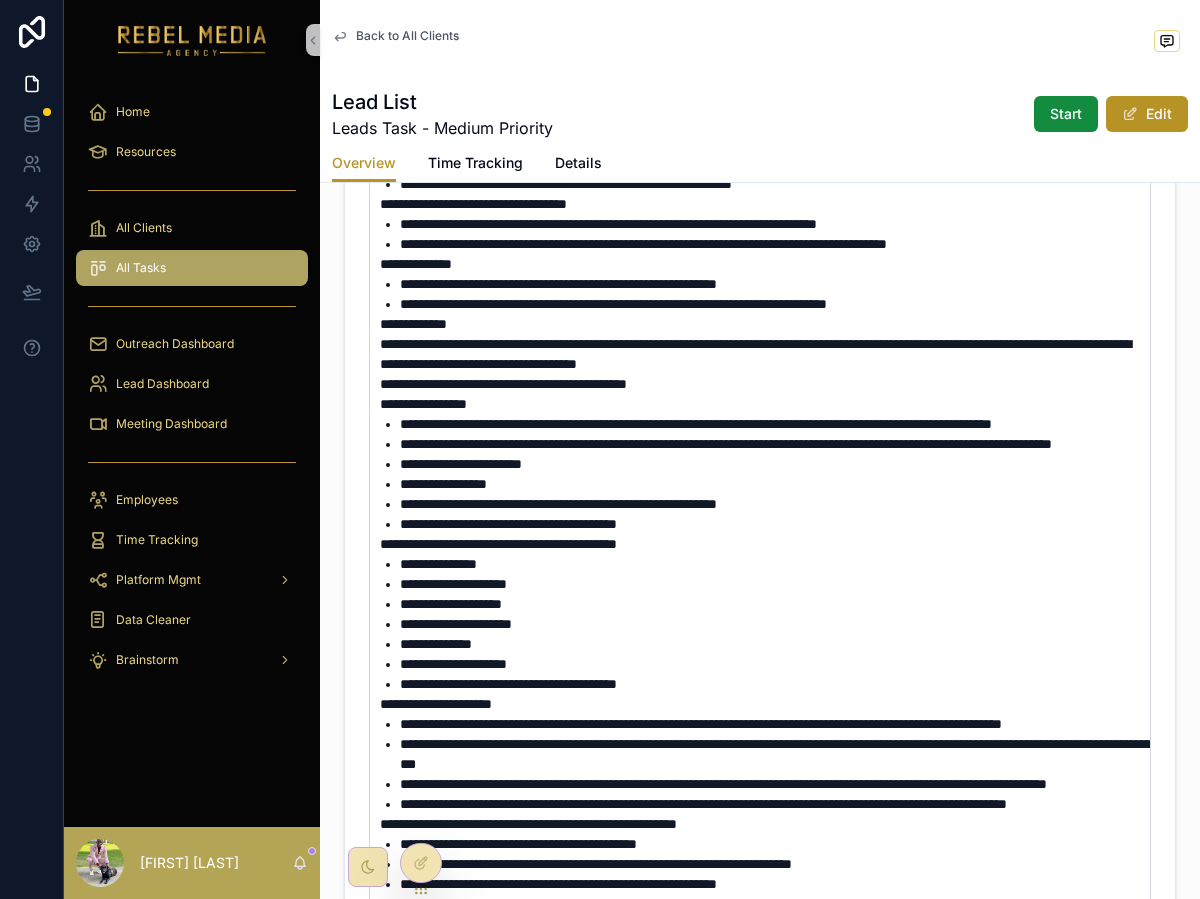 click on "**********" at bounding box center [726, 444] 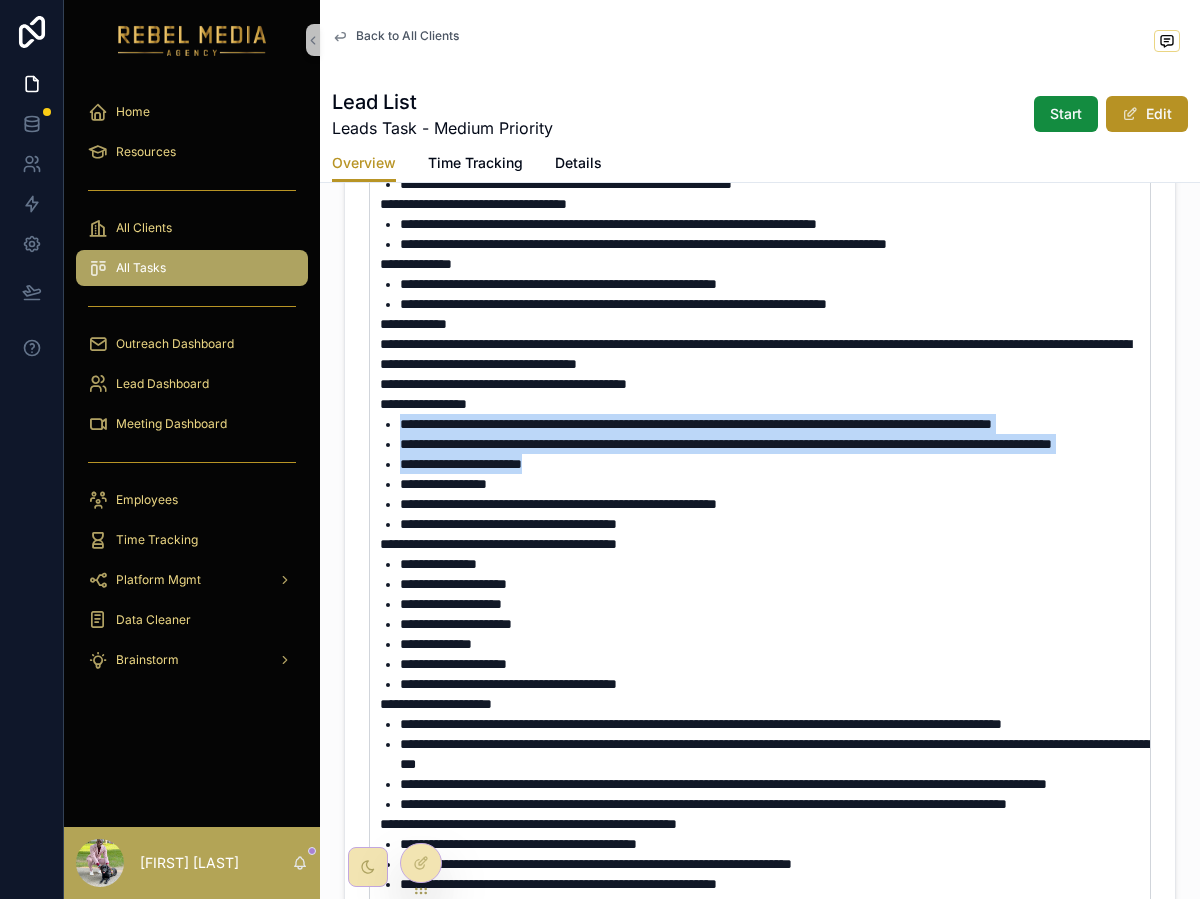 drag, startPoint x: 400, startPoint y: 464, endPoint x: 625, endPoint y: 535, distance: 235.93643 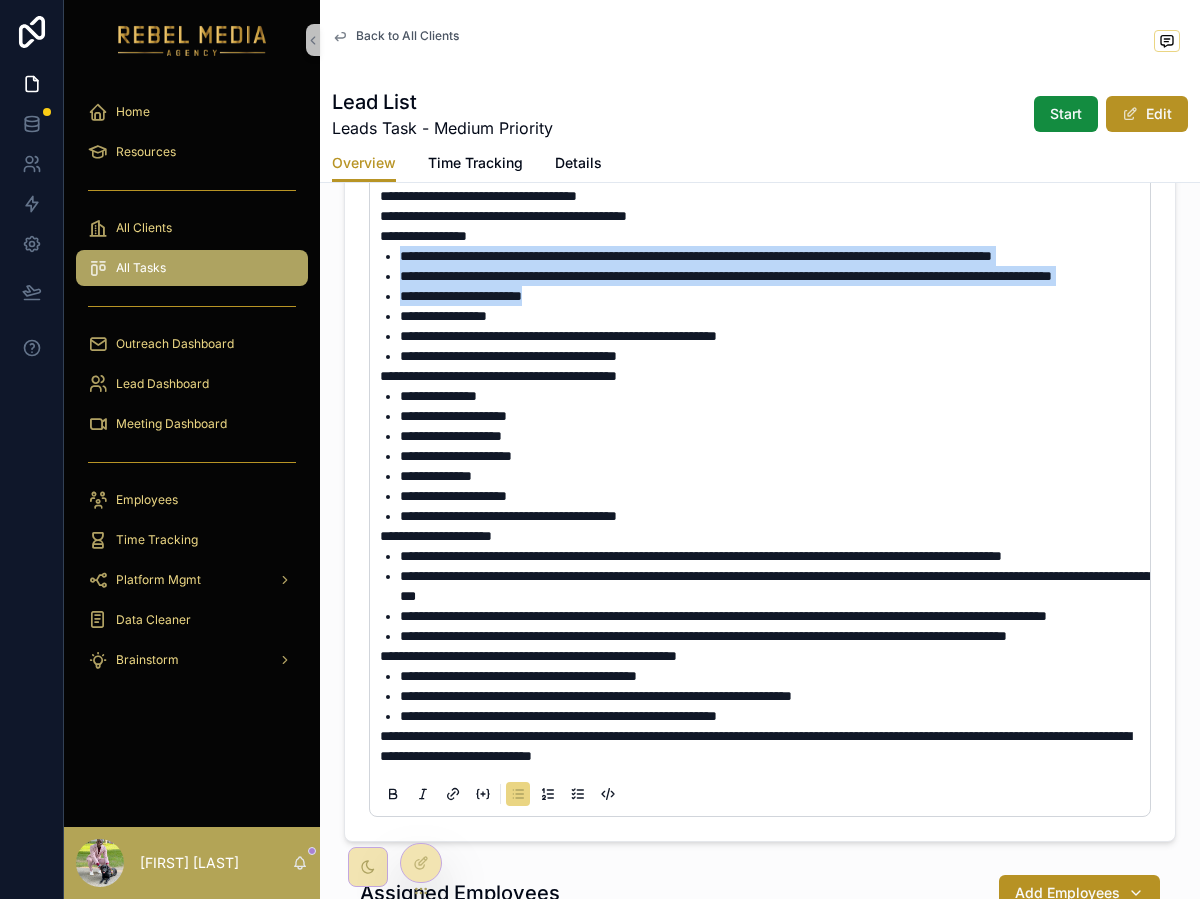 scroll, scrollTop: 2109, scrollLeft: 0, axis: vertical 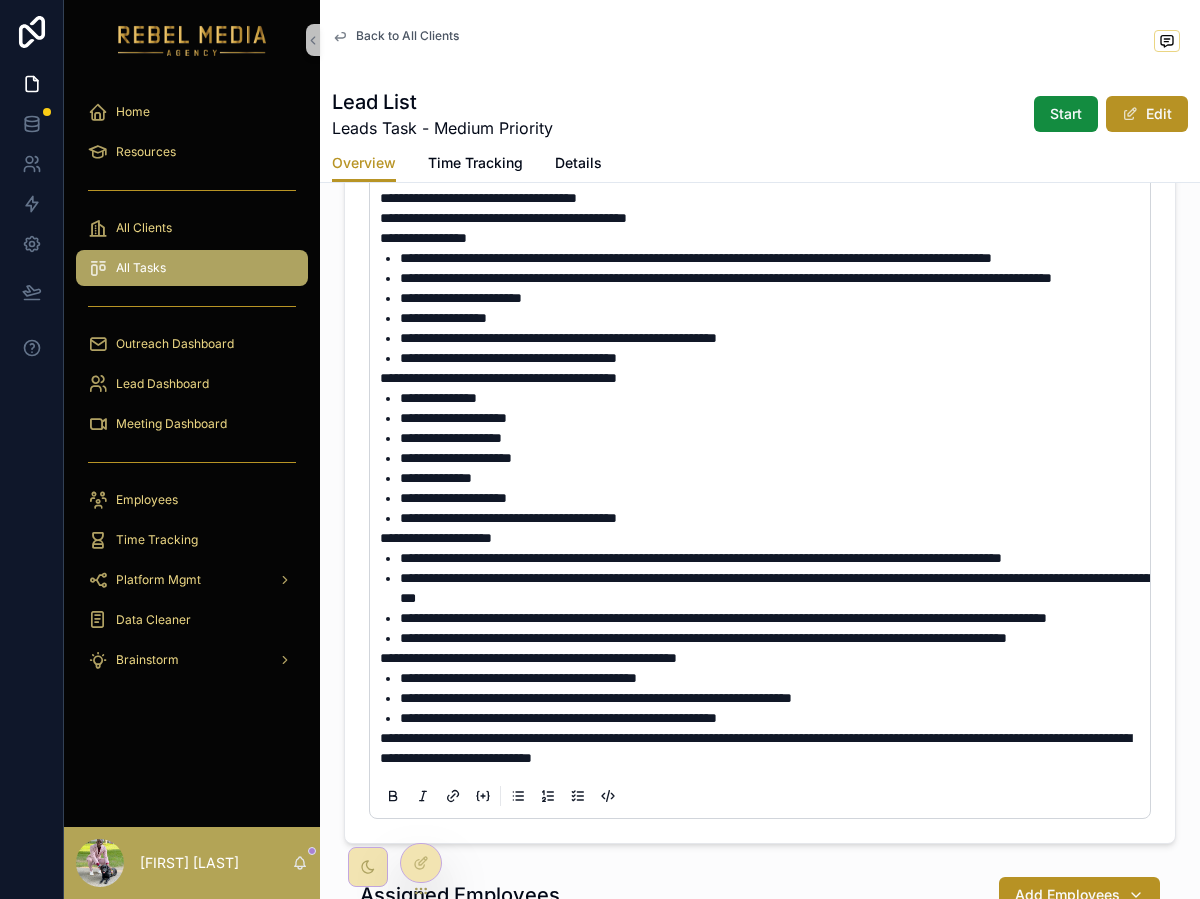 click on "**********" at bounding box center (498, 378) 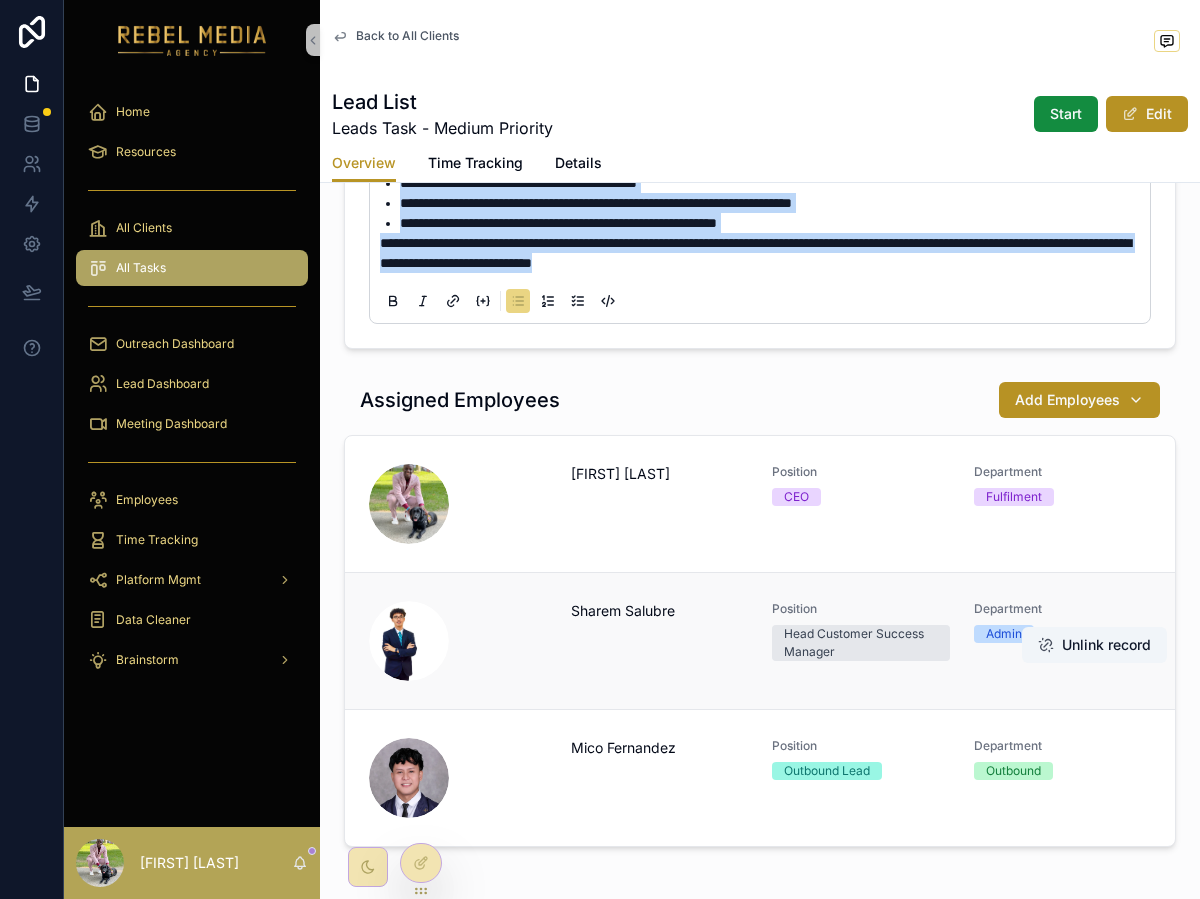 scroll, scrollTop: 2709, scrollLeft: 0, axis: vertical 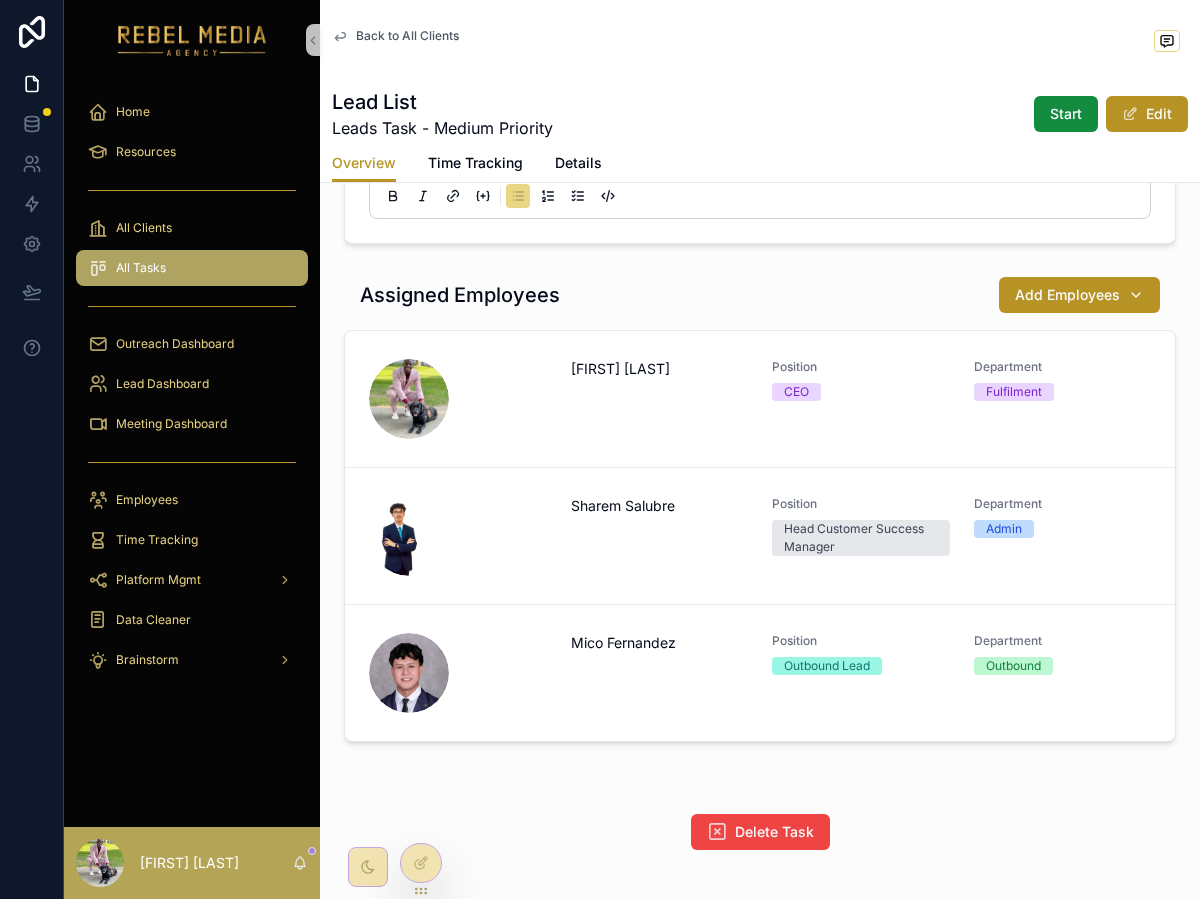 drag, startPoint x: 426, startPoint y: 318, endPoint x: 931, endPoint y: 288, distance: 505.8903 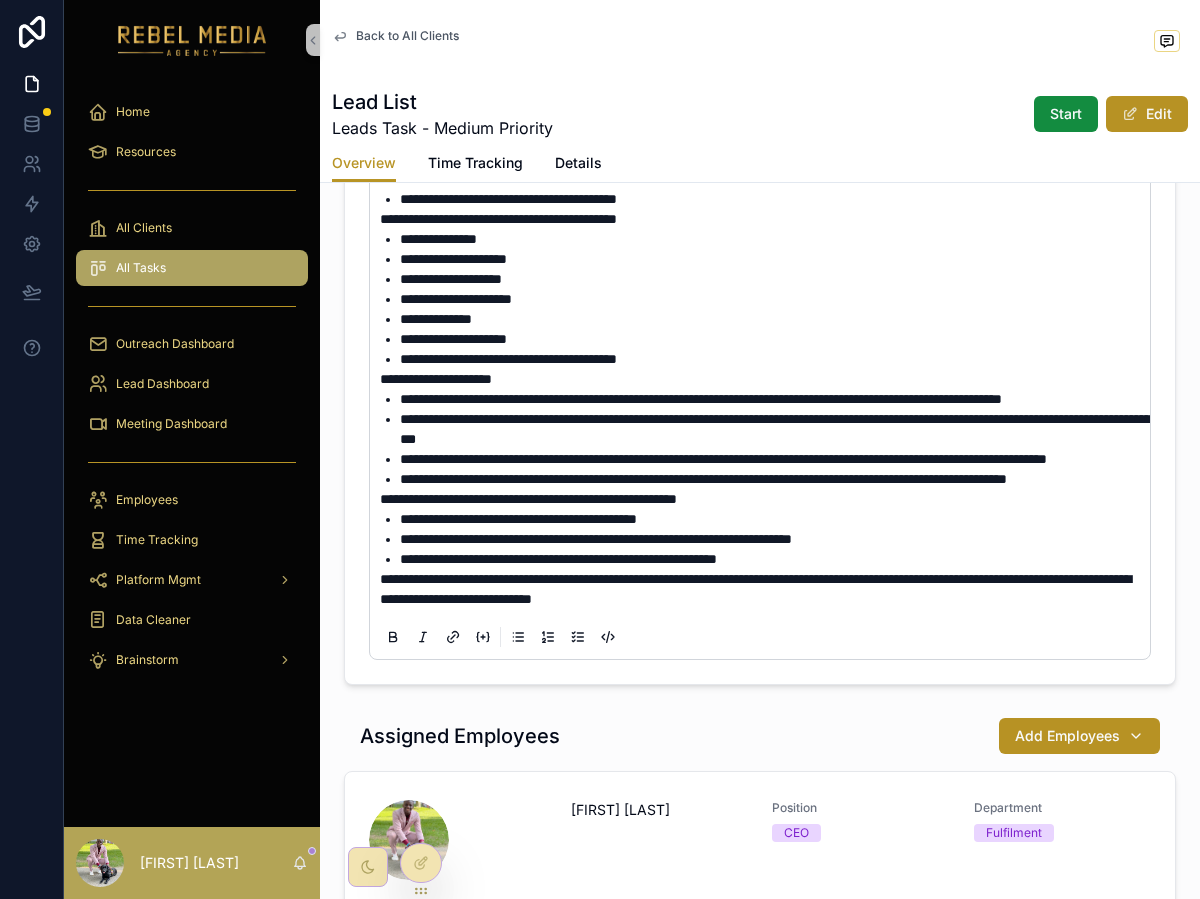 scroll, scrollTop: 2261, scrollLeft: 0, axis: vertical 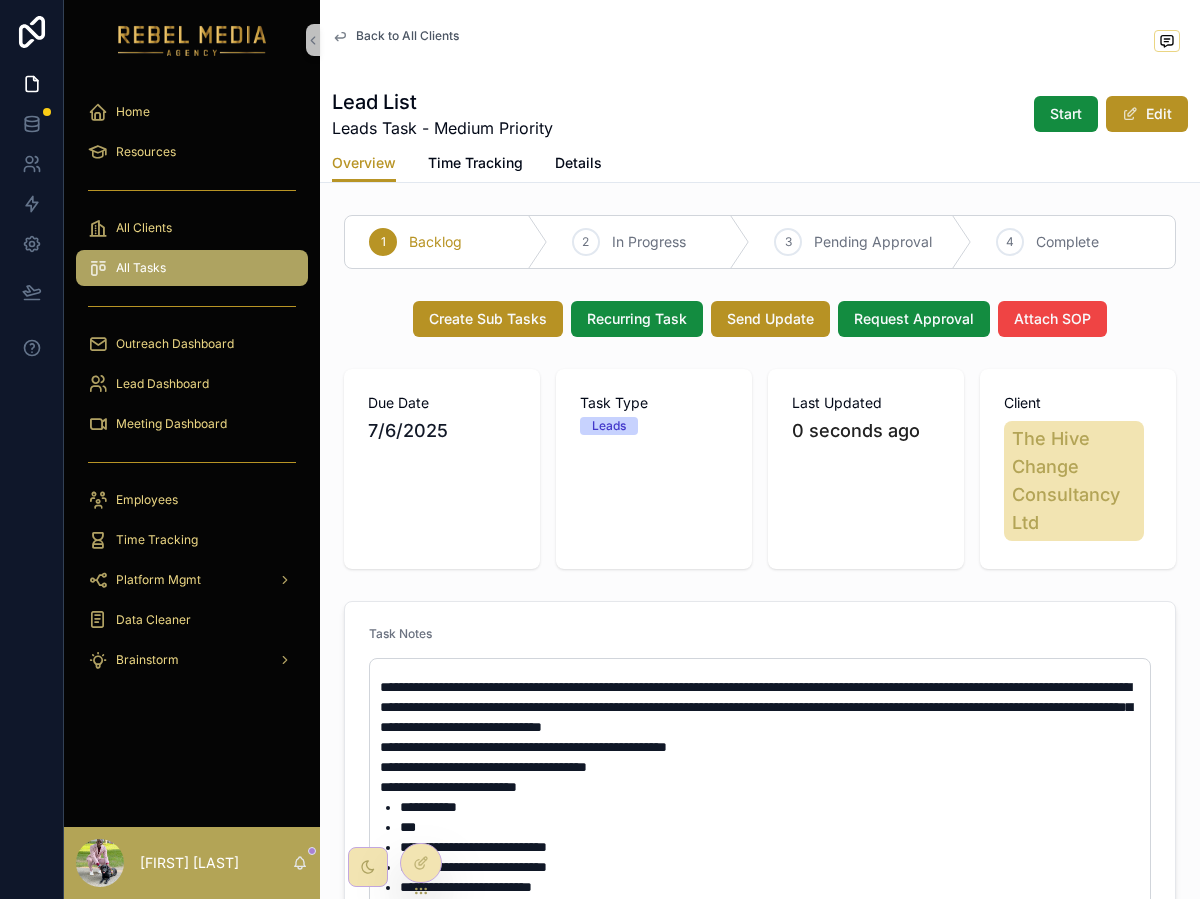 click on "Back to All Clients" at bounding box center [407, 36] 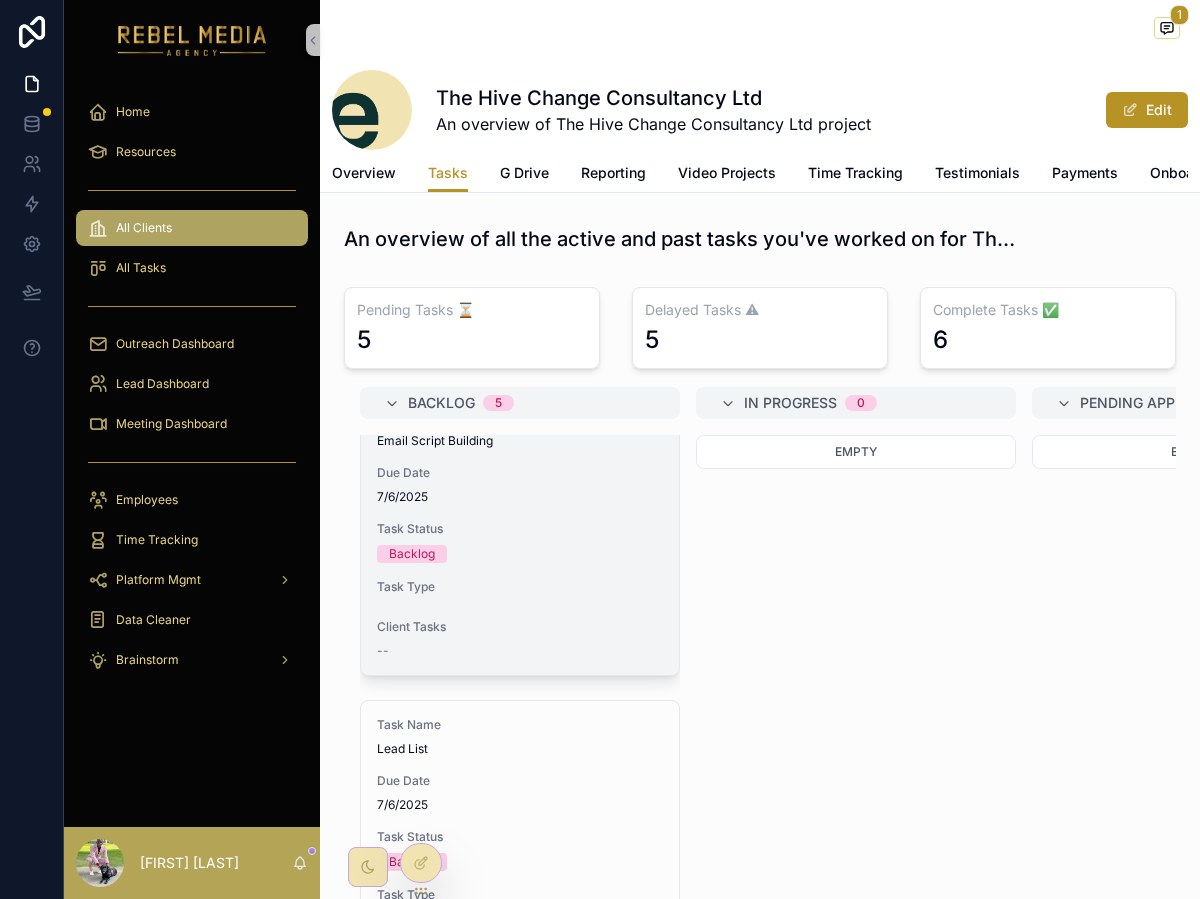 scroll, scrollTop: 977, scrollLeft: 0, axis: vertical 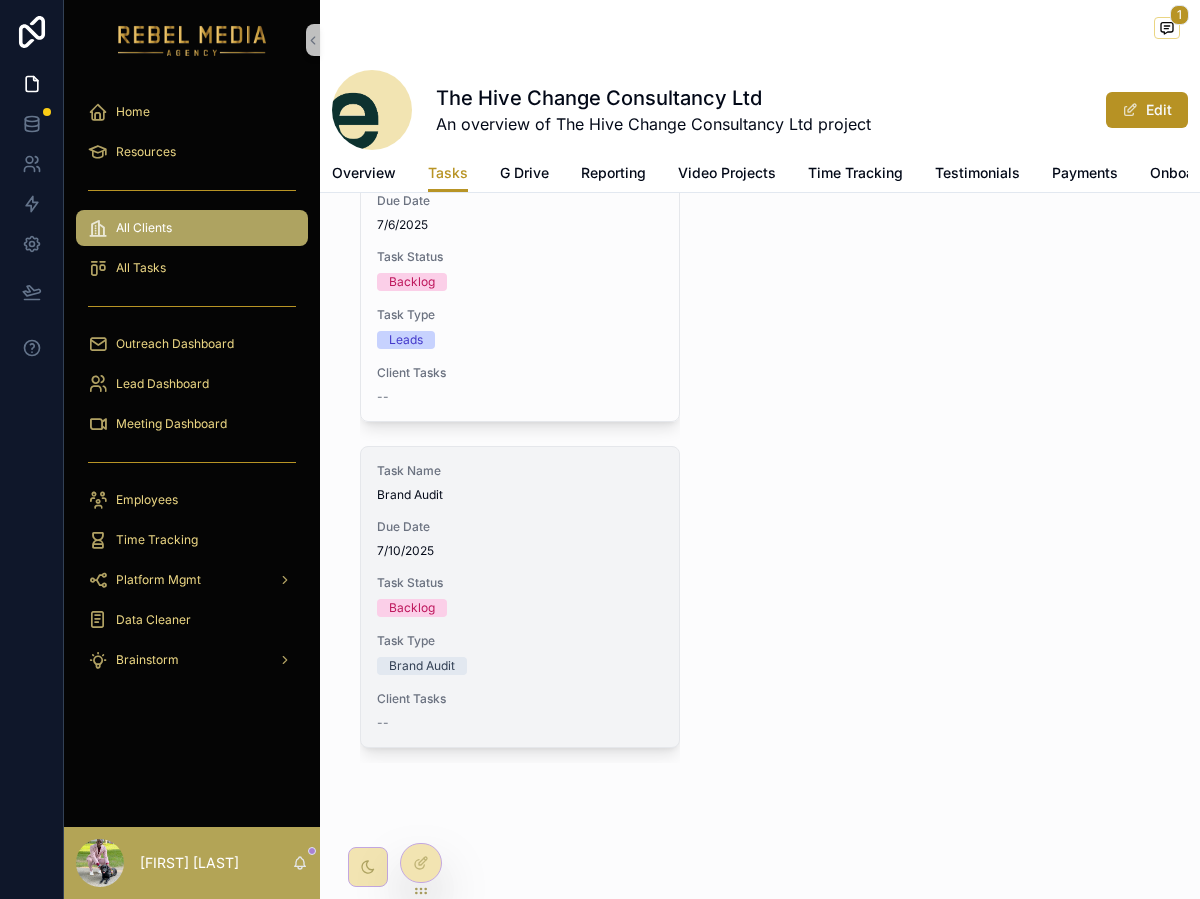 click on "Due Date [DATE]" at bounding box center (520, 539) 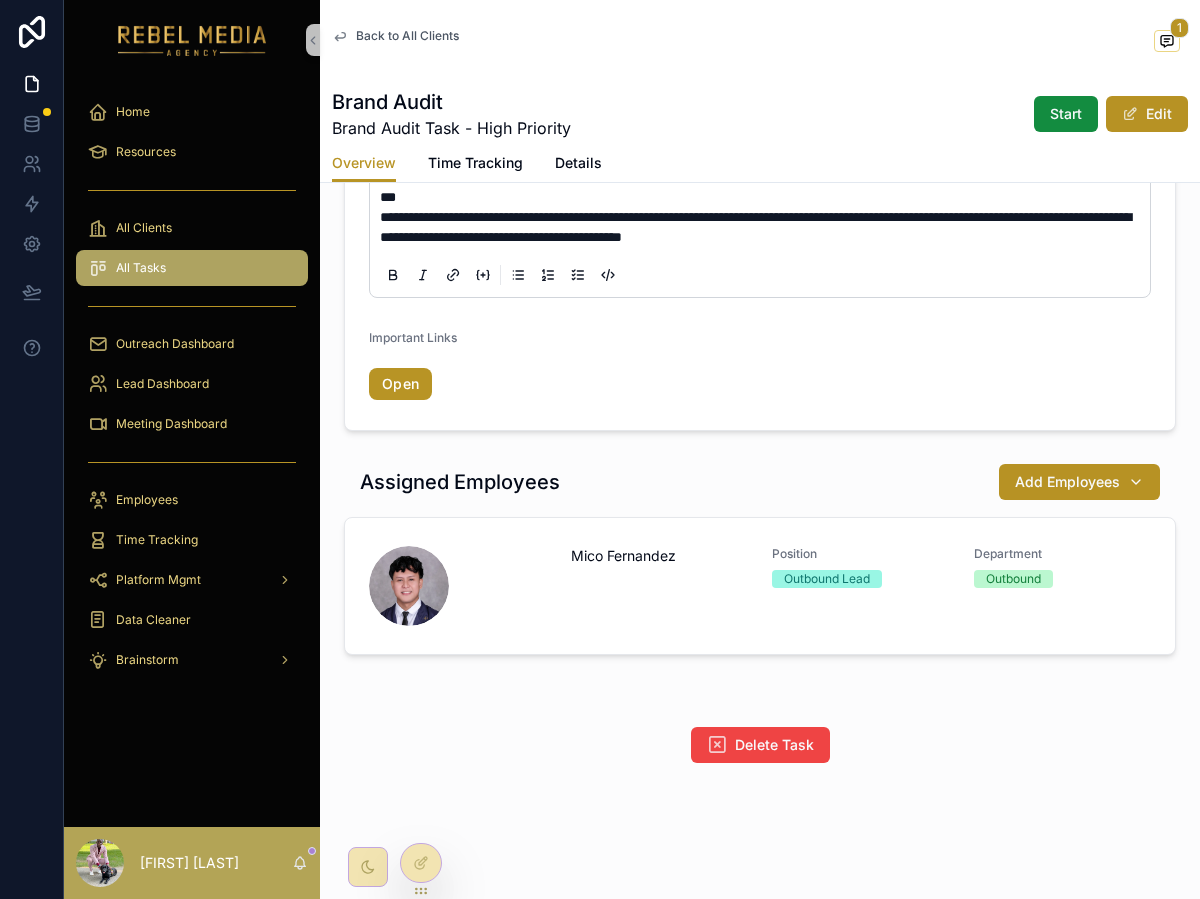 scroll, scrollTop: 2522, scrollLeft: 0, axis: vertical 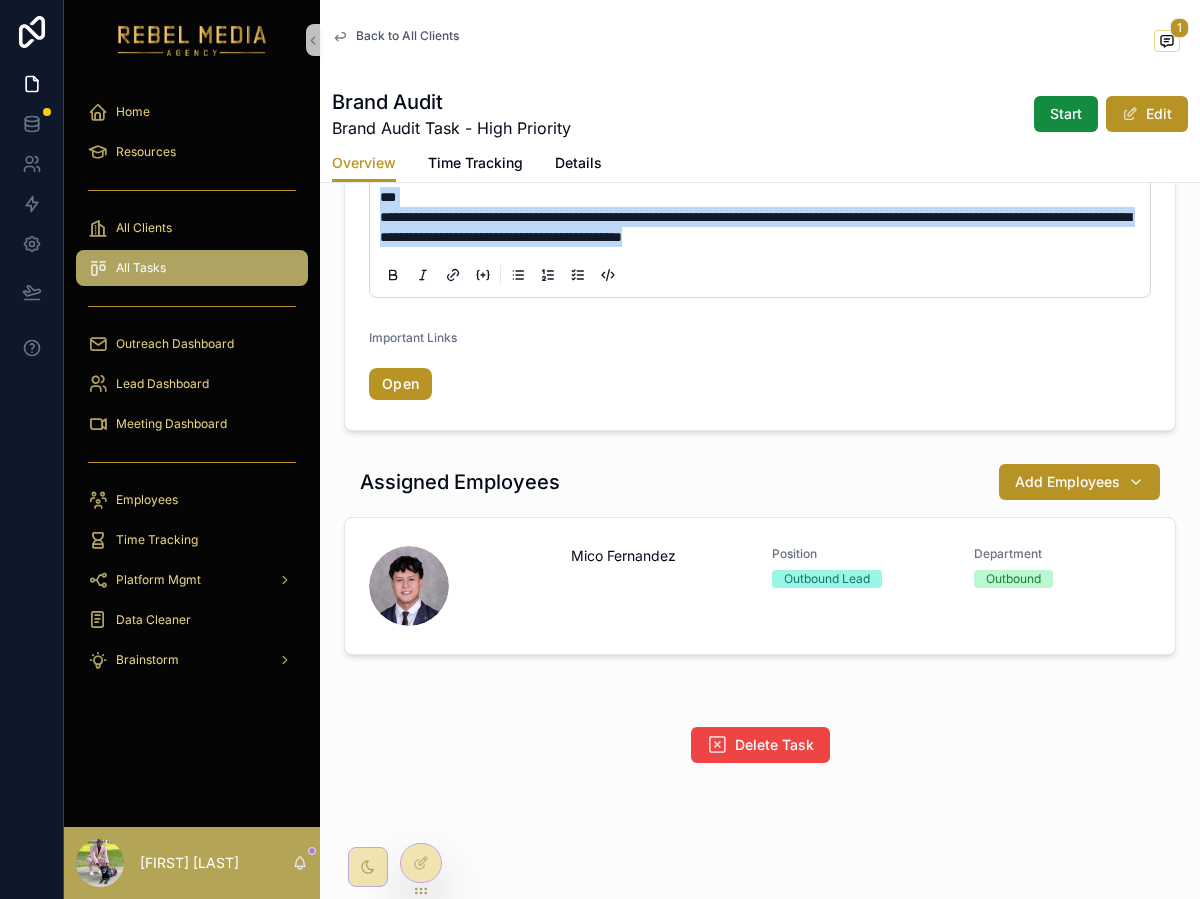 drag, startPoint x: 964, startPoint y: 538, endPoint x: 357, endPoint y: 498, distance: 608.3165 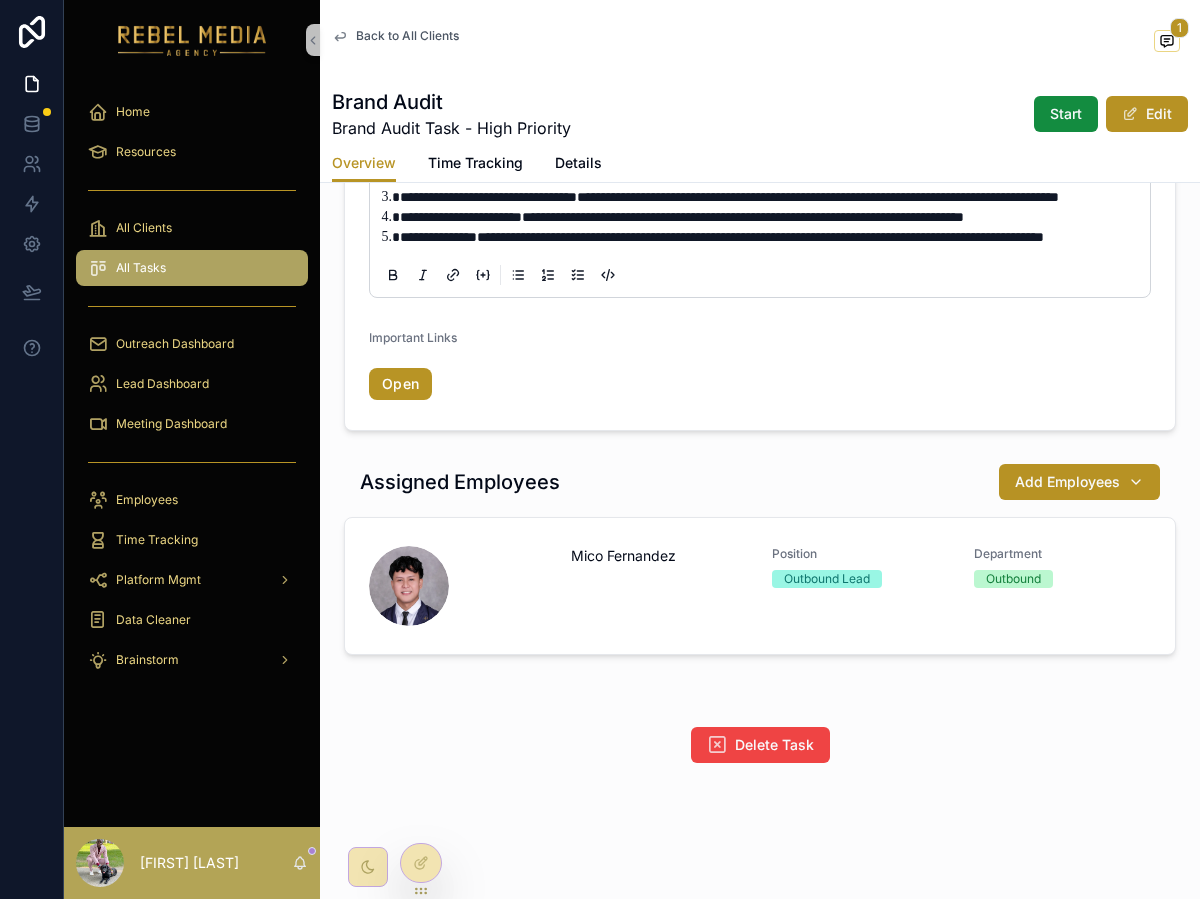 drag, startPoint x: 403, startPoint y: 275, endPoint x: 350, endPoint y: 276, distance: 53.009434 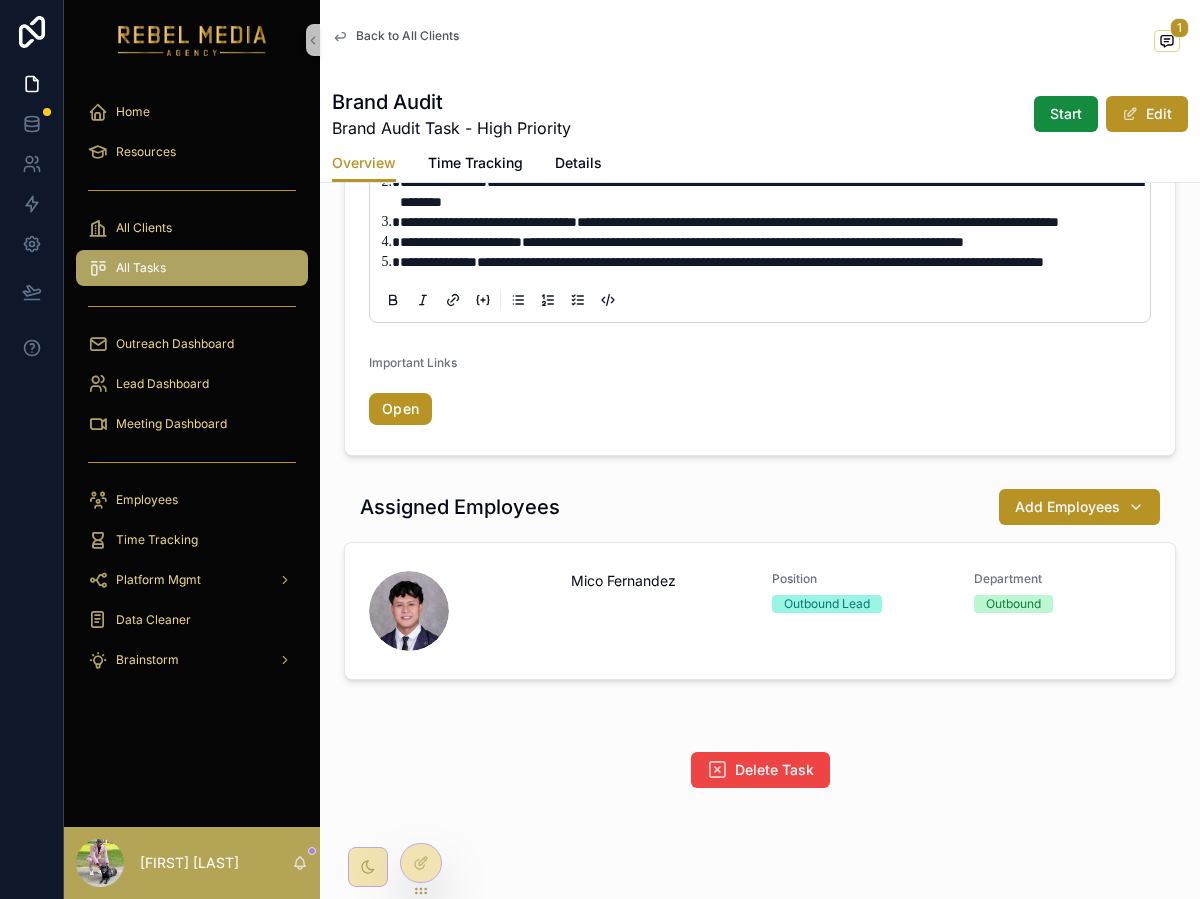 scroll, scrollTop: 2311, scrollLeft: 0, axis: vertical 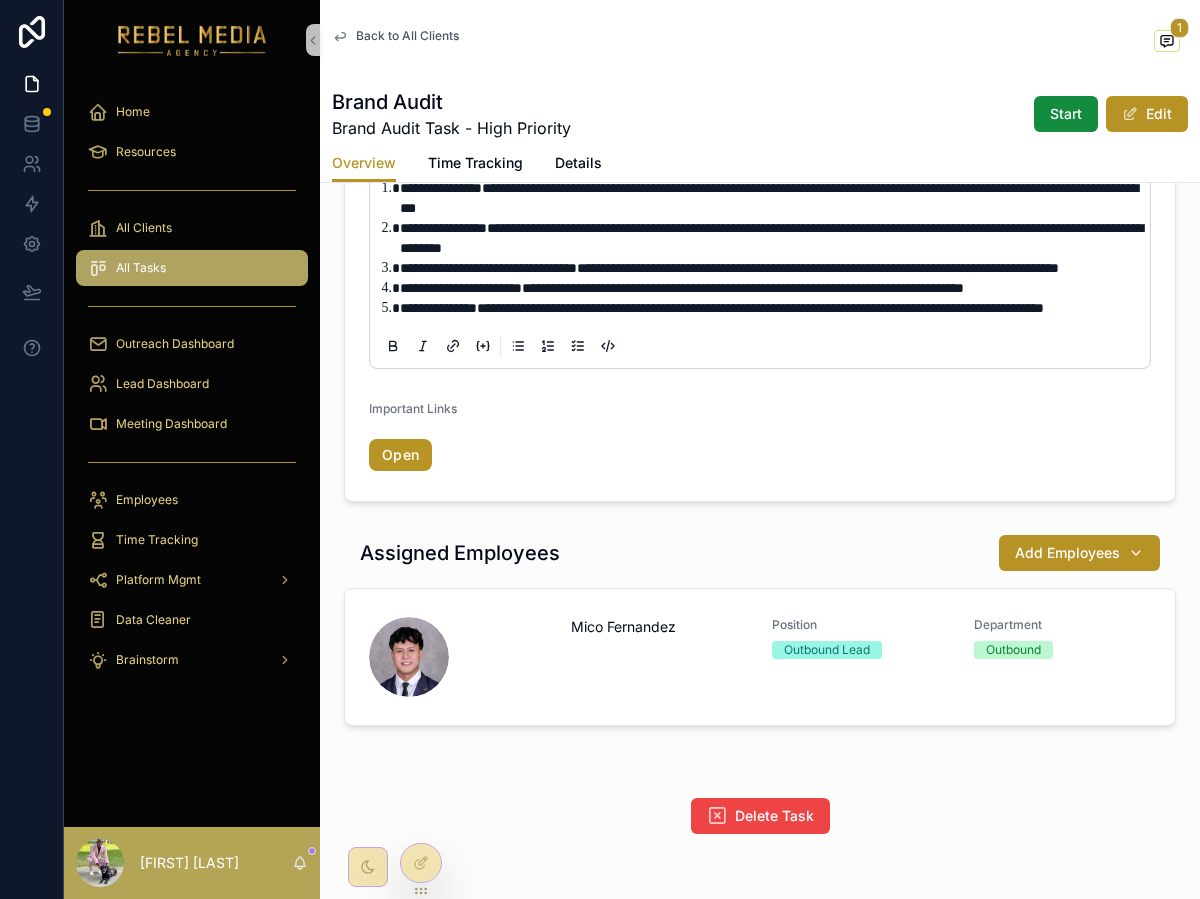 drag, startPoint x: 422, startPoint y: 465, endPoint x: 365, endPoint y: 462, distance: 57.07889 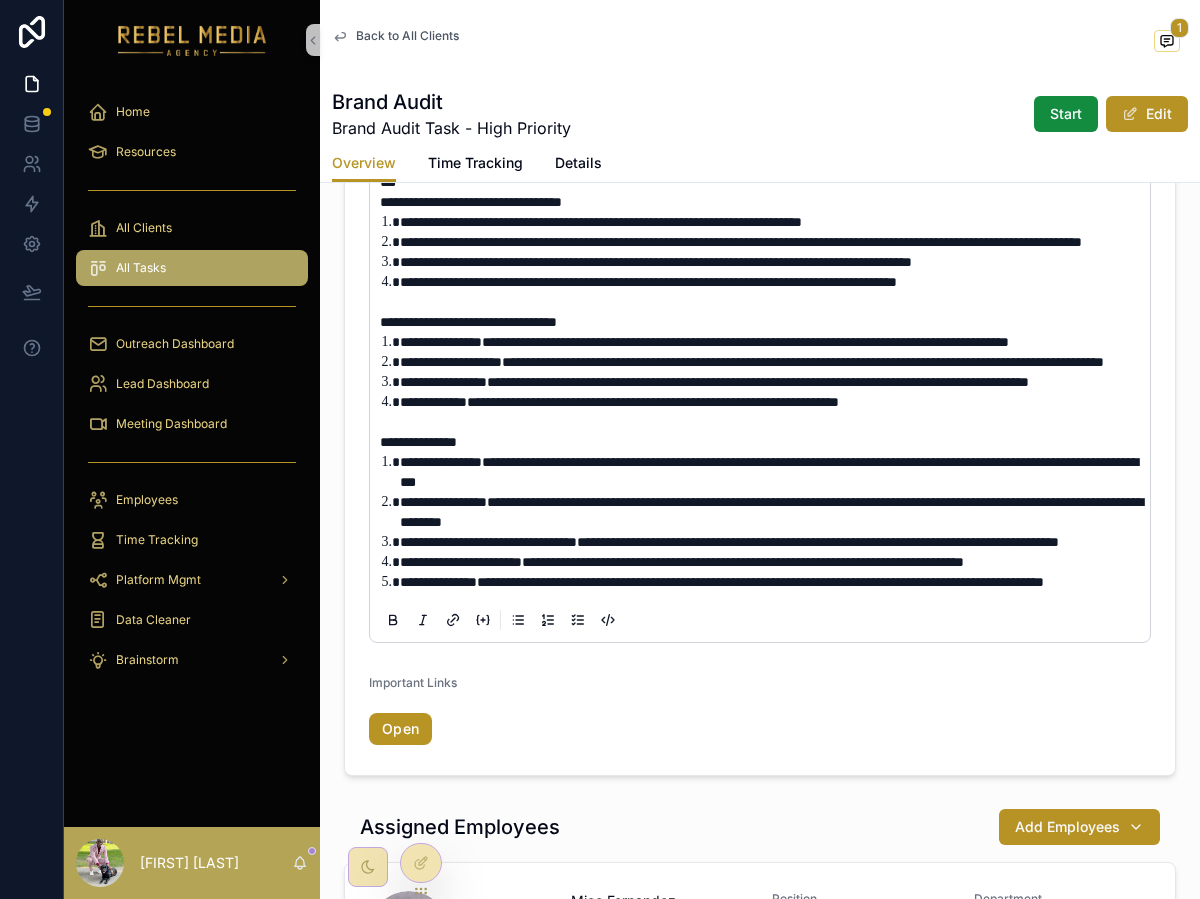 scroll, scrollTop: 2001, scrollLeft: 0, axis: vertical 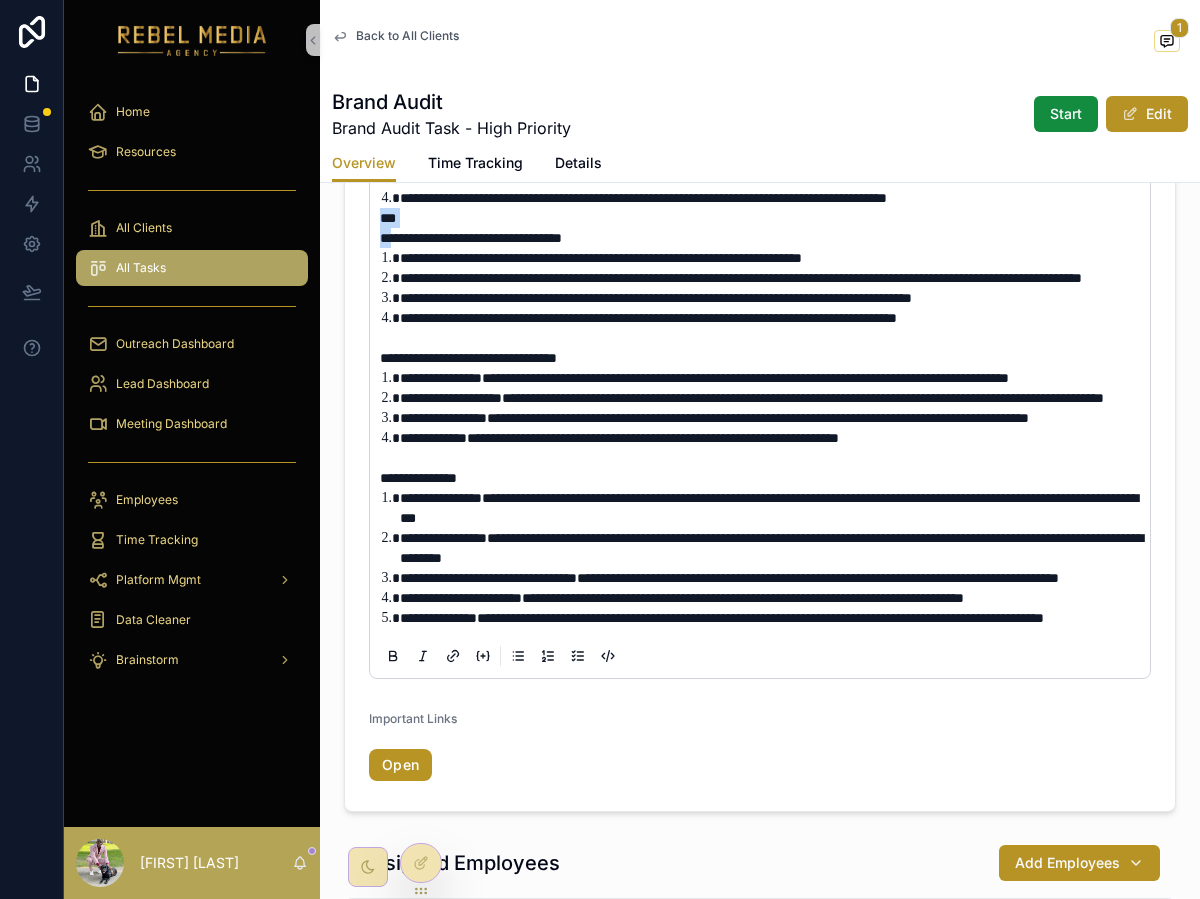 drag, startPoint x: 399, startPoint y: 478, endPoint x: 372, endPoint y: 463, distance: 30.88689 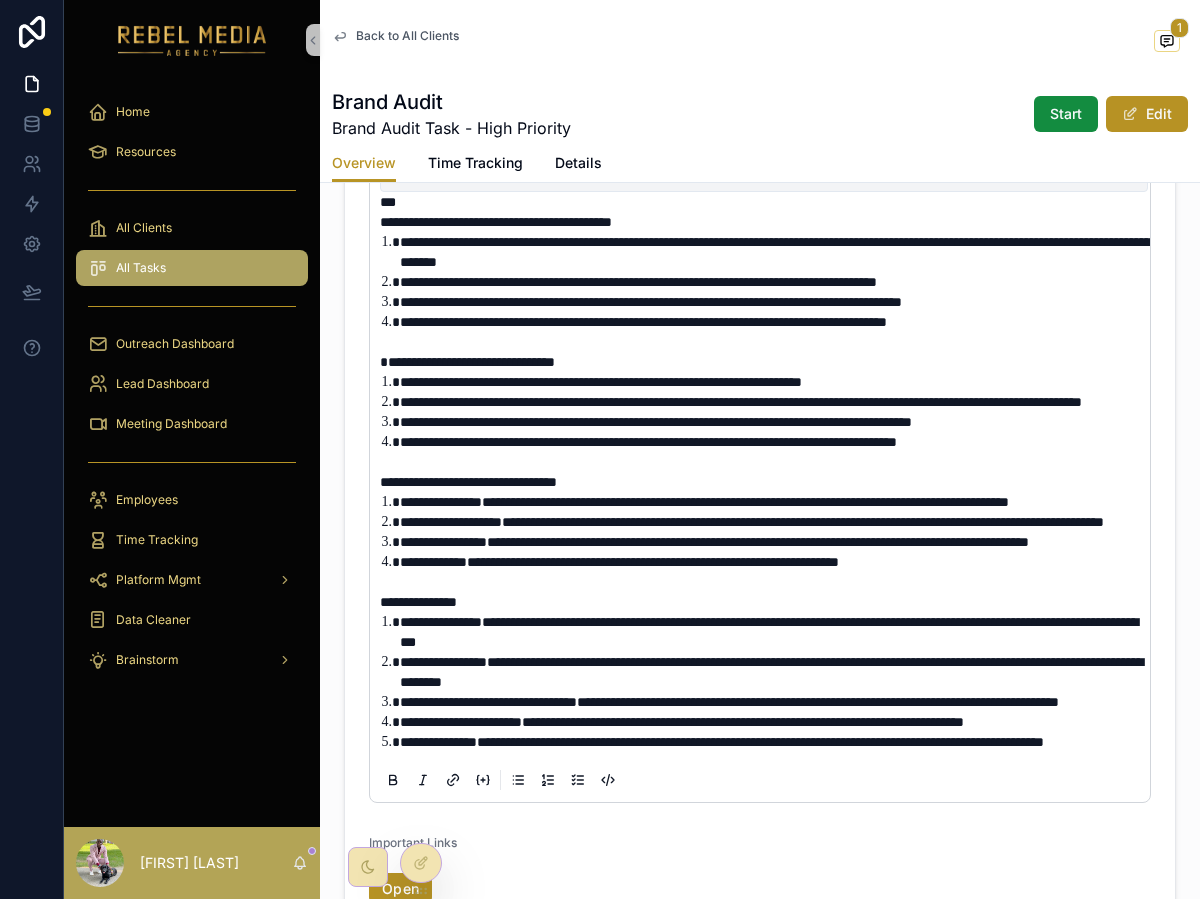 scroll, scrollTop: 1855, scrollLeft: 0, axis: vertical 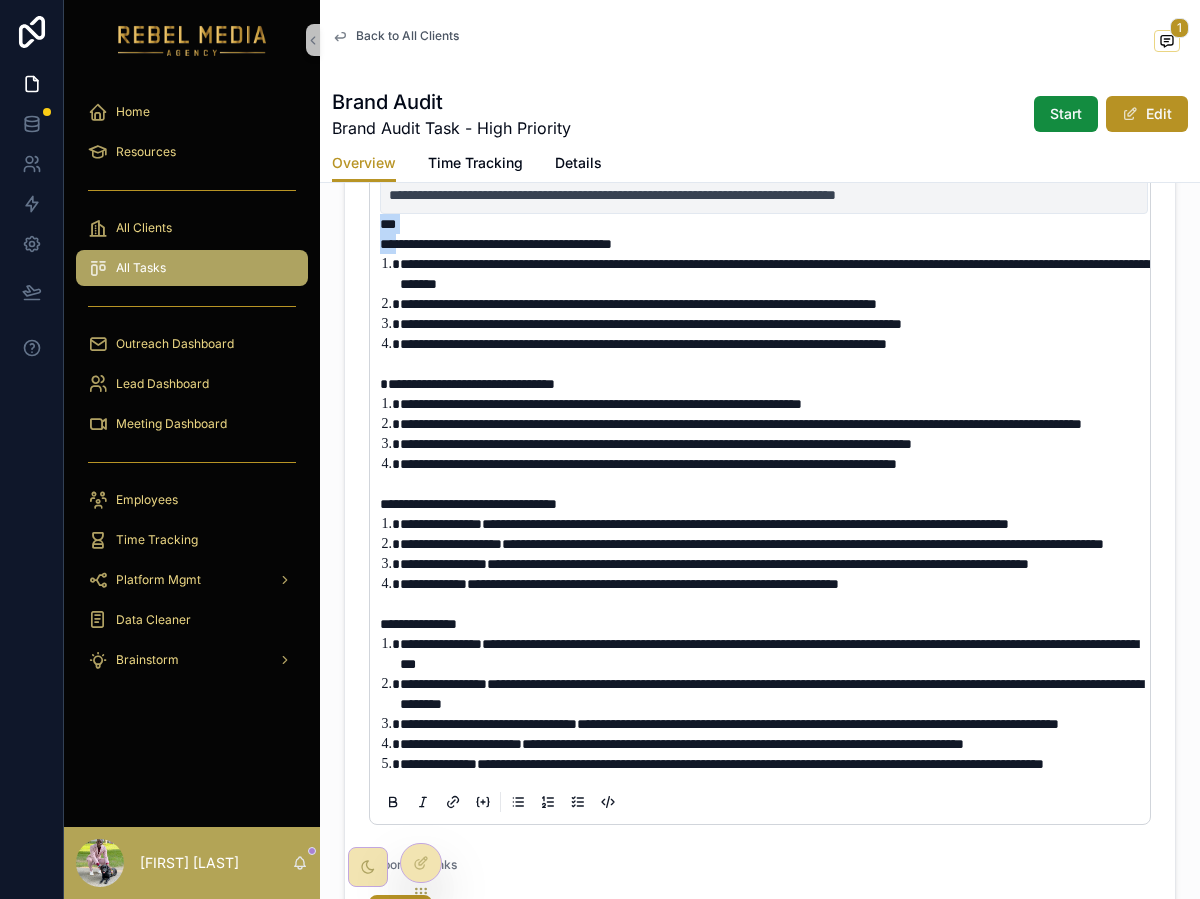 drag, startPoint x: 405, startPoint y: 483, endPoint x: 374, endPoint y: 465, distance: 35.846897 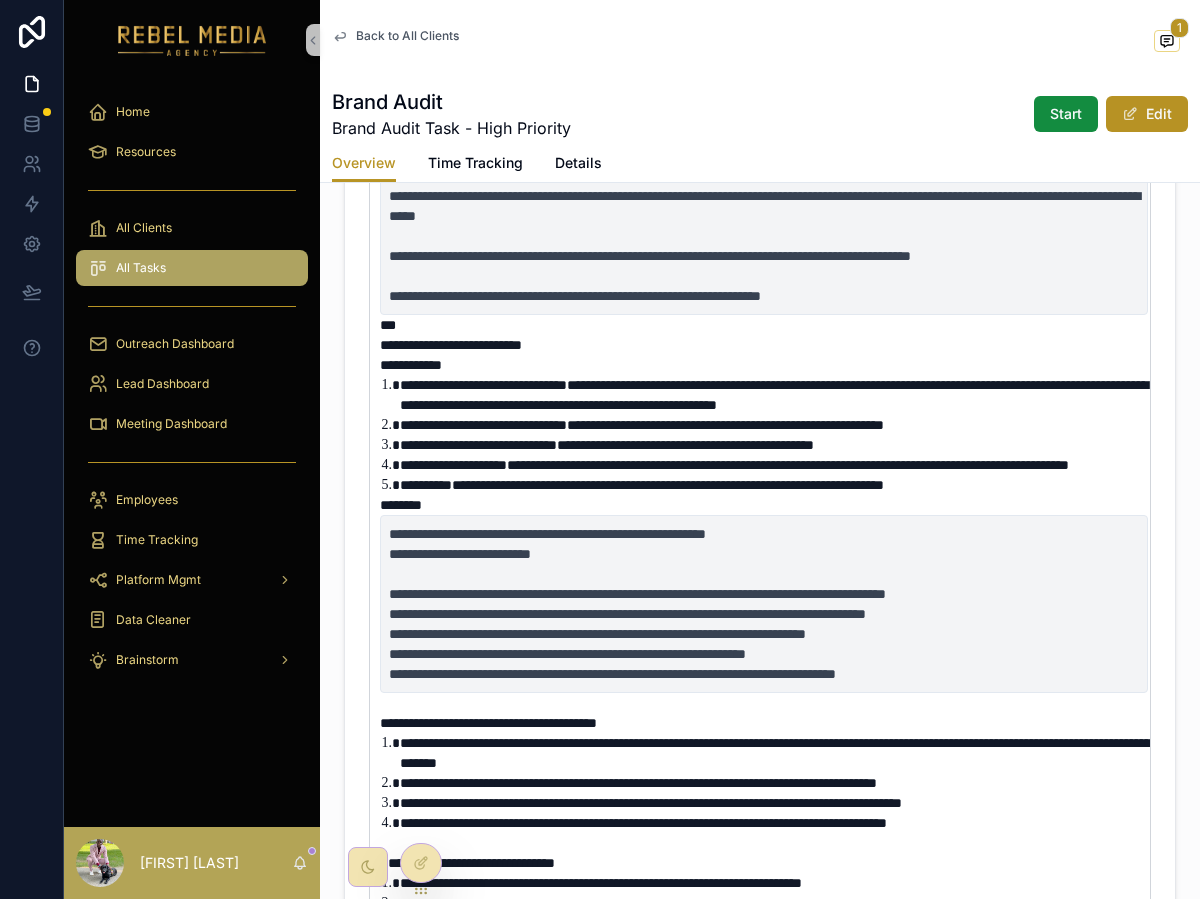 scroll, scrollTop: 1348, scrollLeft: 0, axis: vertical 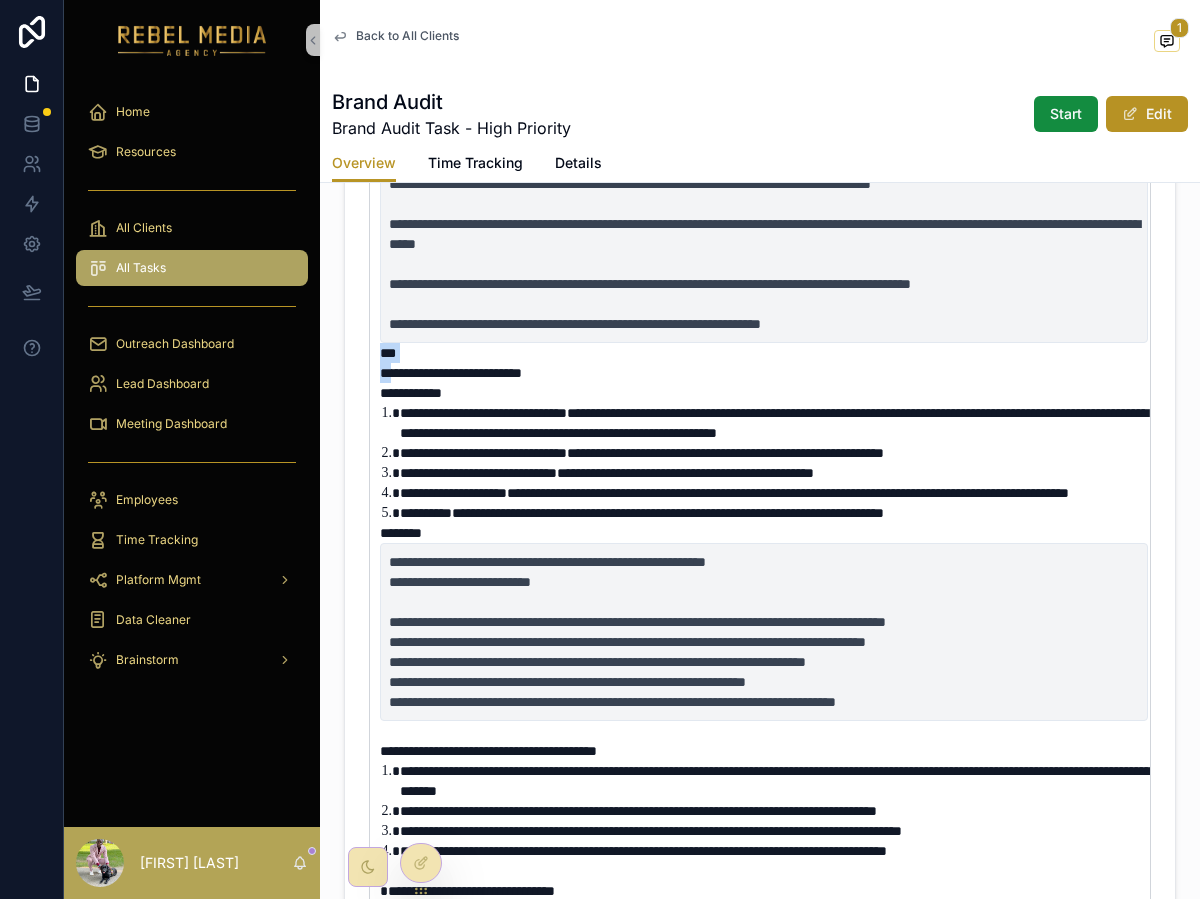 drag, startPoint x: 398, startPoint y: 533, endPoint x: 364, endPoint y: 514, distance: 38.948685 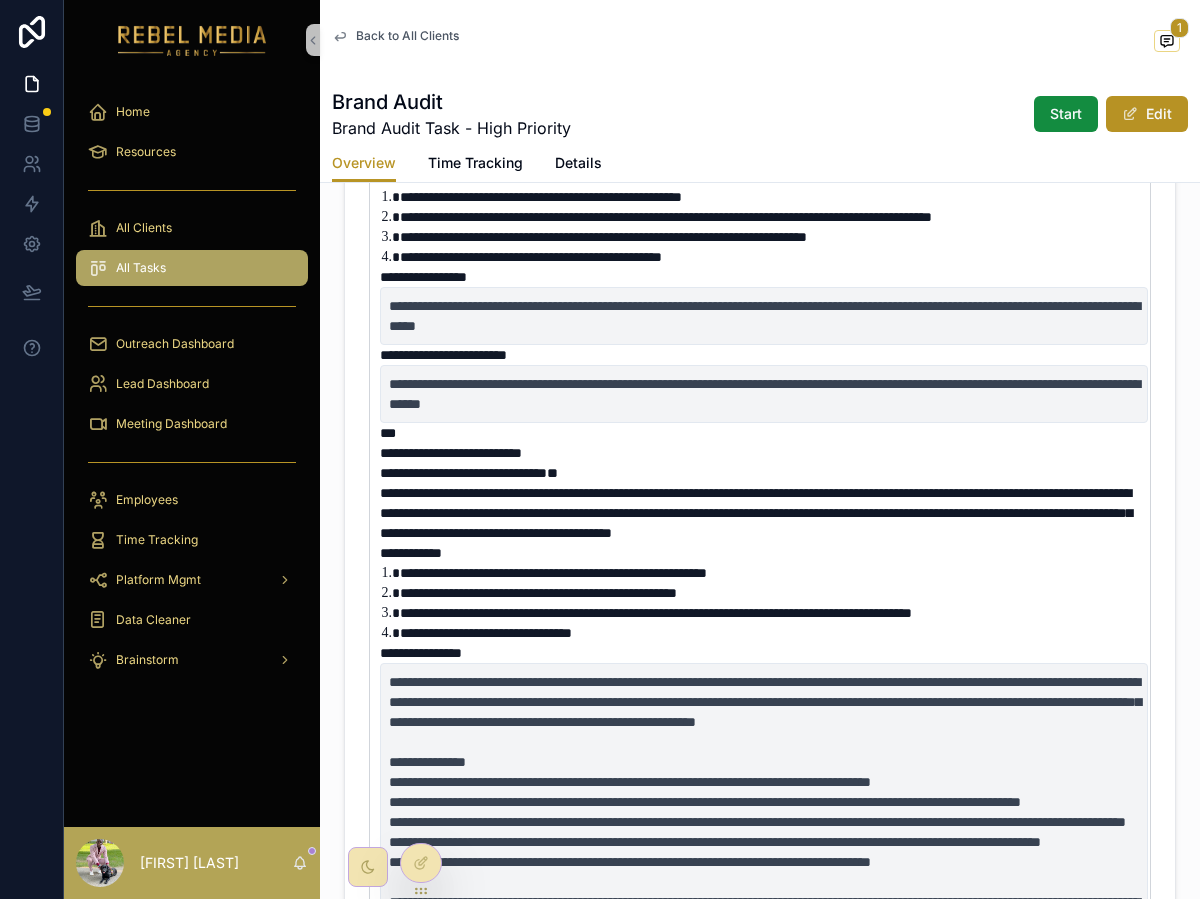 scroll, scrollTop: 671, scrollLeft: 0, axis: vertical 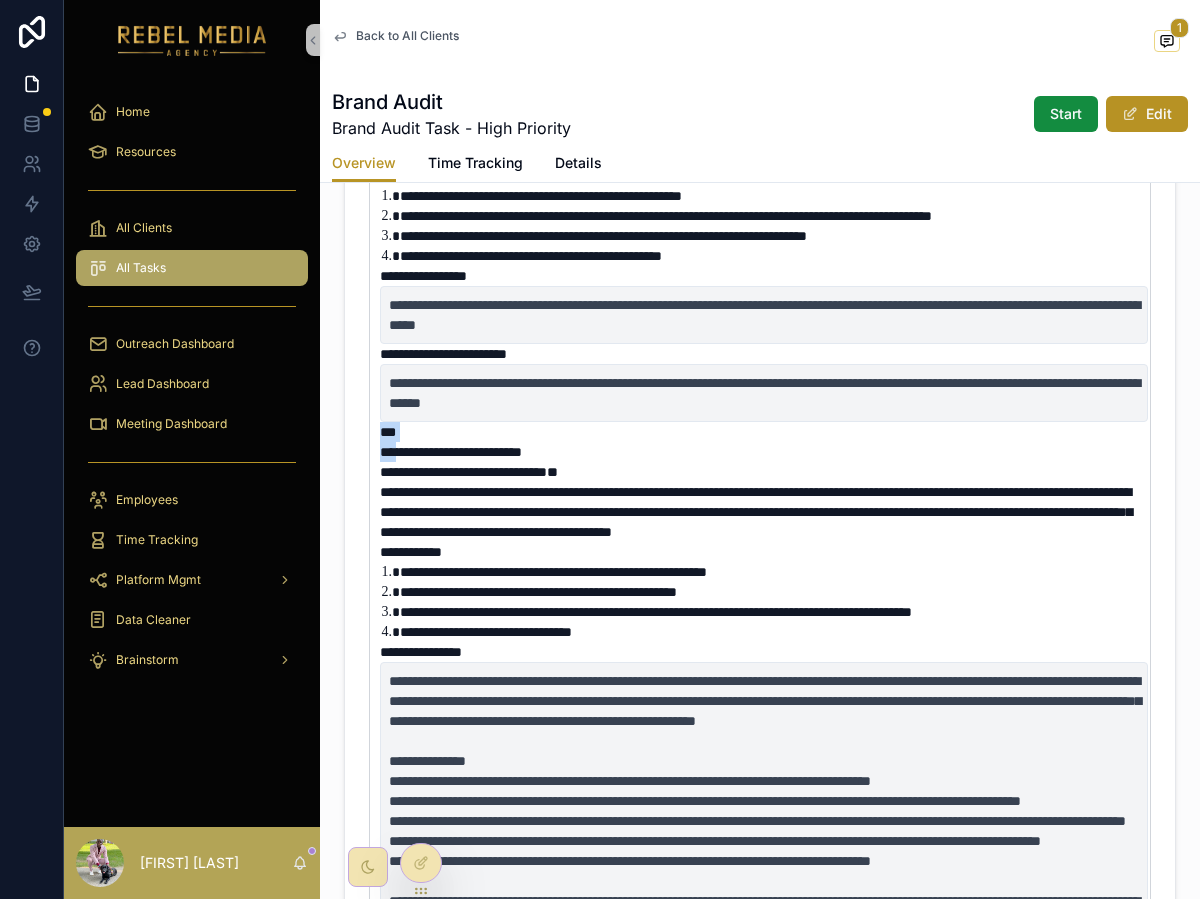 drag, startPoint x: 406, startPoint y: 448, endPoint x: 371, endPoint y: 437, distance: 36.687874 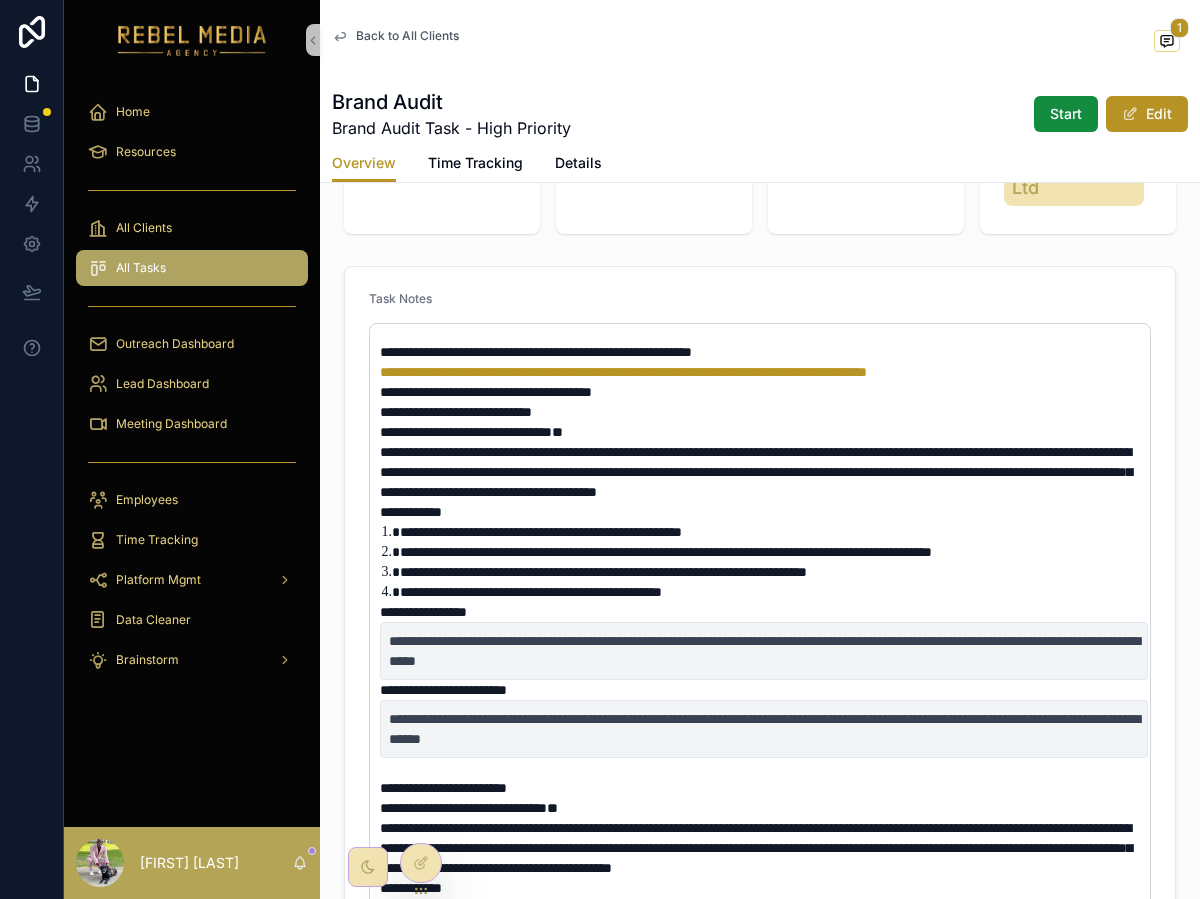 scroll, scrollTop: 323, scrollLeft: 0, axis: vertical 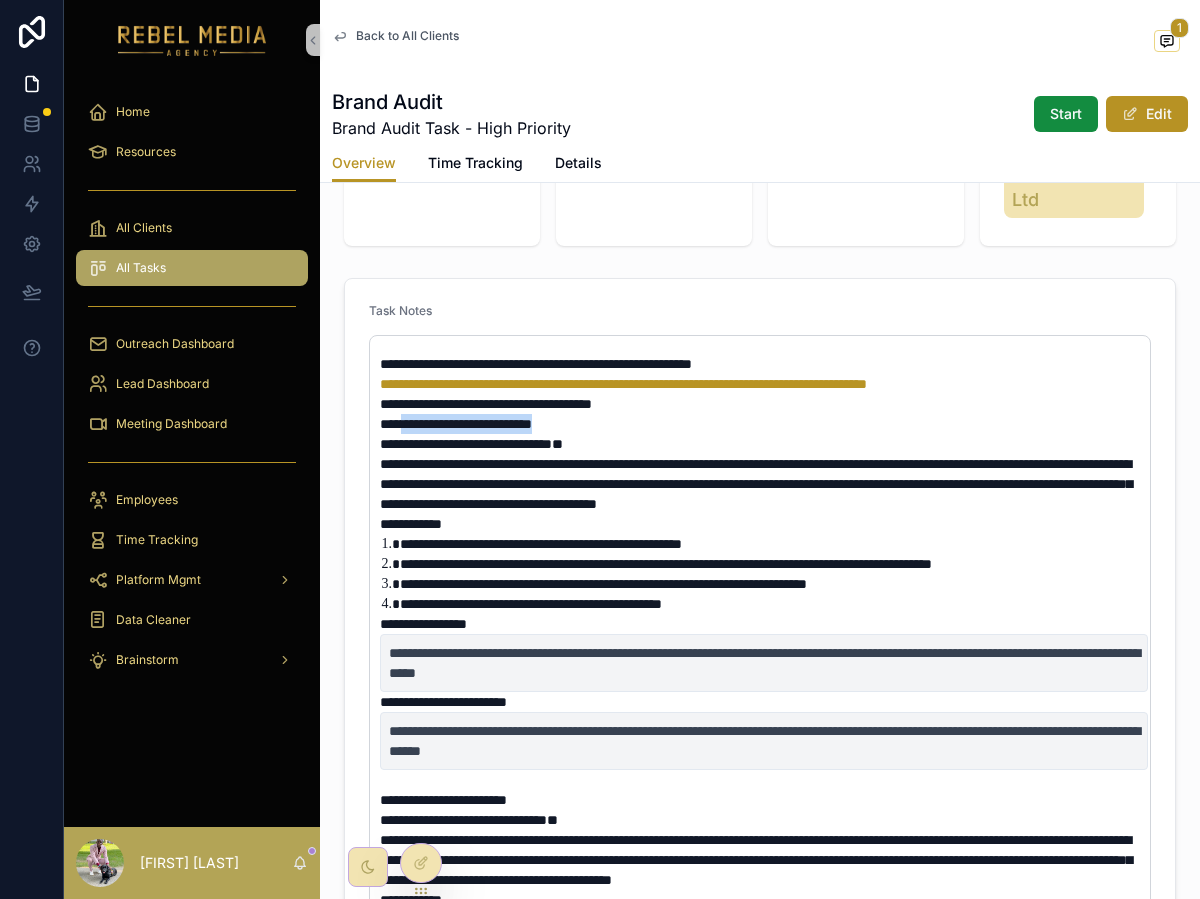 drag, startPoint x: 379, startPoint y: 443, endPoint x: 406, endPoint y: 424, distance: 33.01515 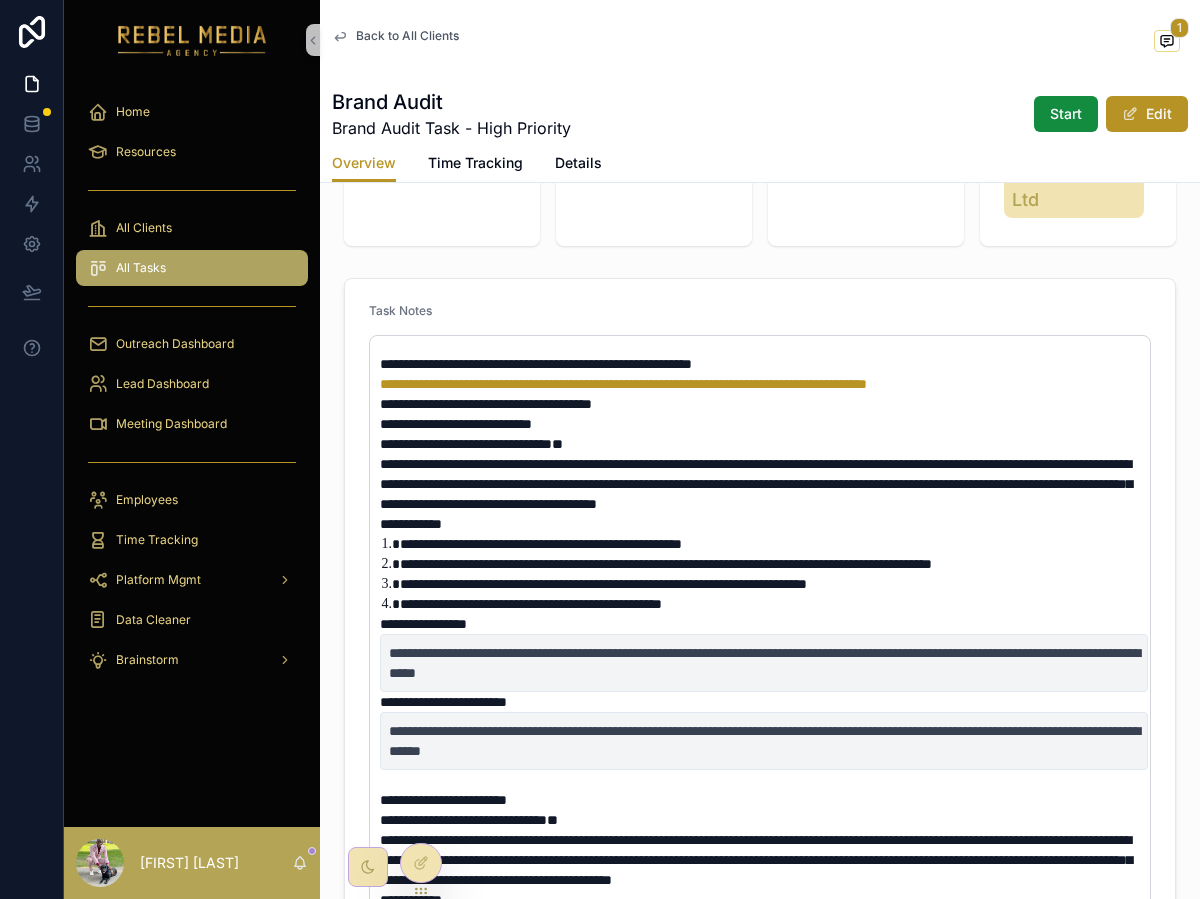 click on "**********" at bounding box center [456, 424] 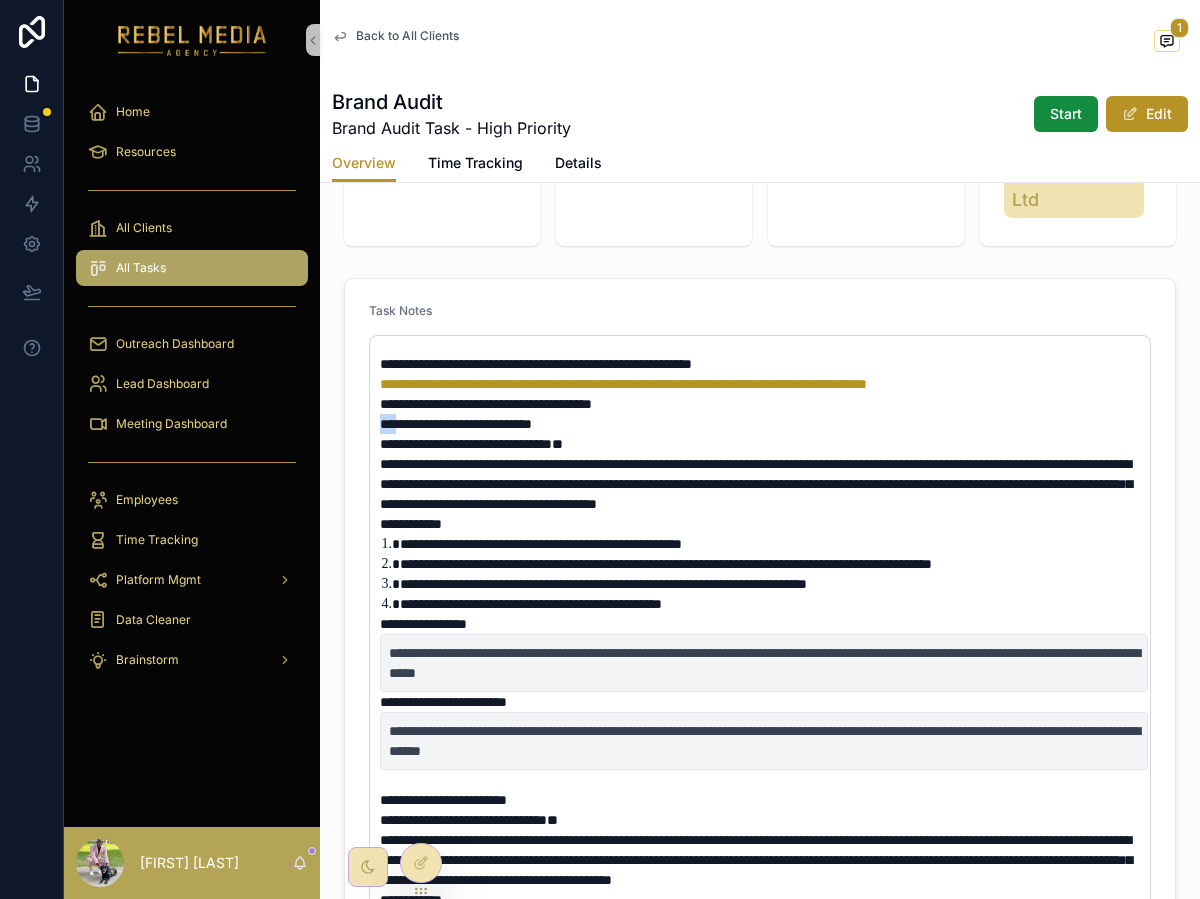drag, startPoint x: 404, startPoint y: 424, endPoint x: 372, endPoint y: 424, distance: 32 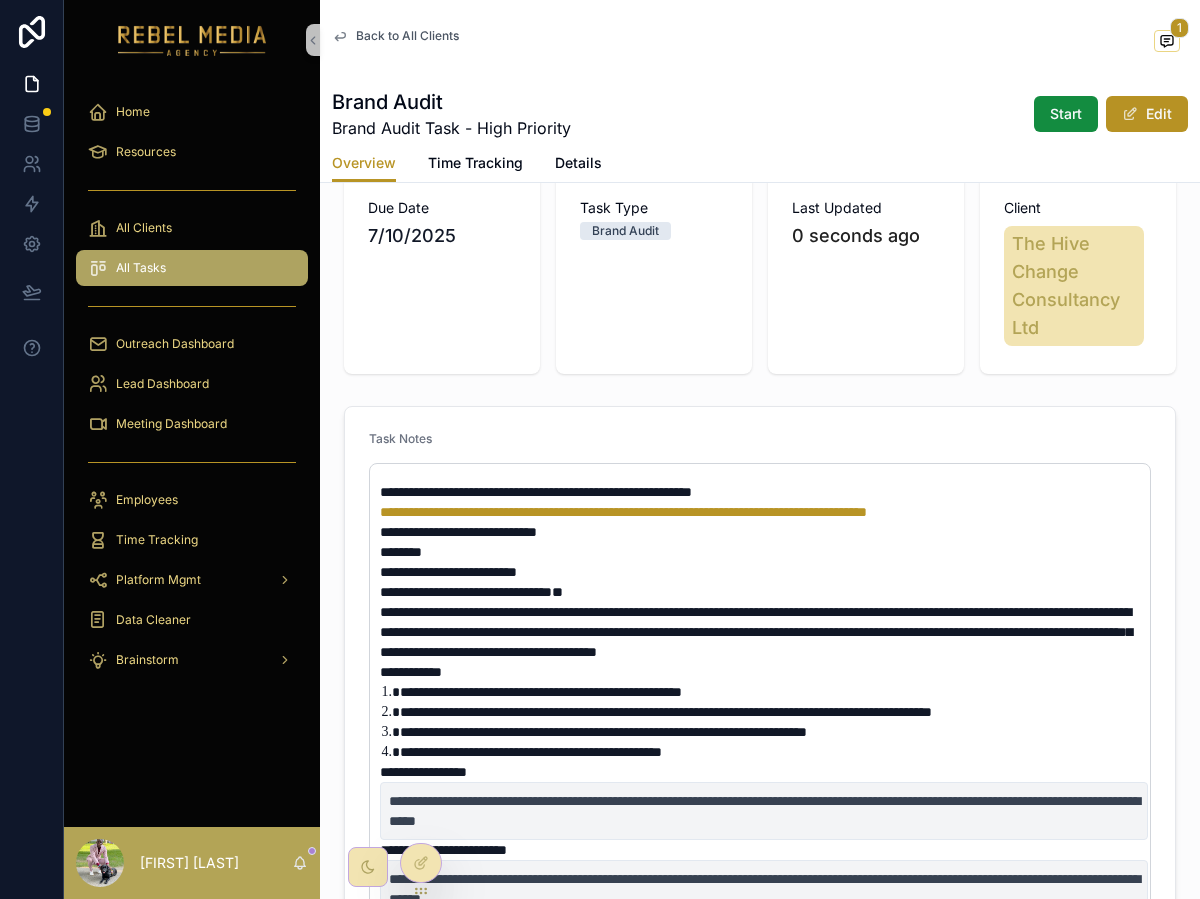 scroll, scrollTop: 211, scrollLeft: 0, axis: vertical 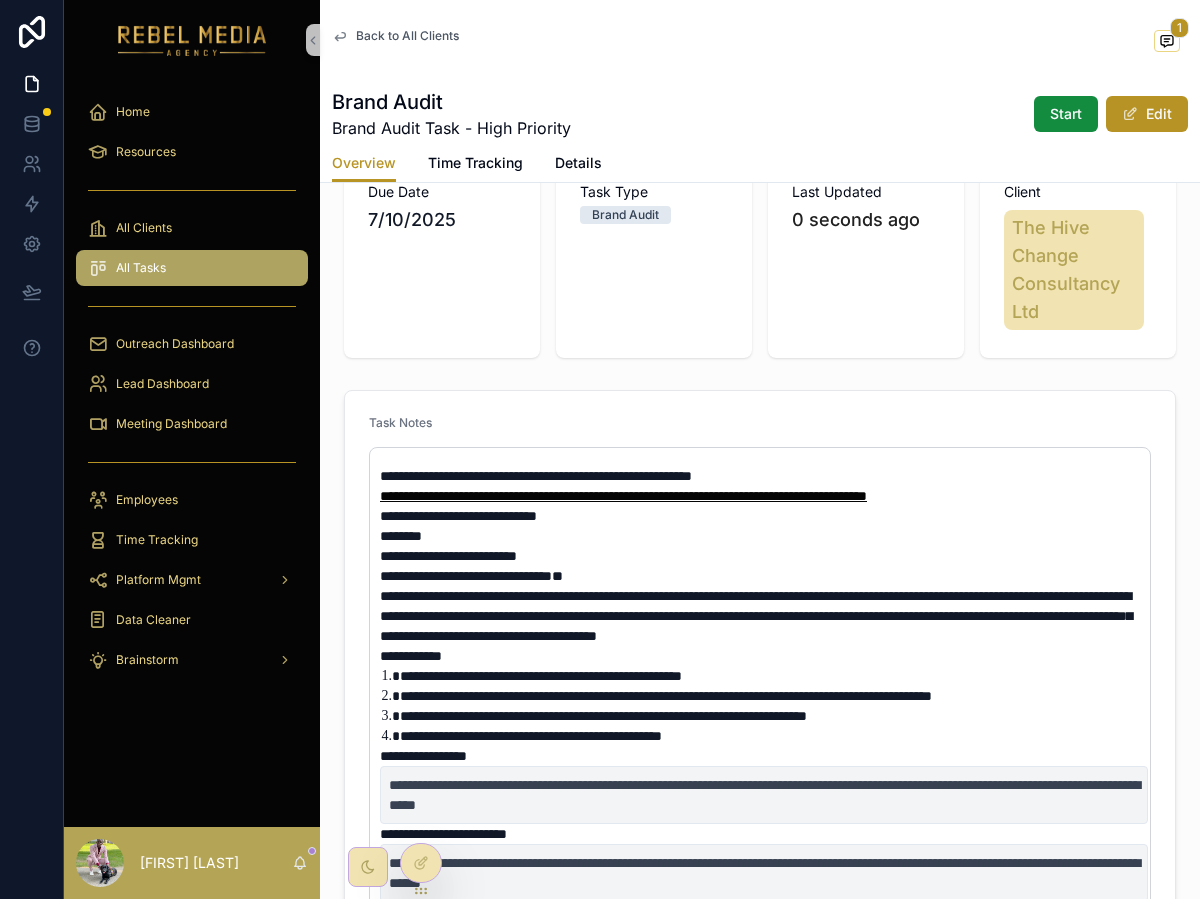 click on "**********" at bounding box center (623, 496) 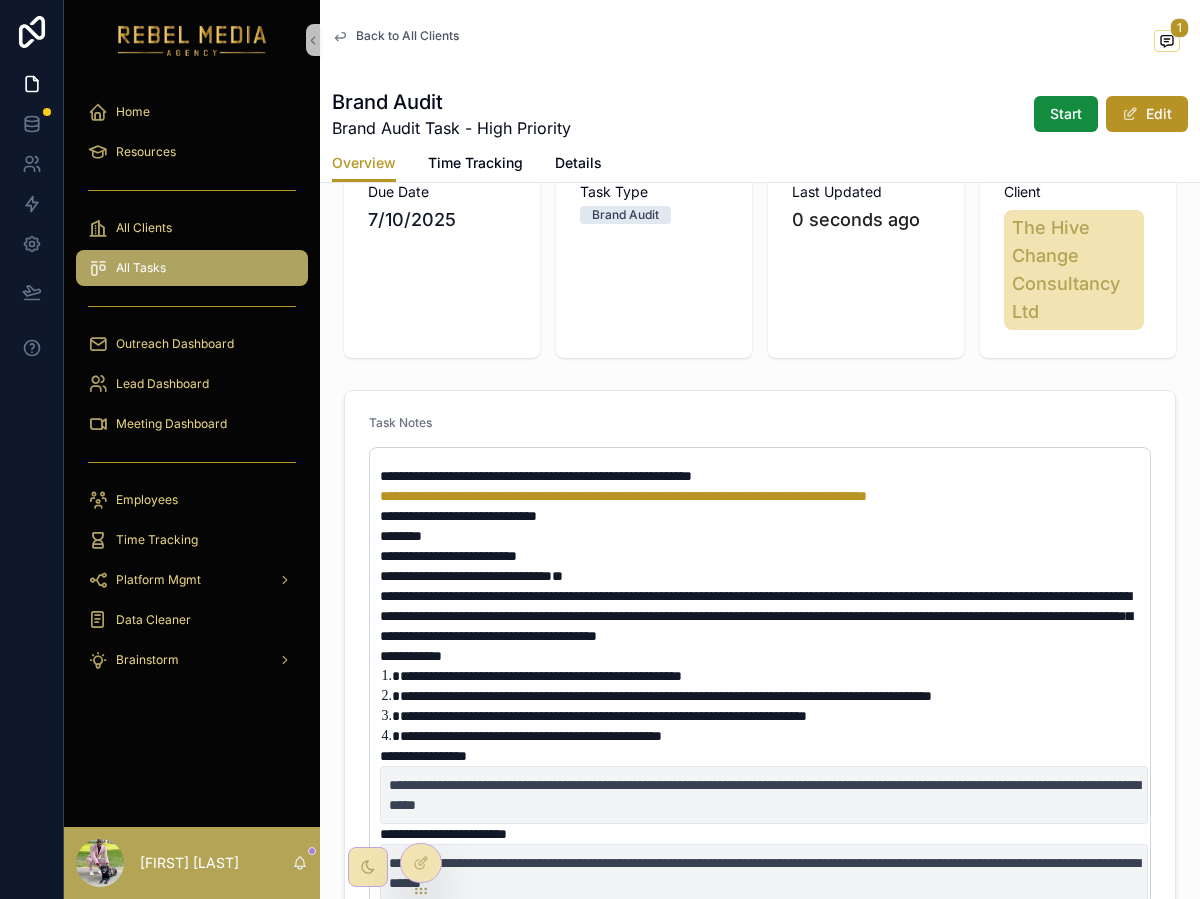 click on "**********" at bounding box center [536, 476] 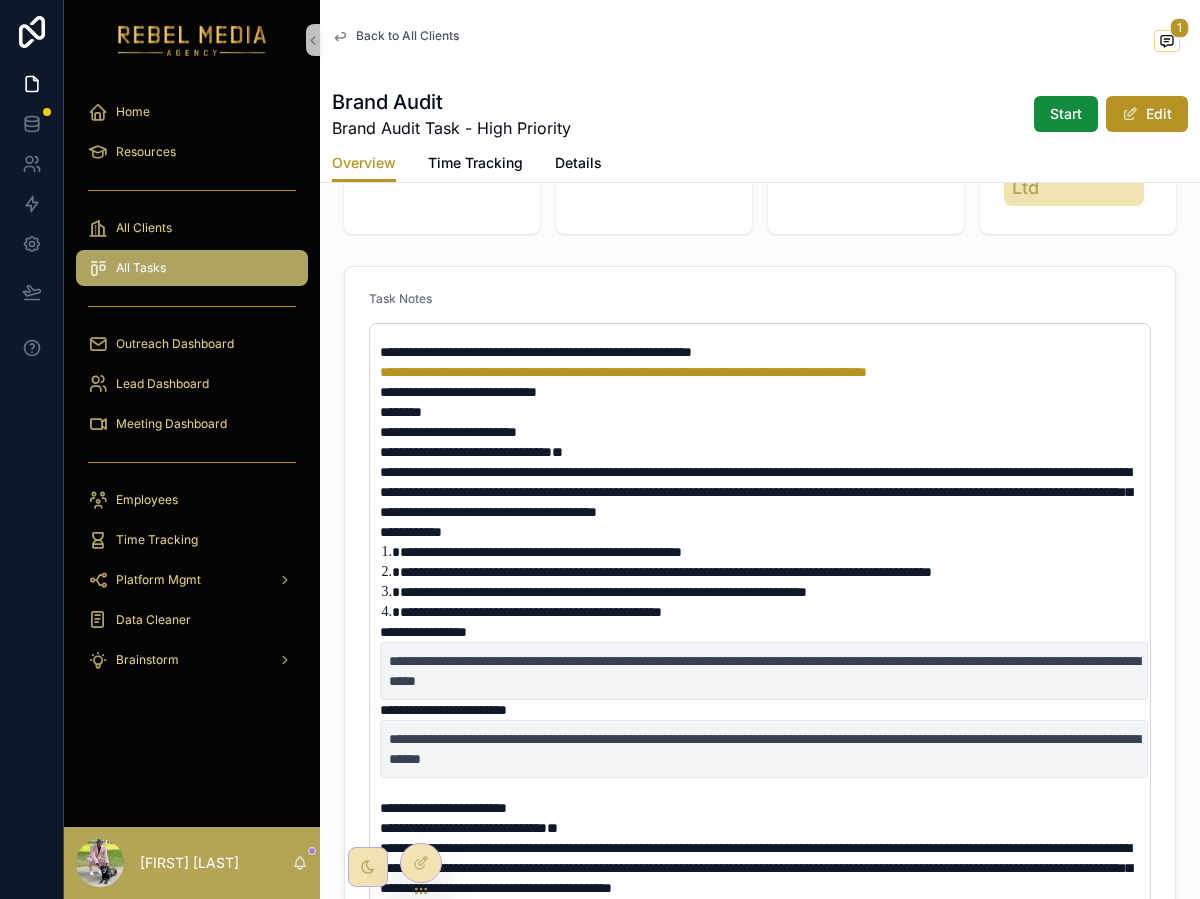 scroll, scrollTop: 376, scrollLeft: 0, axis: vertical 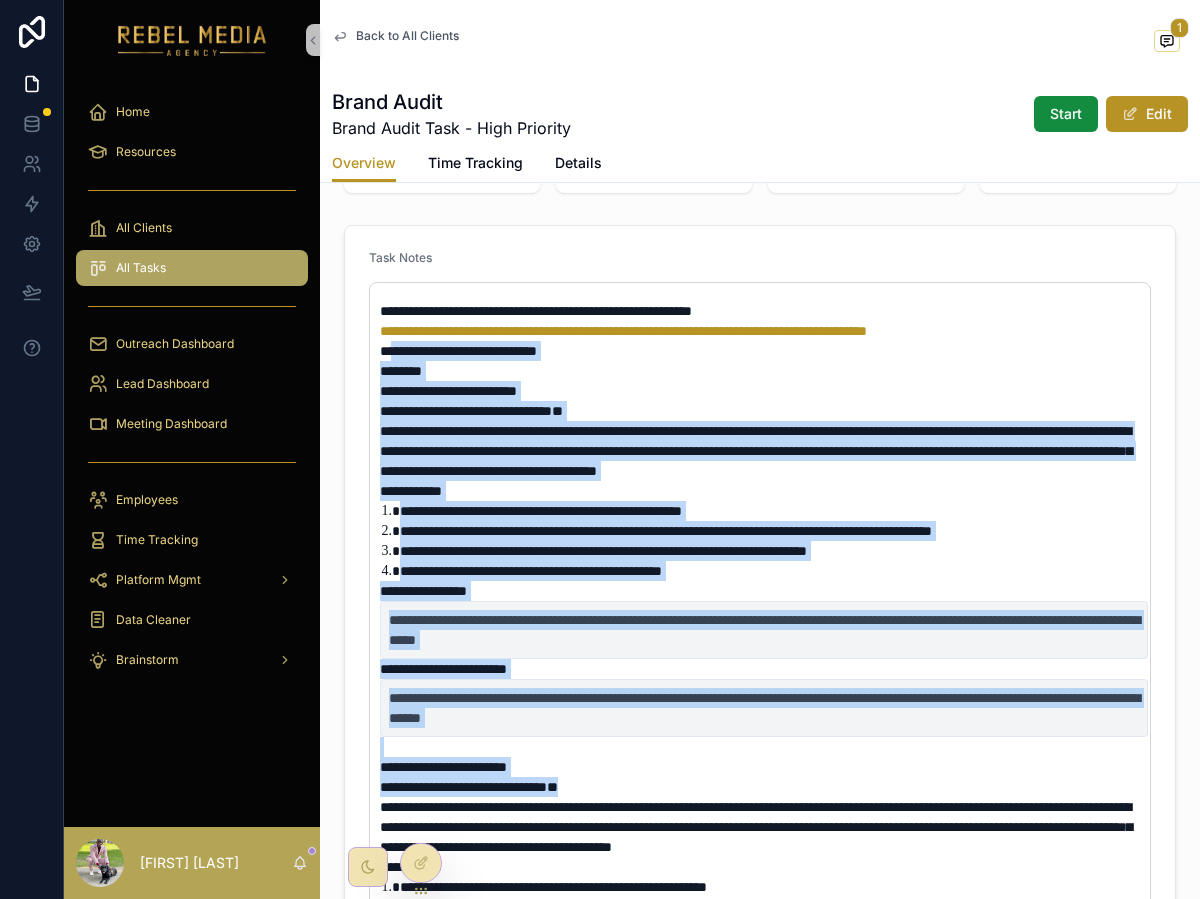 drag, startPoint x: 391, startPoint y: 357, endPoint x: 632, endPoint y: 779, distance: 485.9681 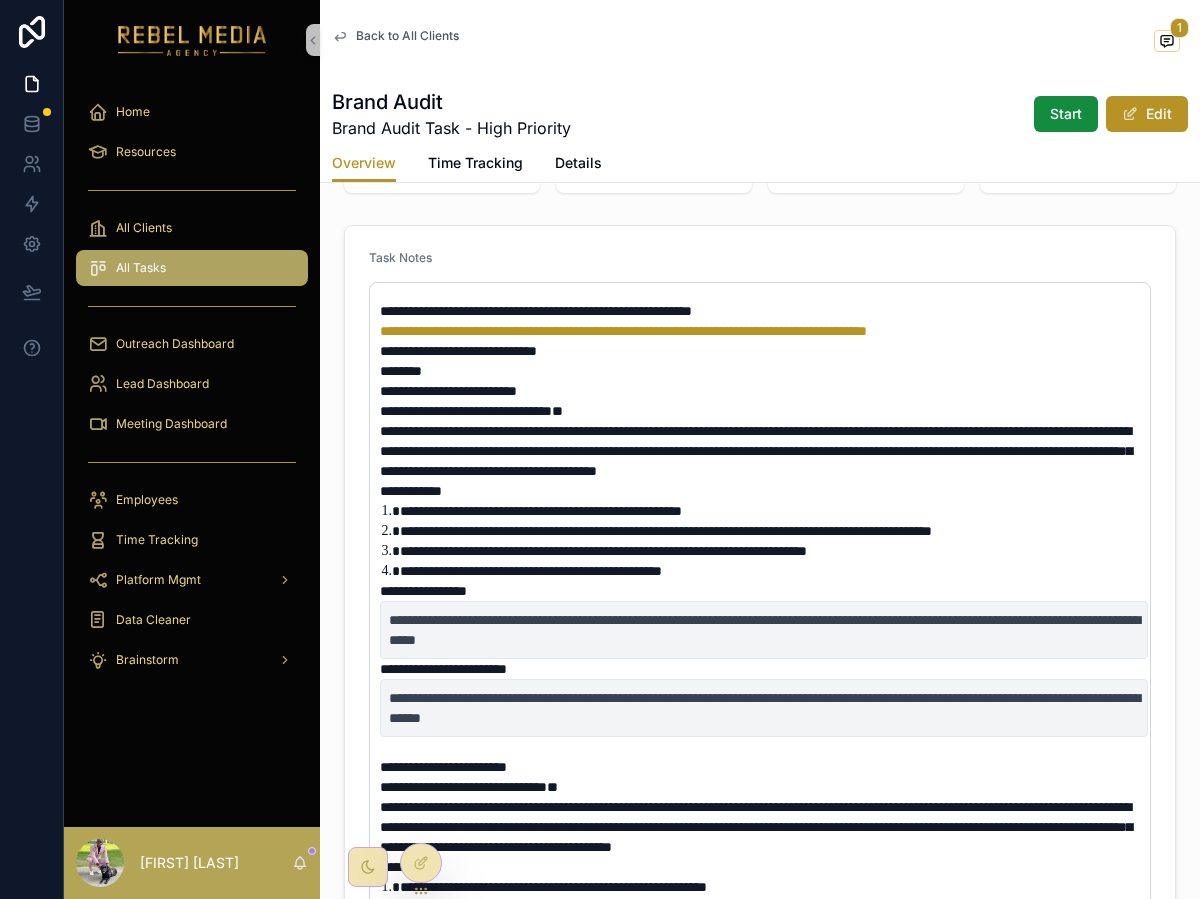 click on "**********" at bounding box center (774, 511) 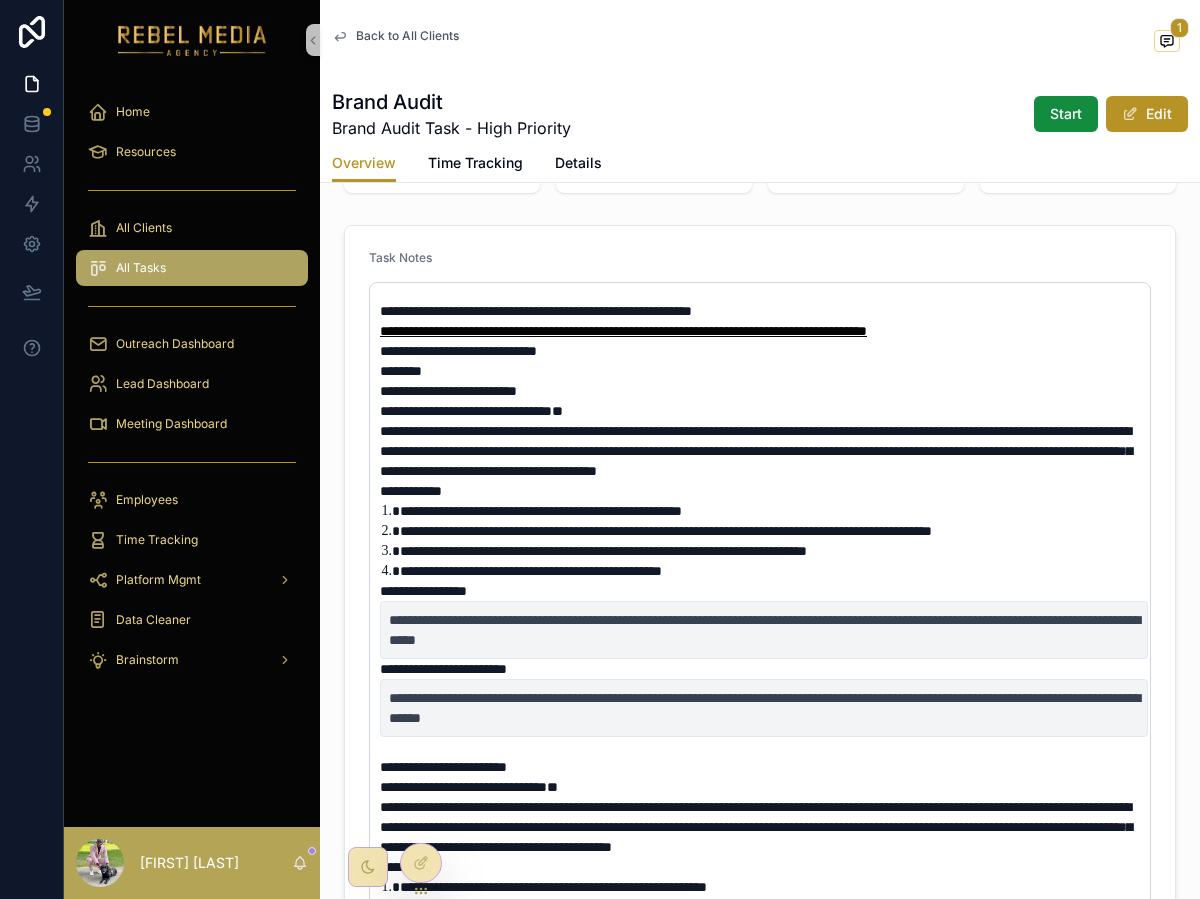 click on "**********" at bounding box center (623, 331) 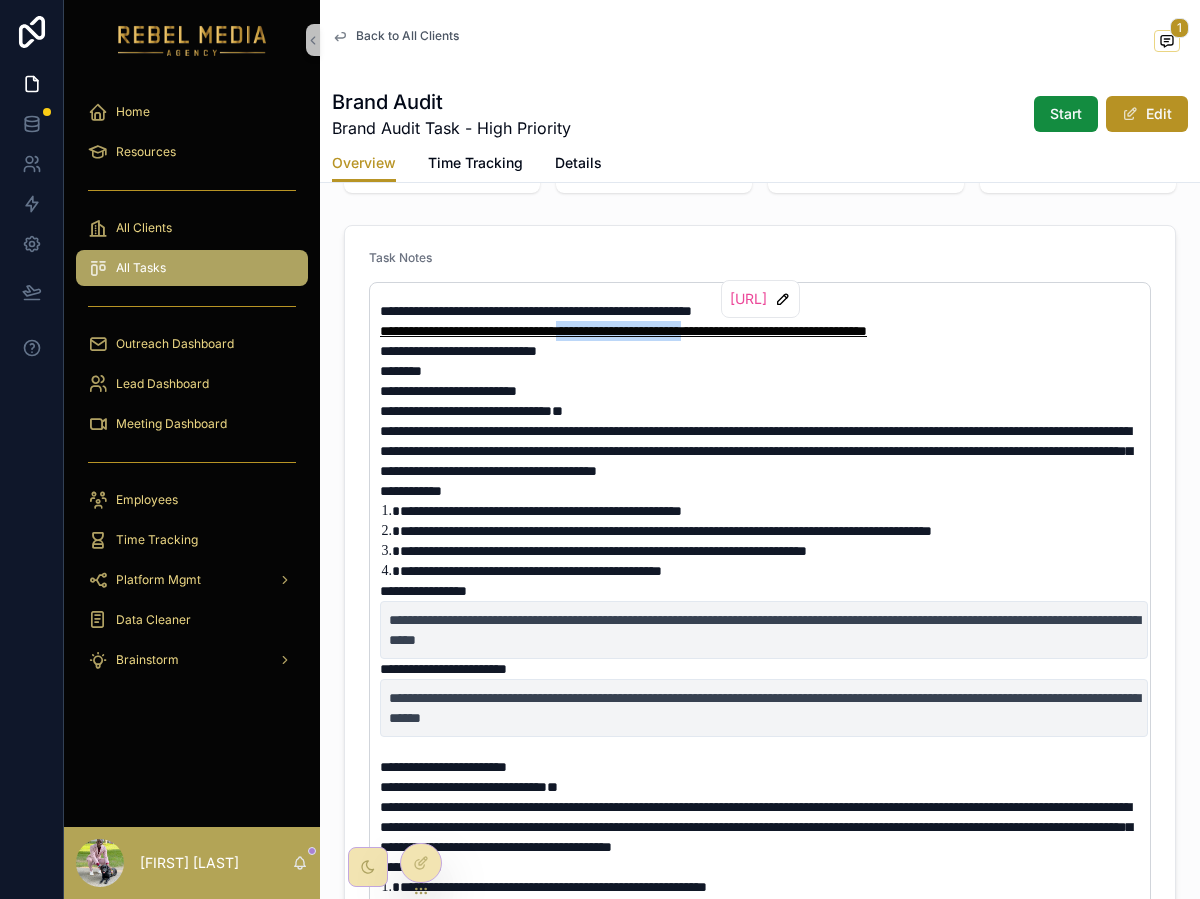 click on "**********" at bounding box center (623, 331) 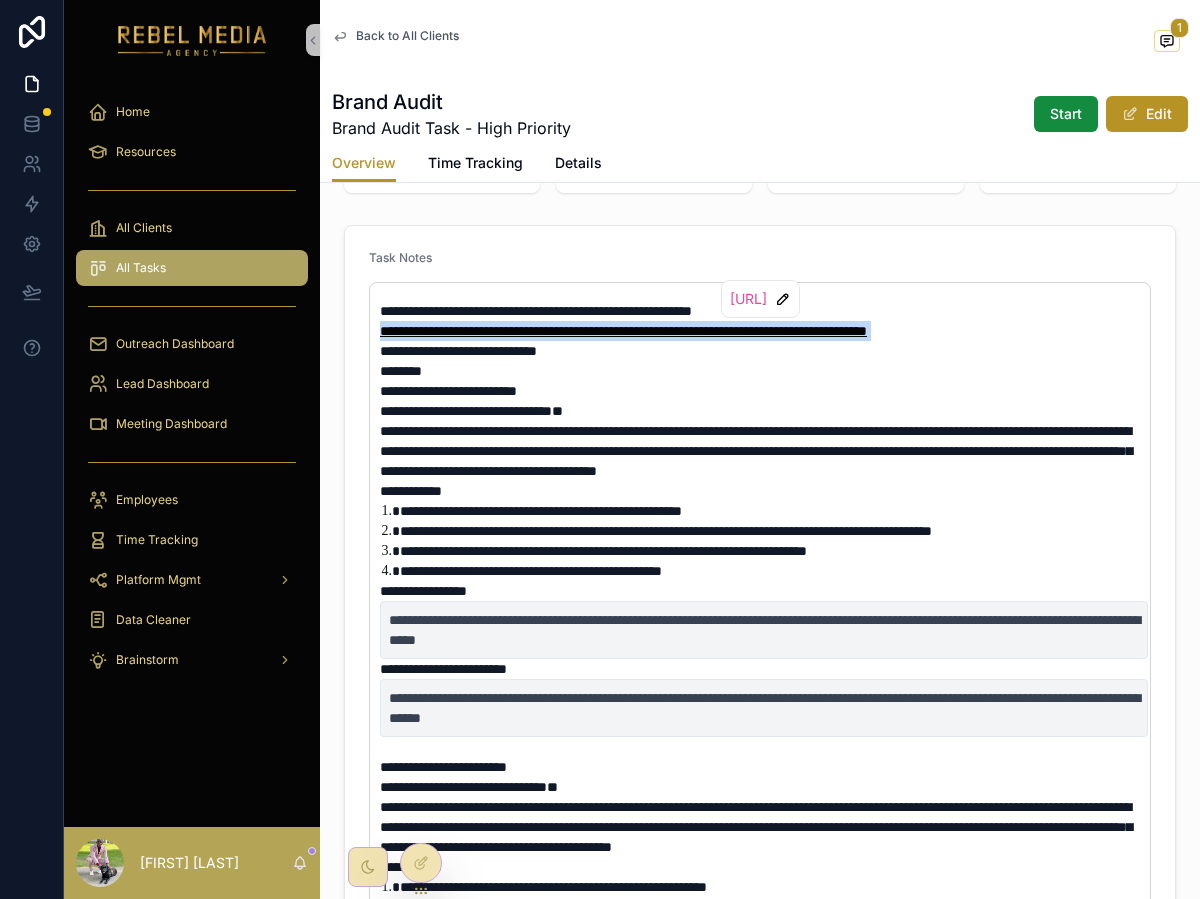click on "**********" at bounding box center (623, 331) 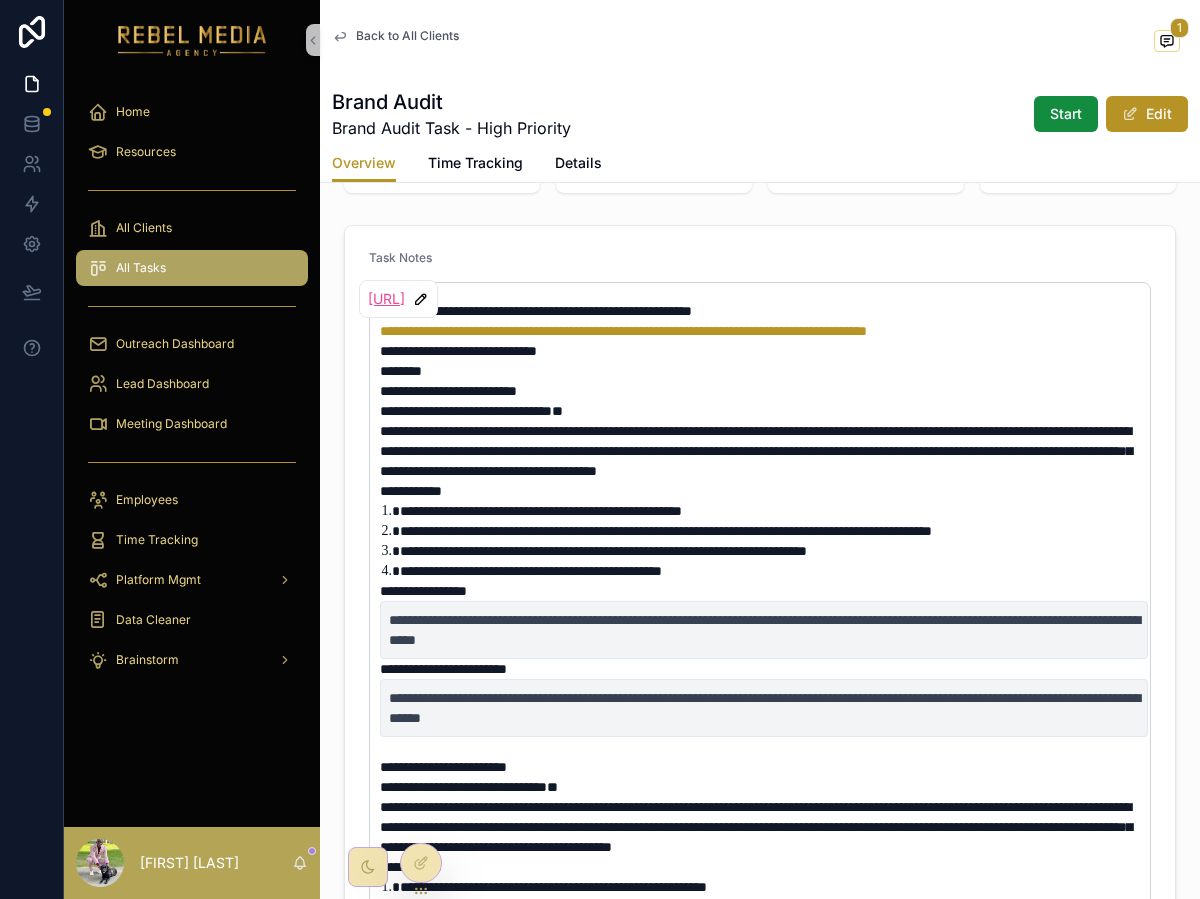 click on "[URL]" at bounding box center (386, 299) 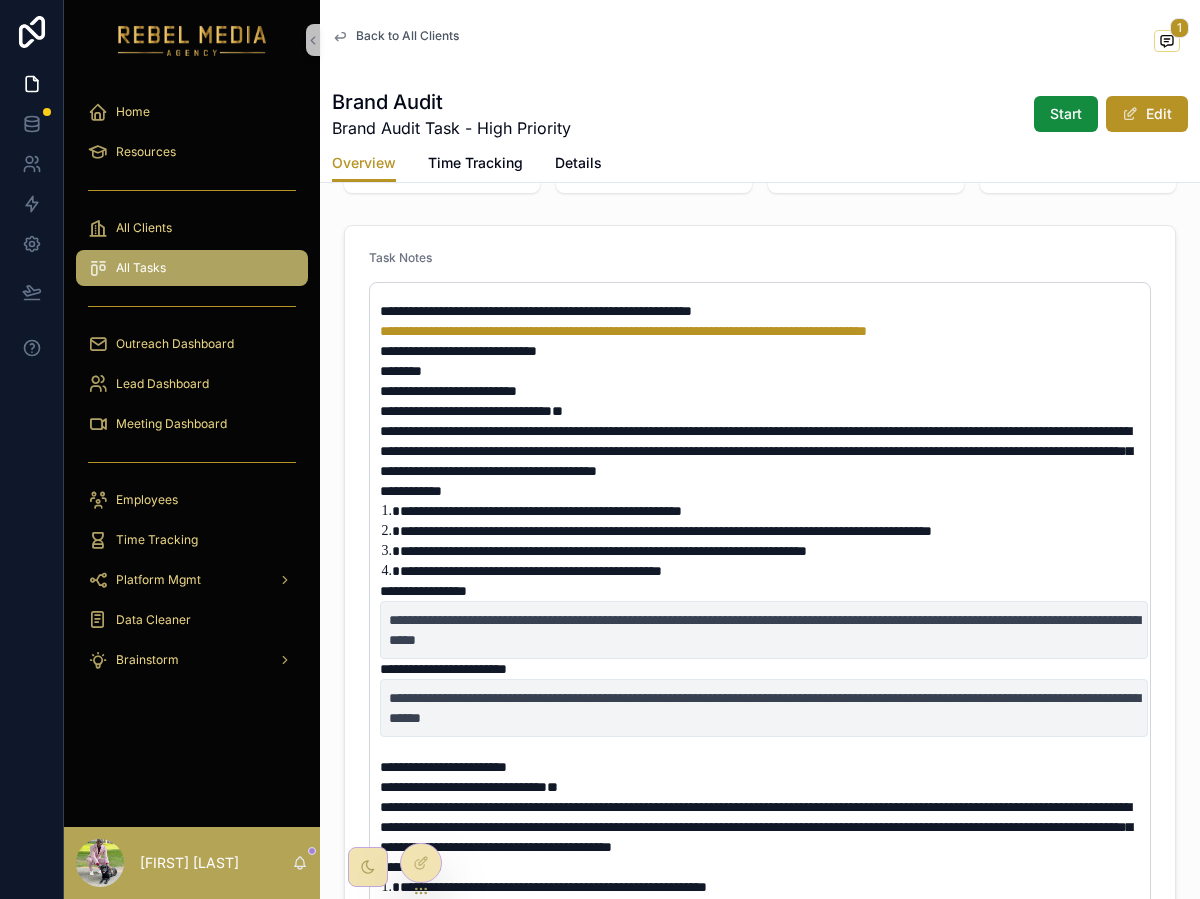 click on "**********" at bounding box center (666, 531) 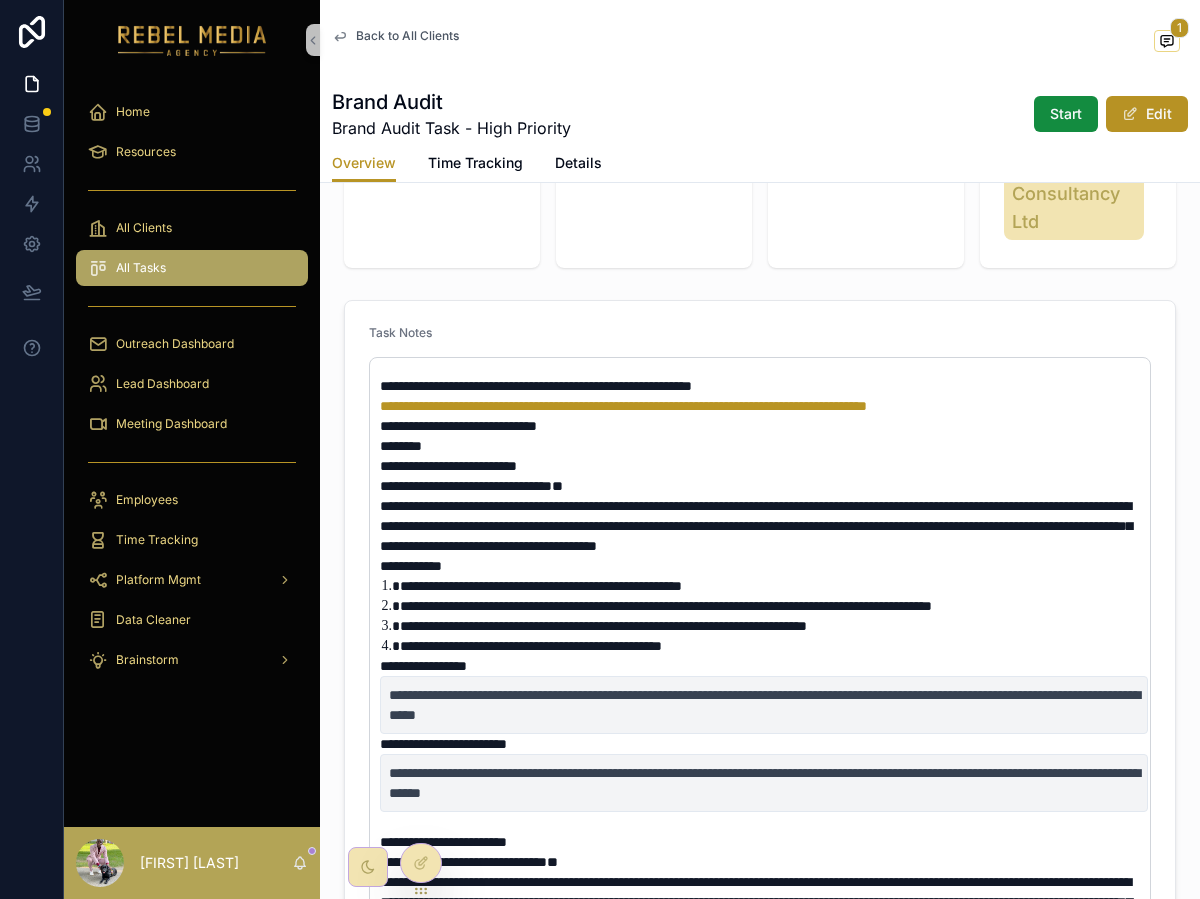 scroll, scrollTop: 286, scrollLeft: 0, axis: vertical 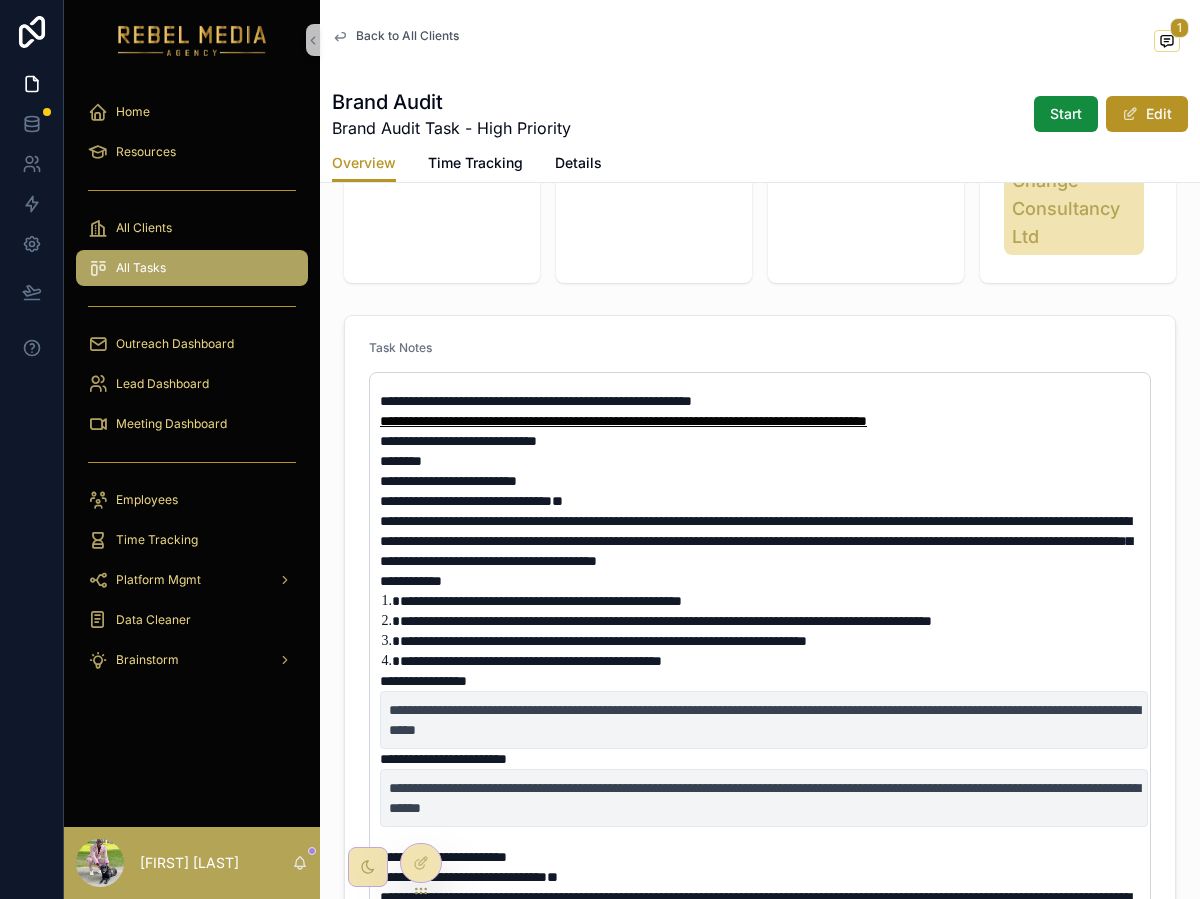 click on "**********" at bounding box center (623, 421) 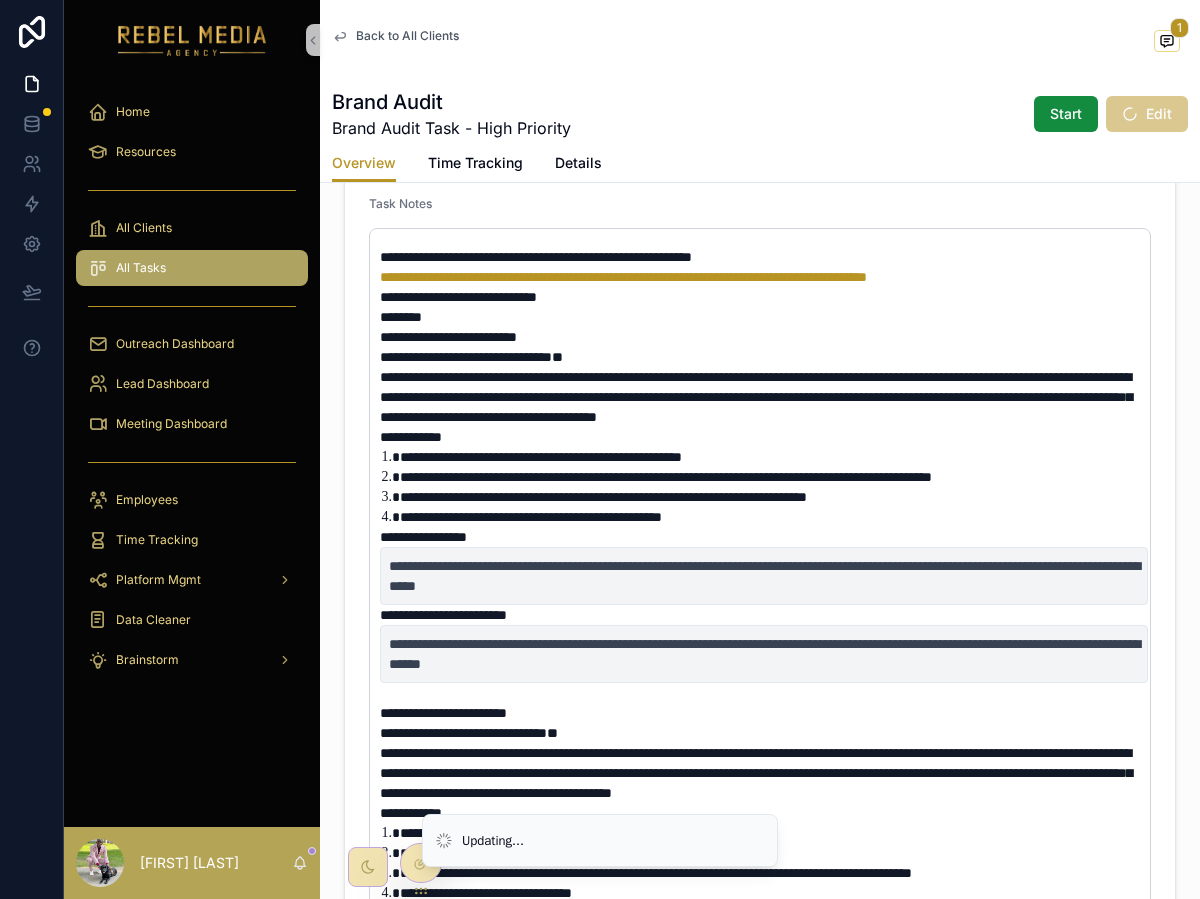 scroll, scrollTop: 463, scrollLeft: 0, axis: vertical 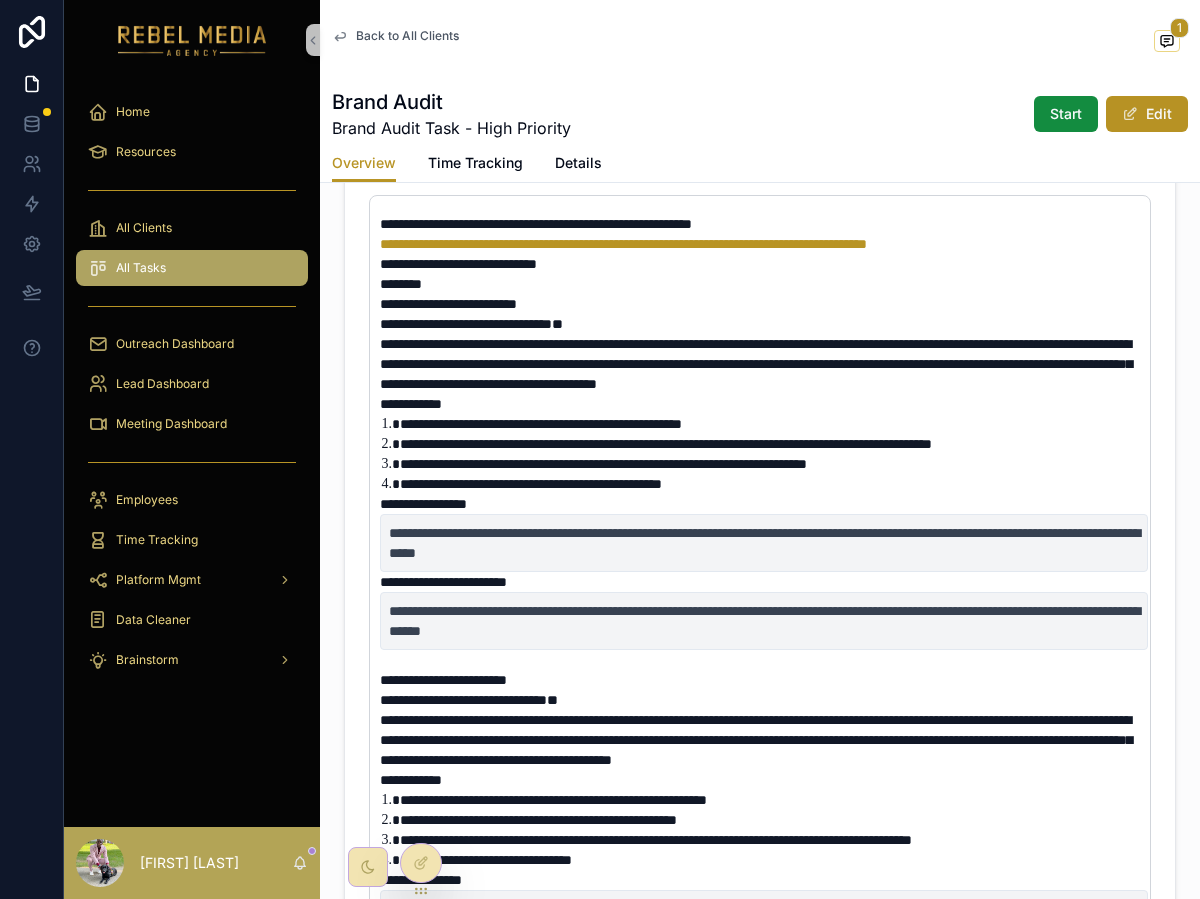 click on "**********" at bounding box center [764, 304] 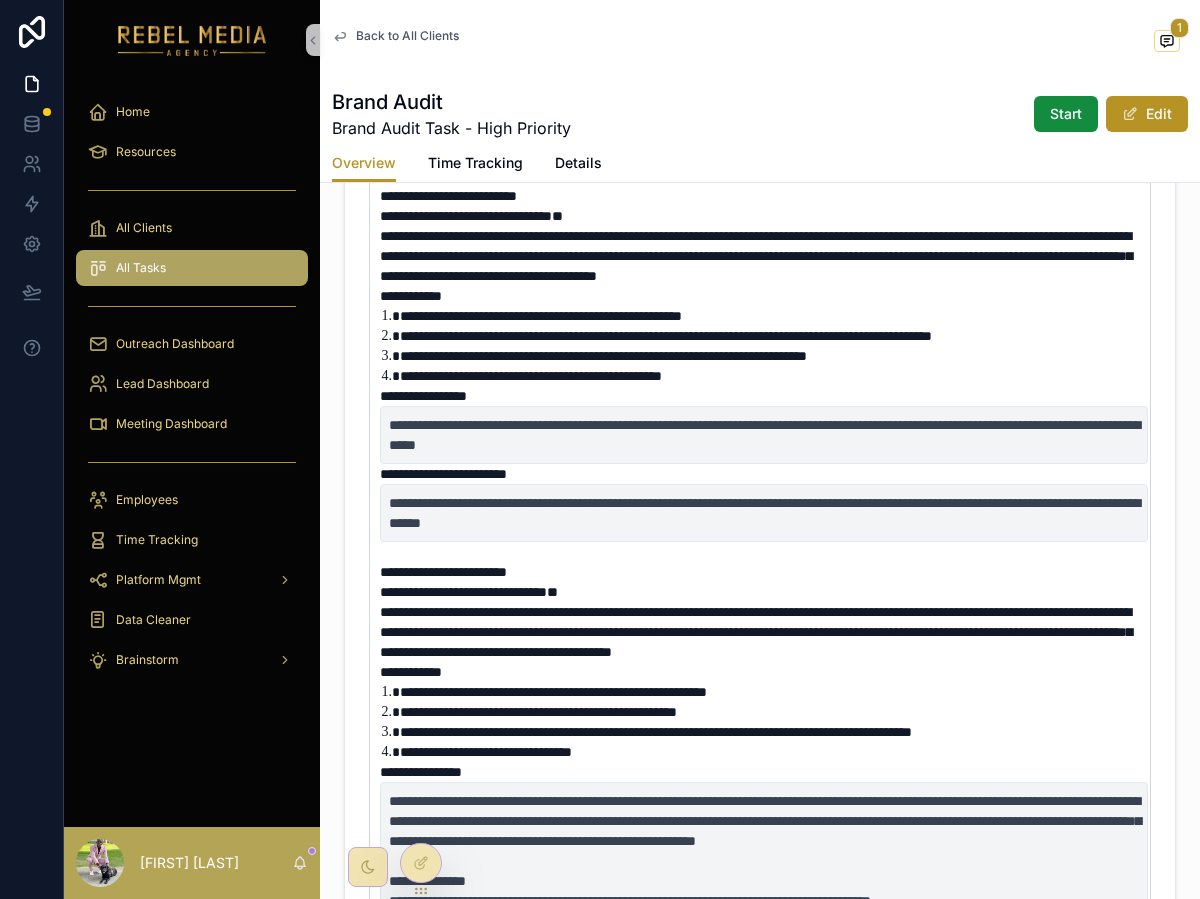 scroll, scrollTop: 0, scrollLeft: 0, axis: both 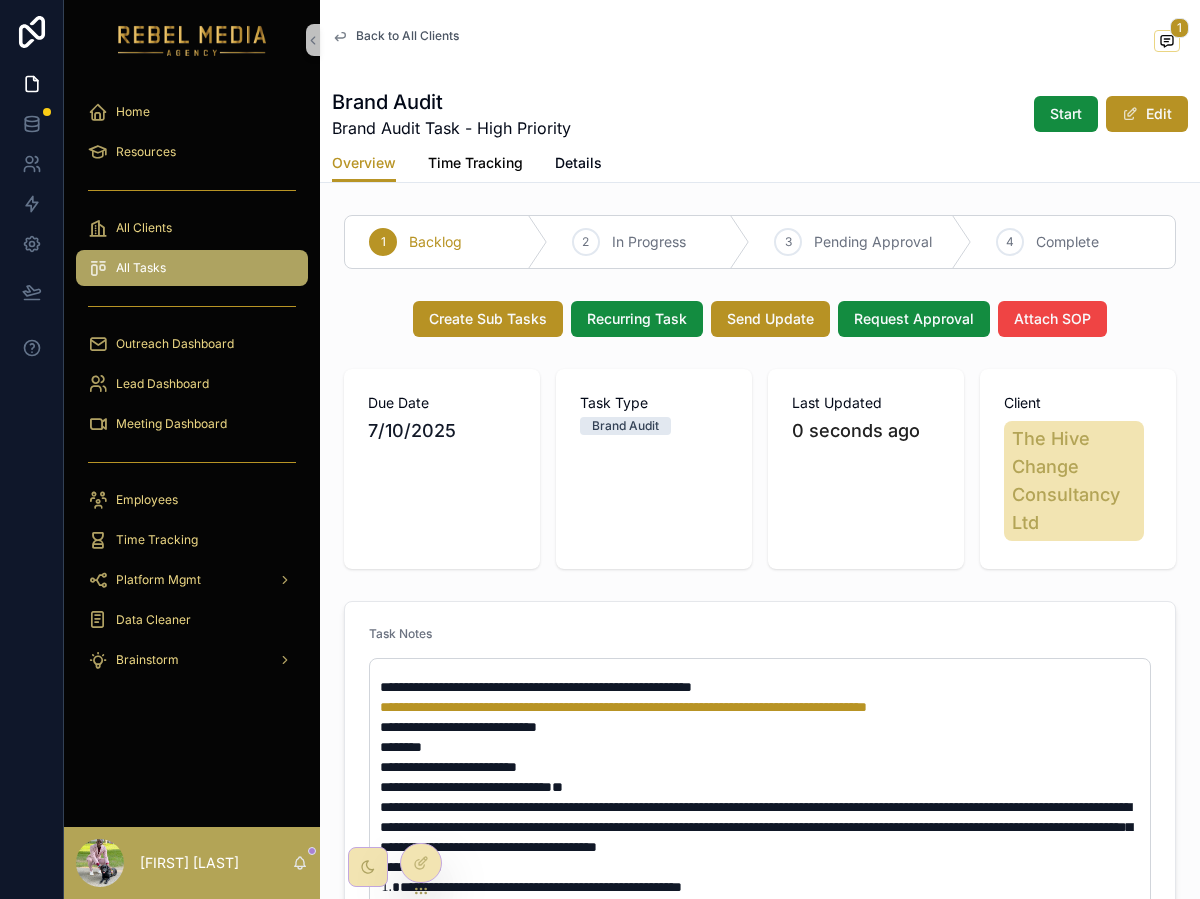 click on "Time Tracking" at bounding box center [475, 163] 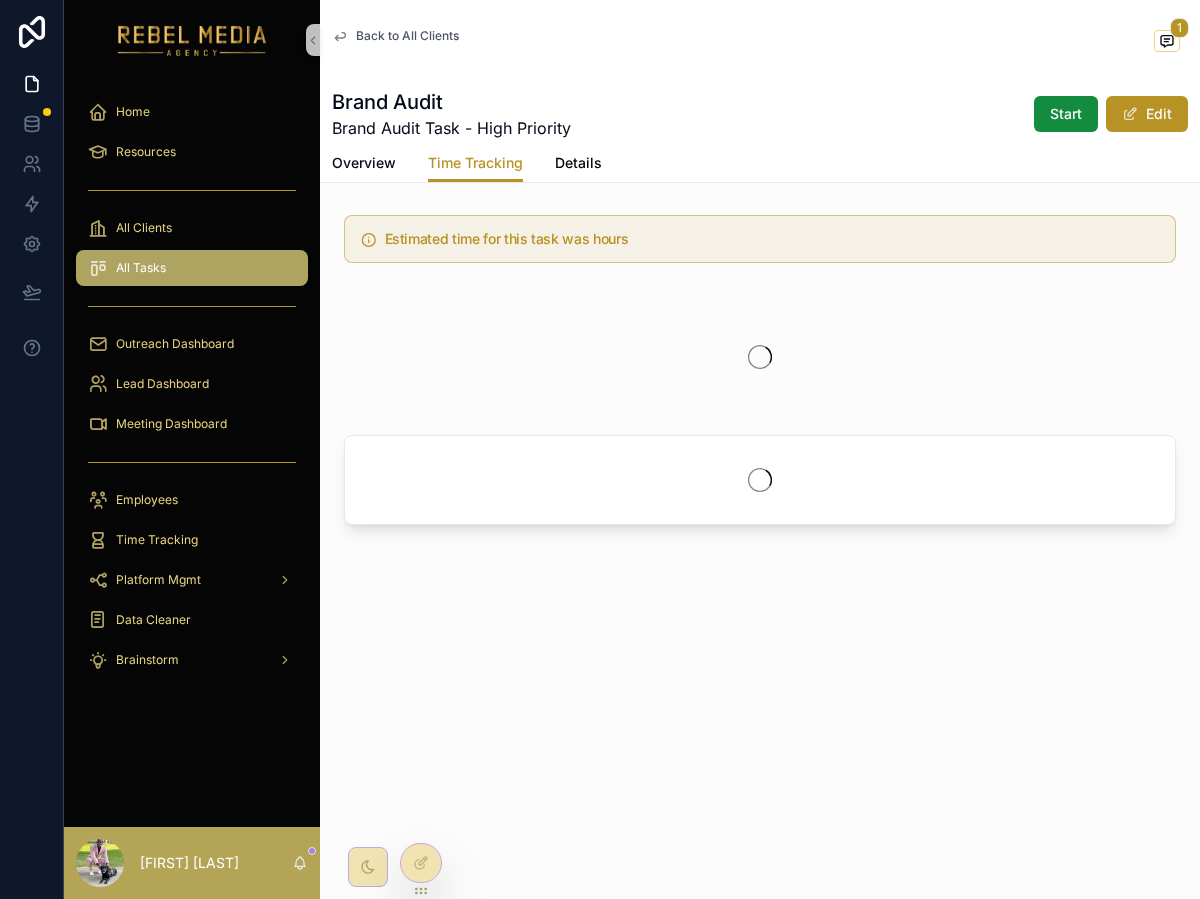 click on "Details" at bounding box center (578, 163) 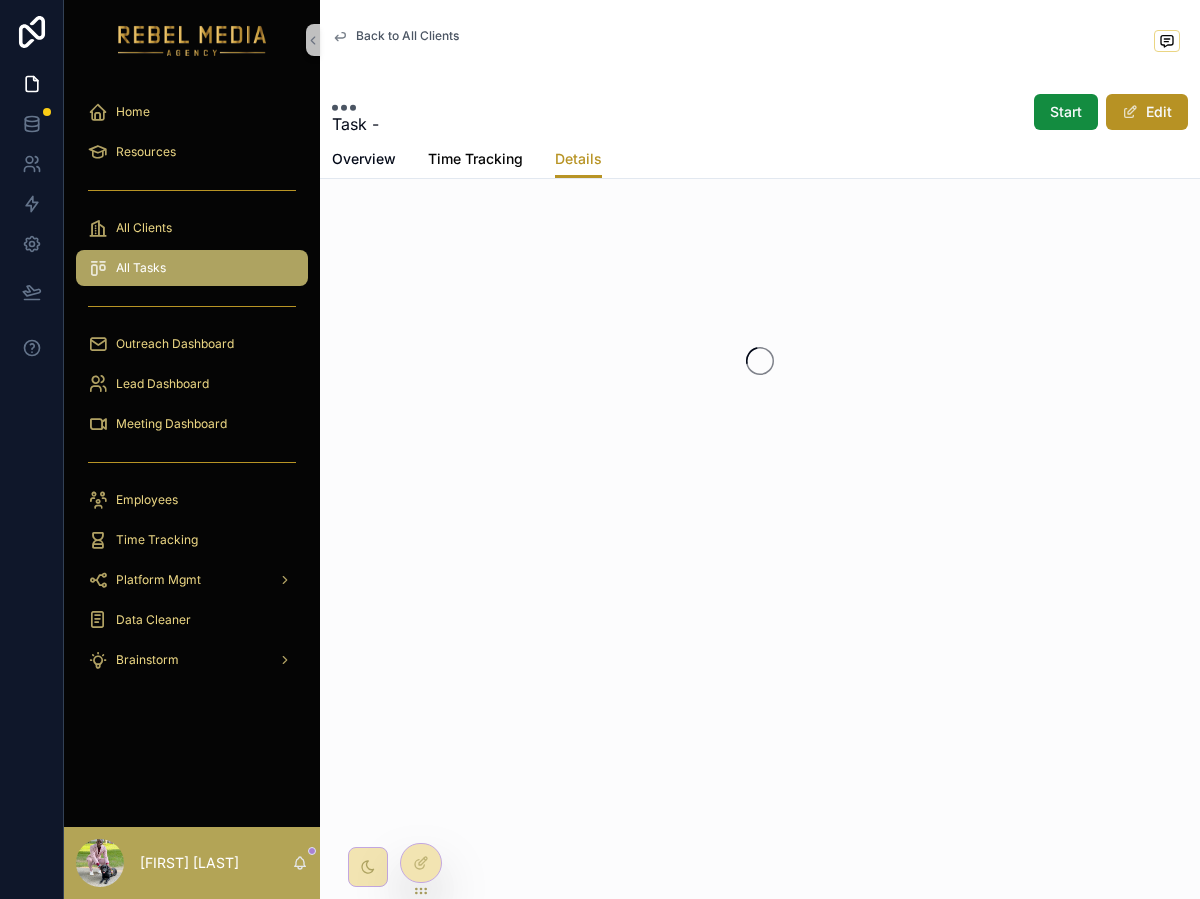 click on "Time Tracking" at bounding box center [475, 159] 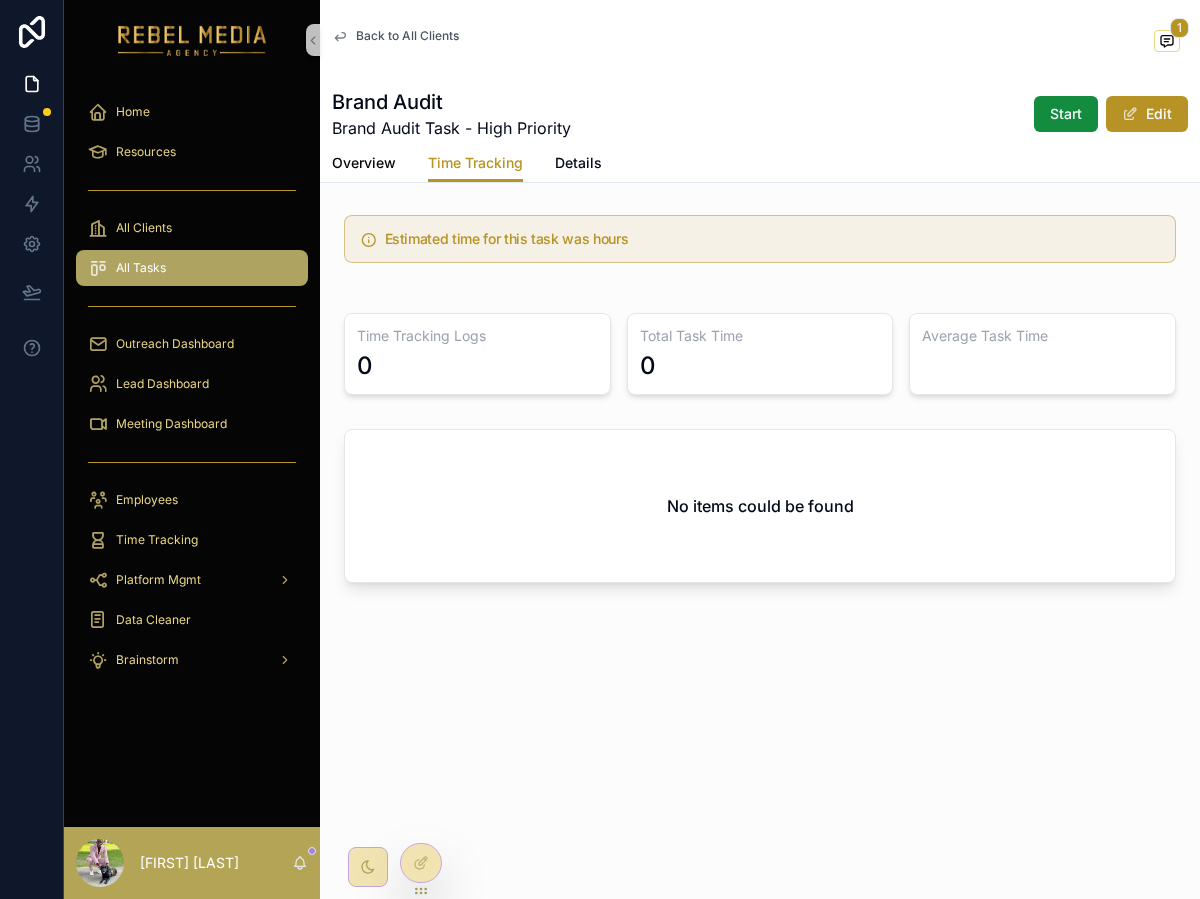 click on "Overview" at bounding box center (364, 163) 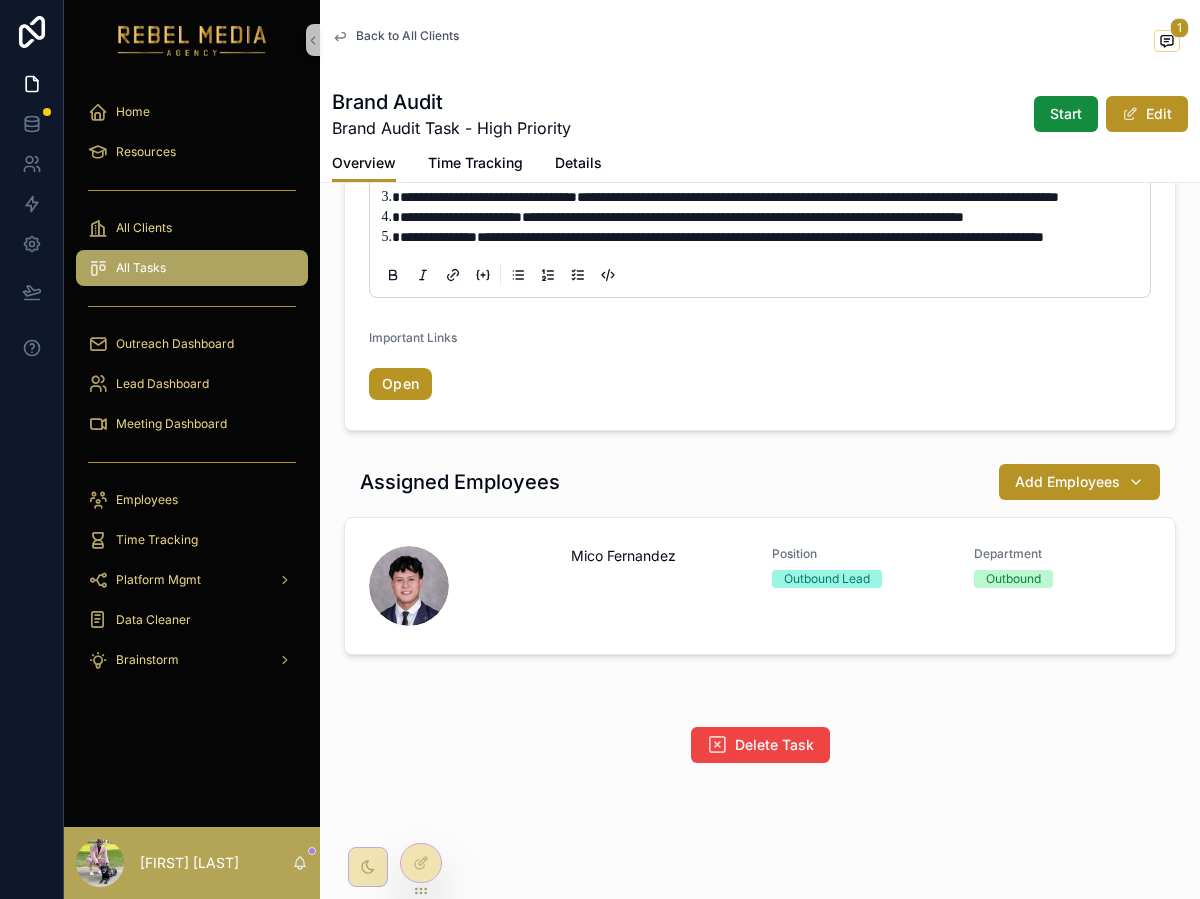 scroll, scrollTop: 2661, scrollLeft: 0, axis: vertical 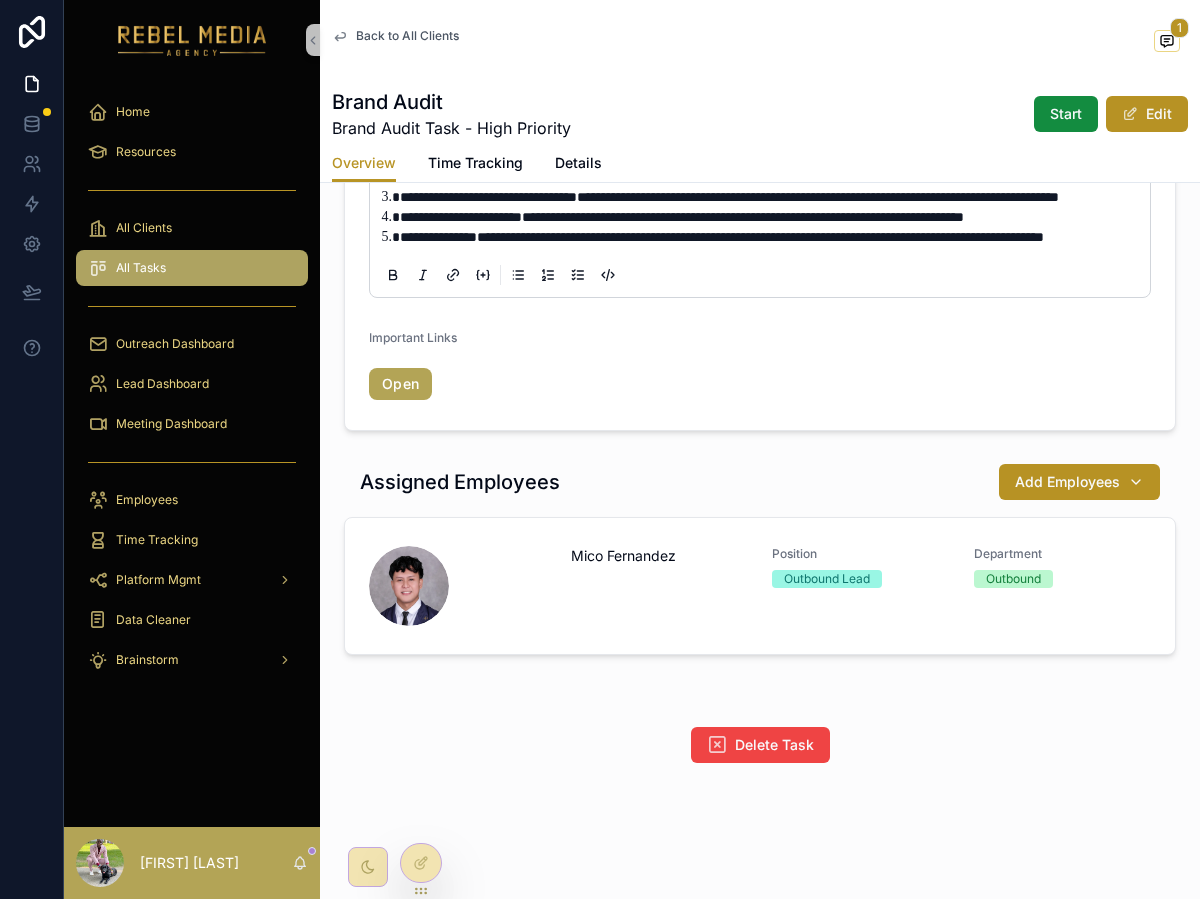click on "Open" at bounding box center (400, 384) 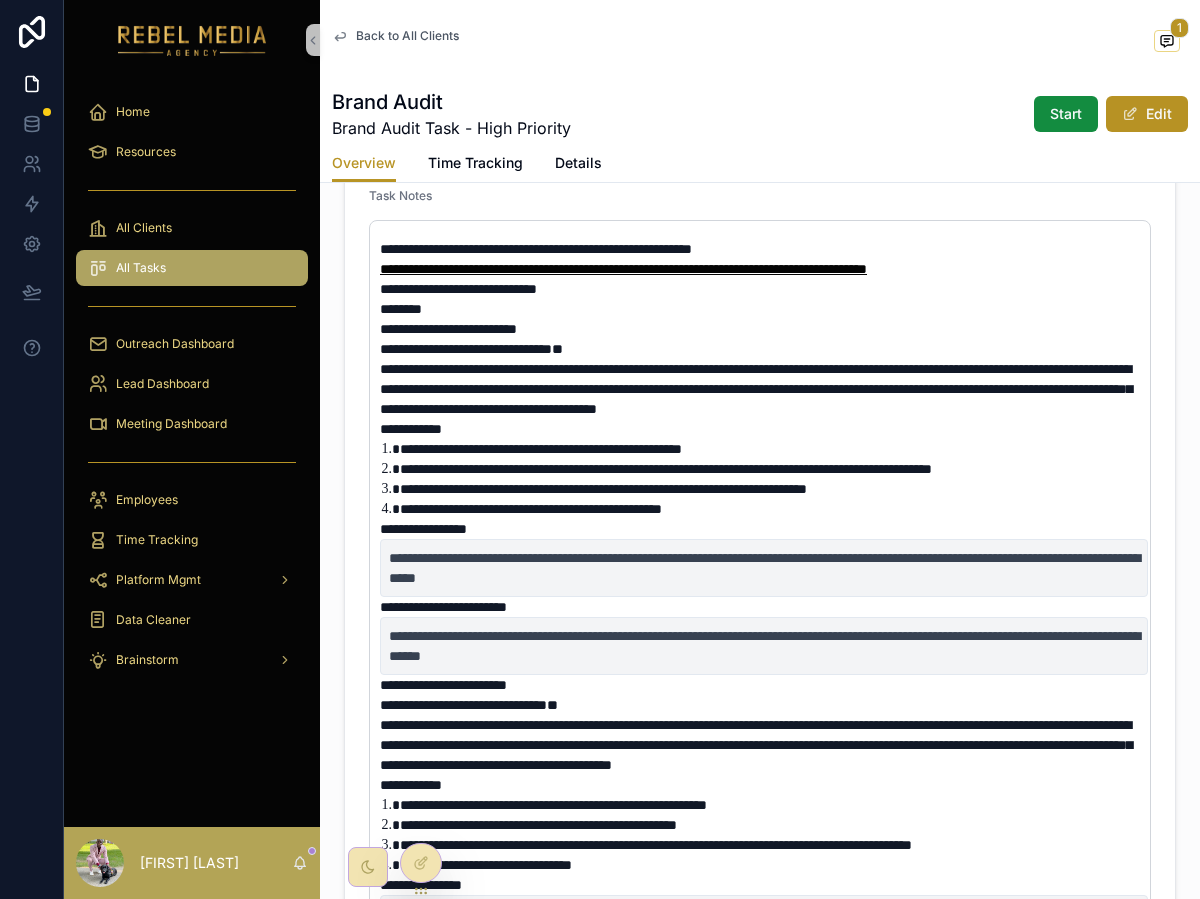 scroll, scrollTop: 0, scrollLeft: 0, axis: both 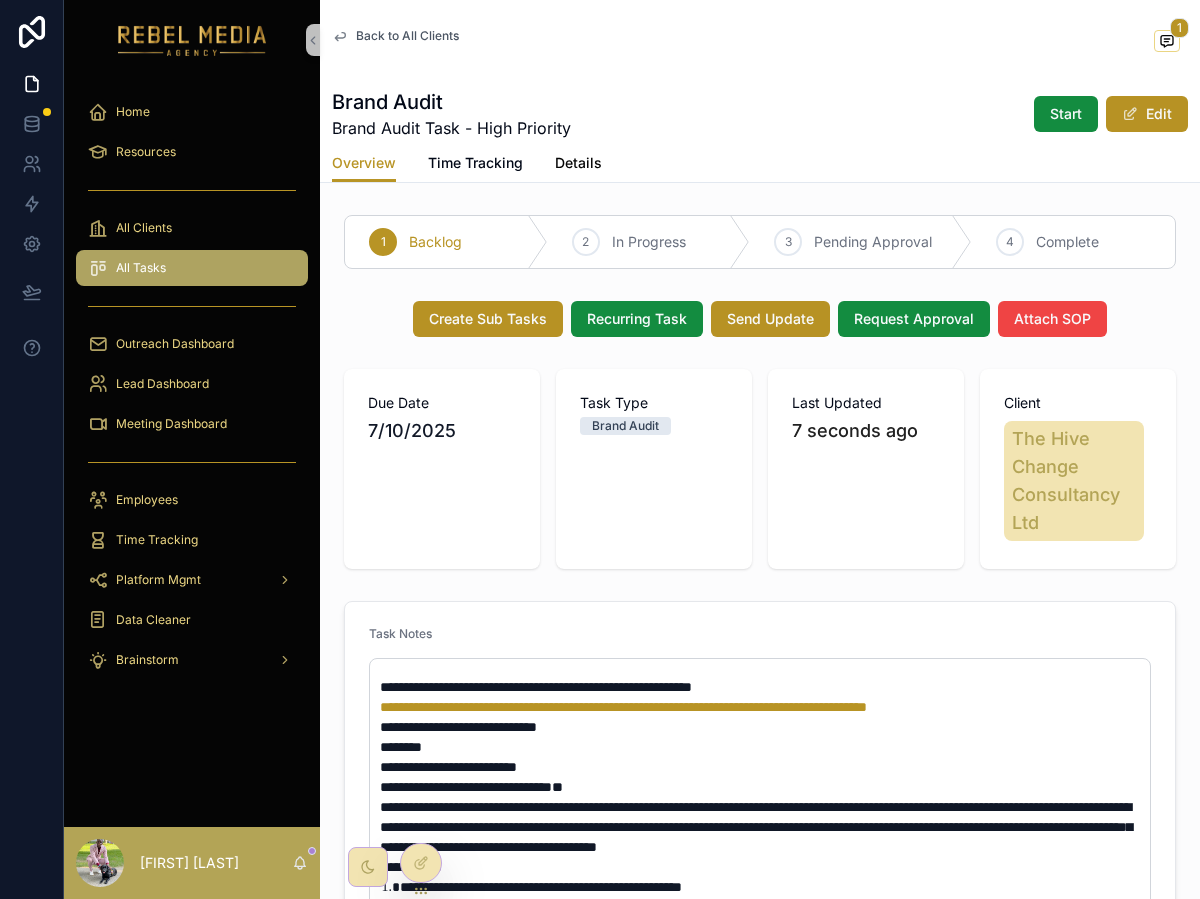 click on "Details" at bounding box center (578, 165) 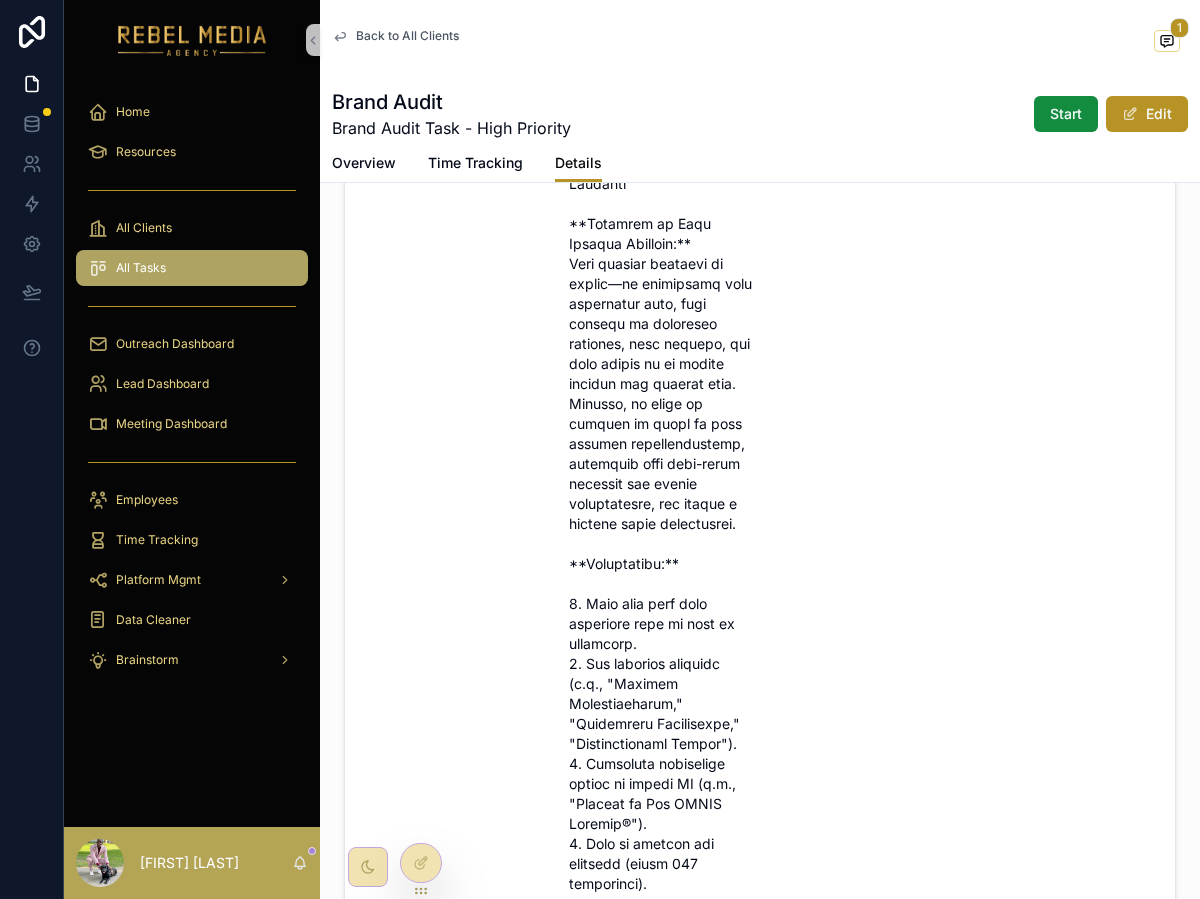 scroll, scrollTop: 0, scrollLeft: 0, axis: both 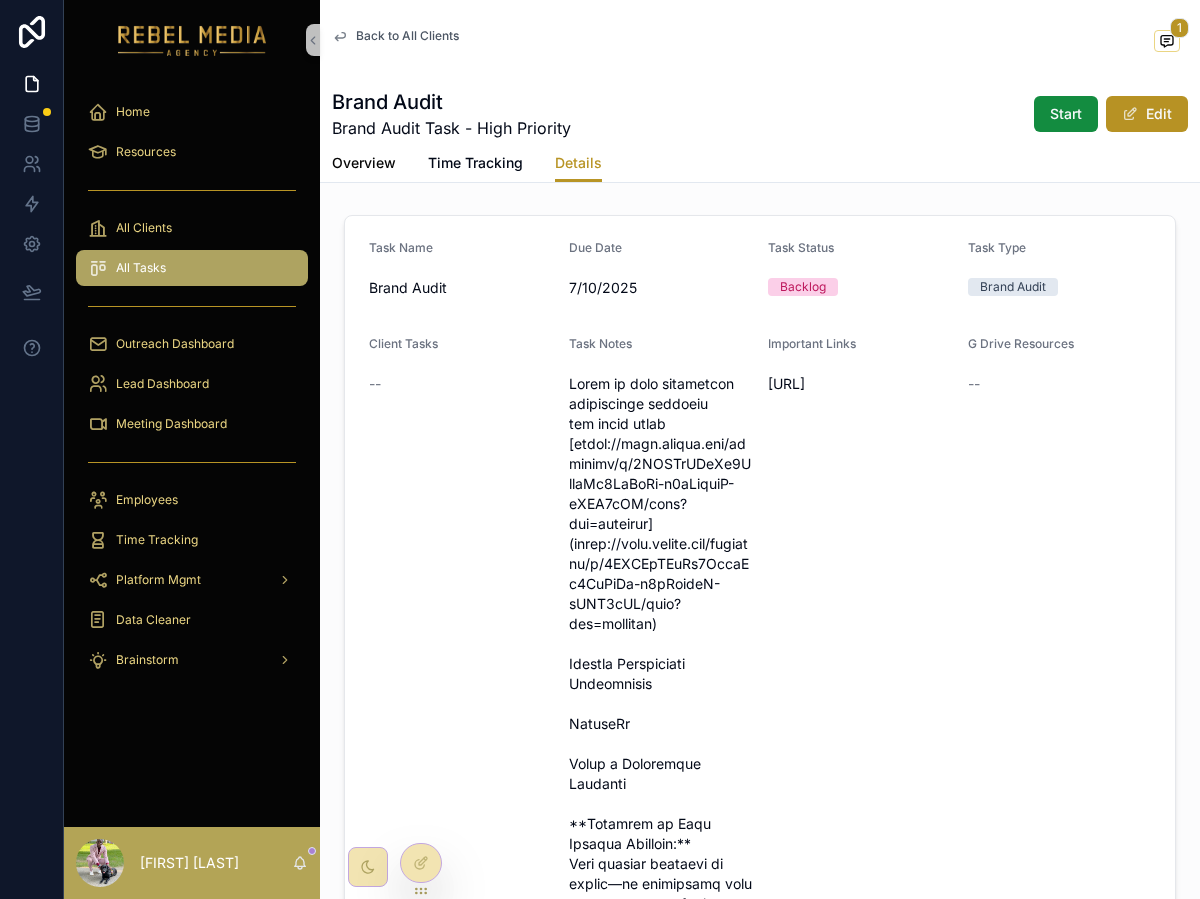 click on "Overview" at bounding box center (364, 163) 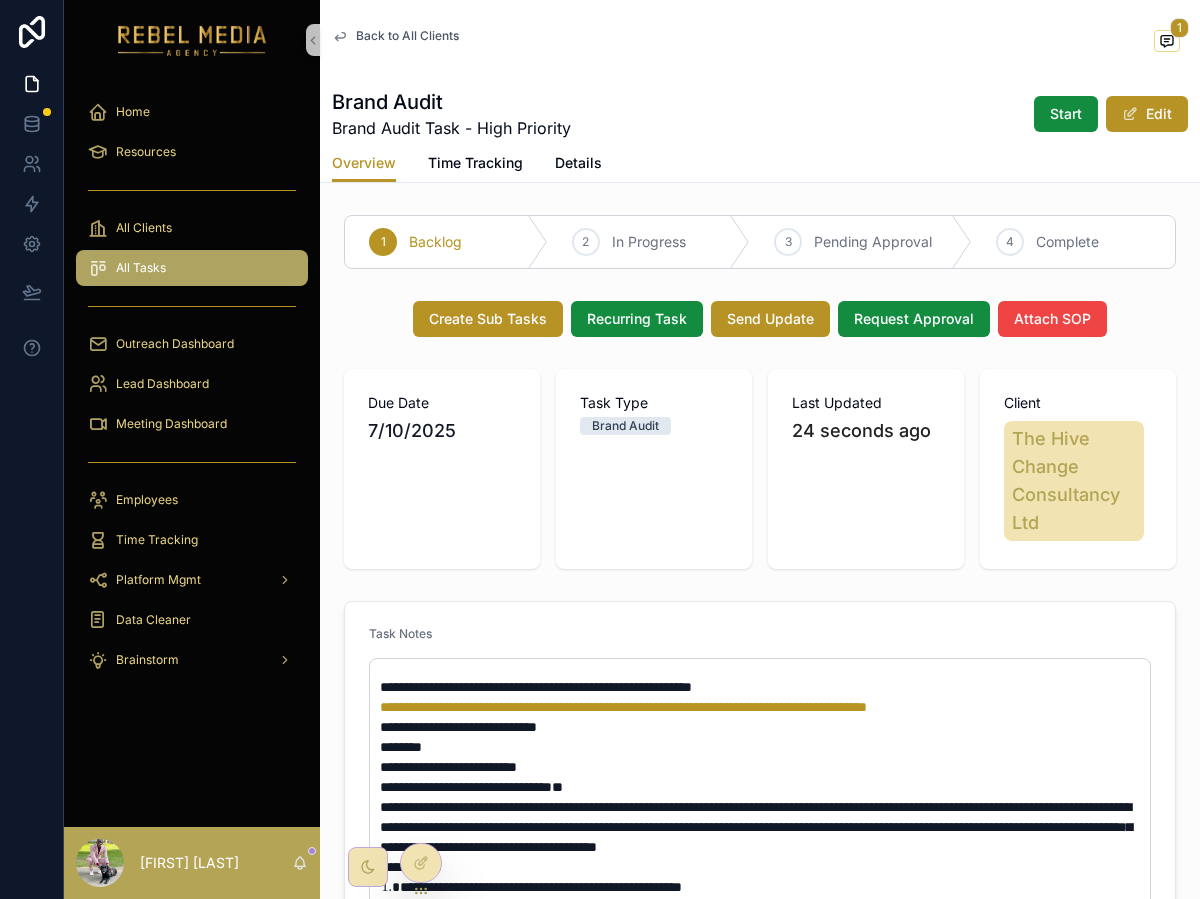 click on "Back to All Clients" at bounding box center (407, 36) 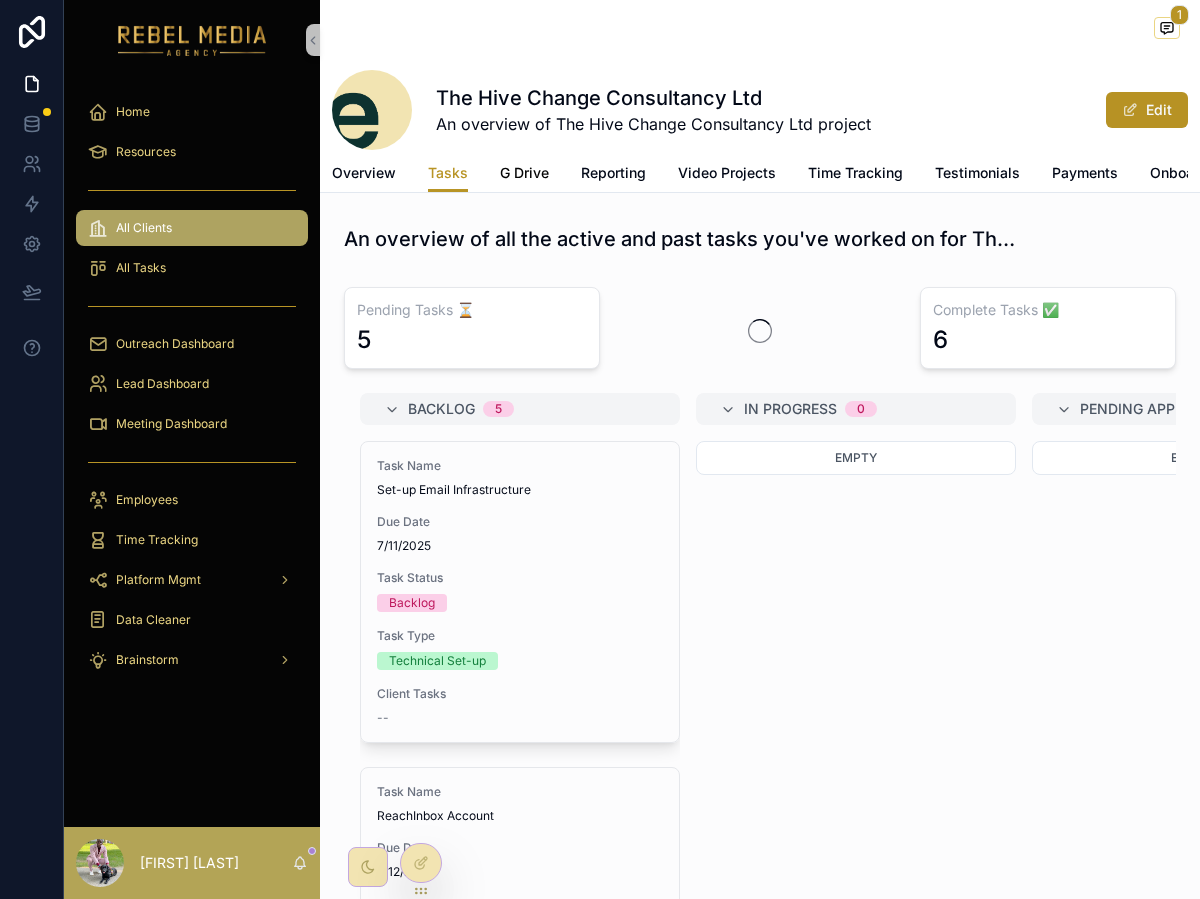 click on "G Drive" at bounding box center [524, 173] 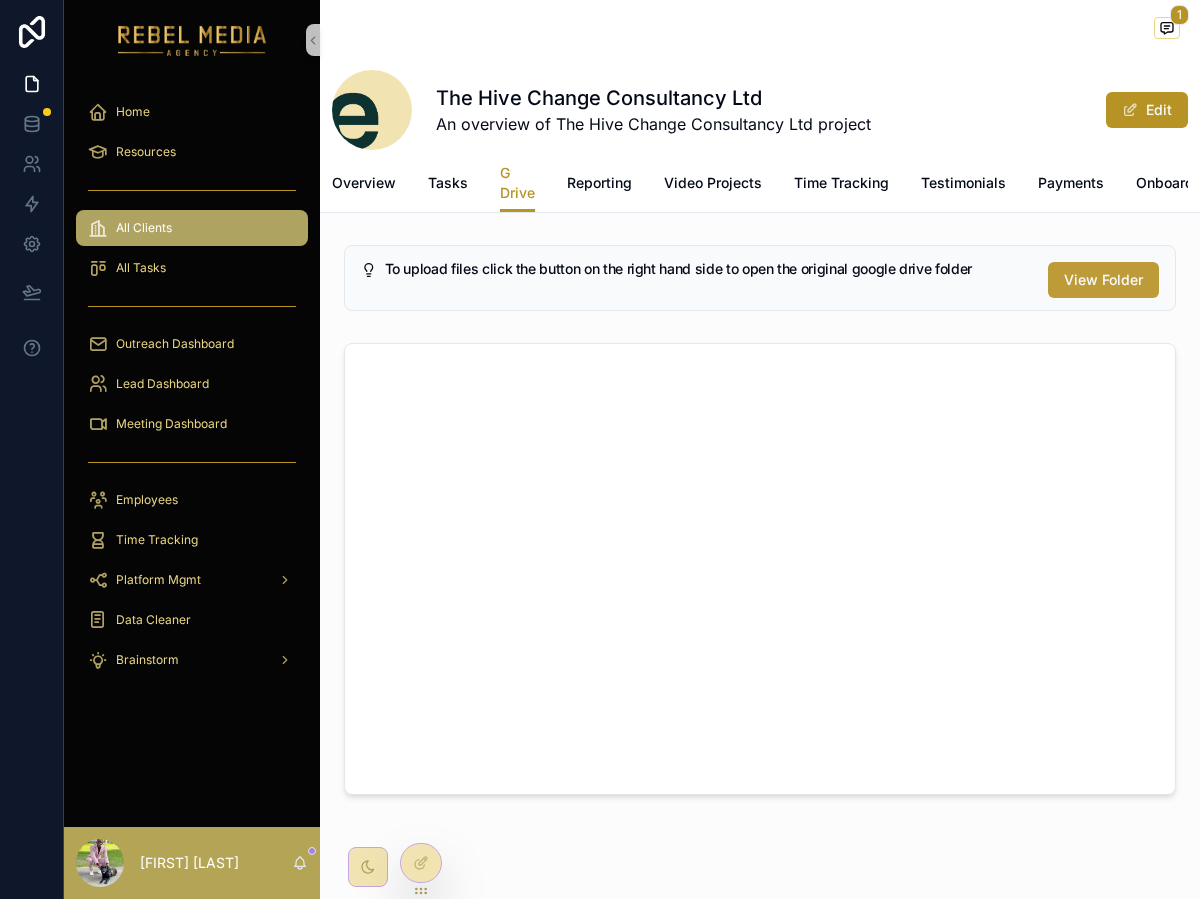 click on "View Folder" at bounding box center (1103, 280) 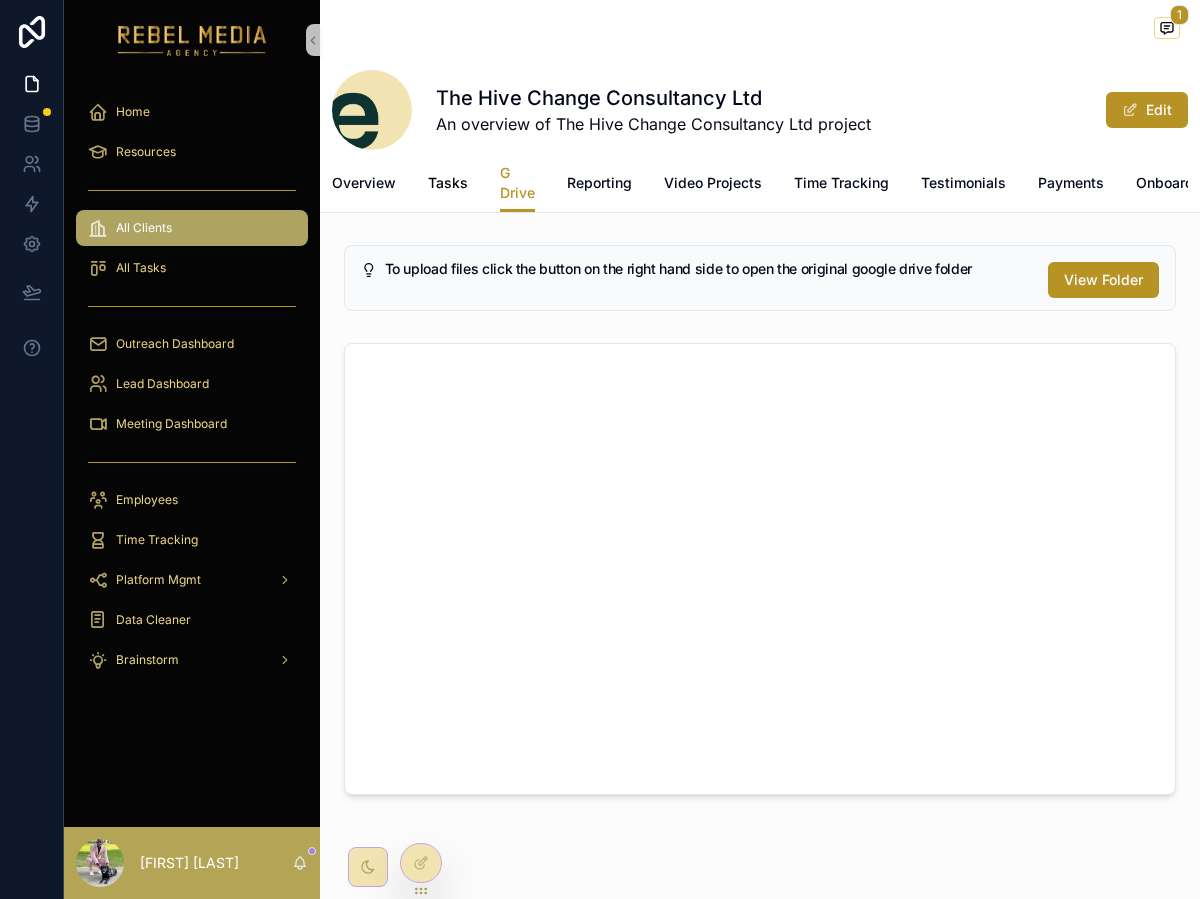 click on "Tasks" at bounding box center (448, 183) 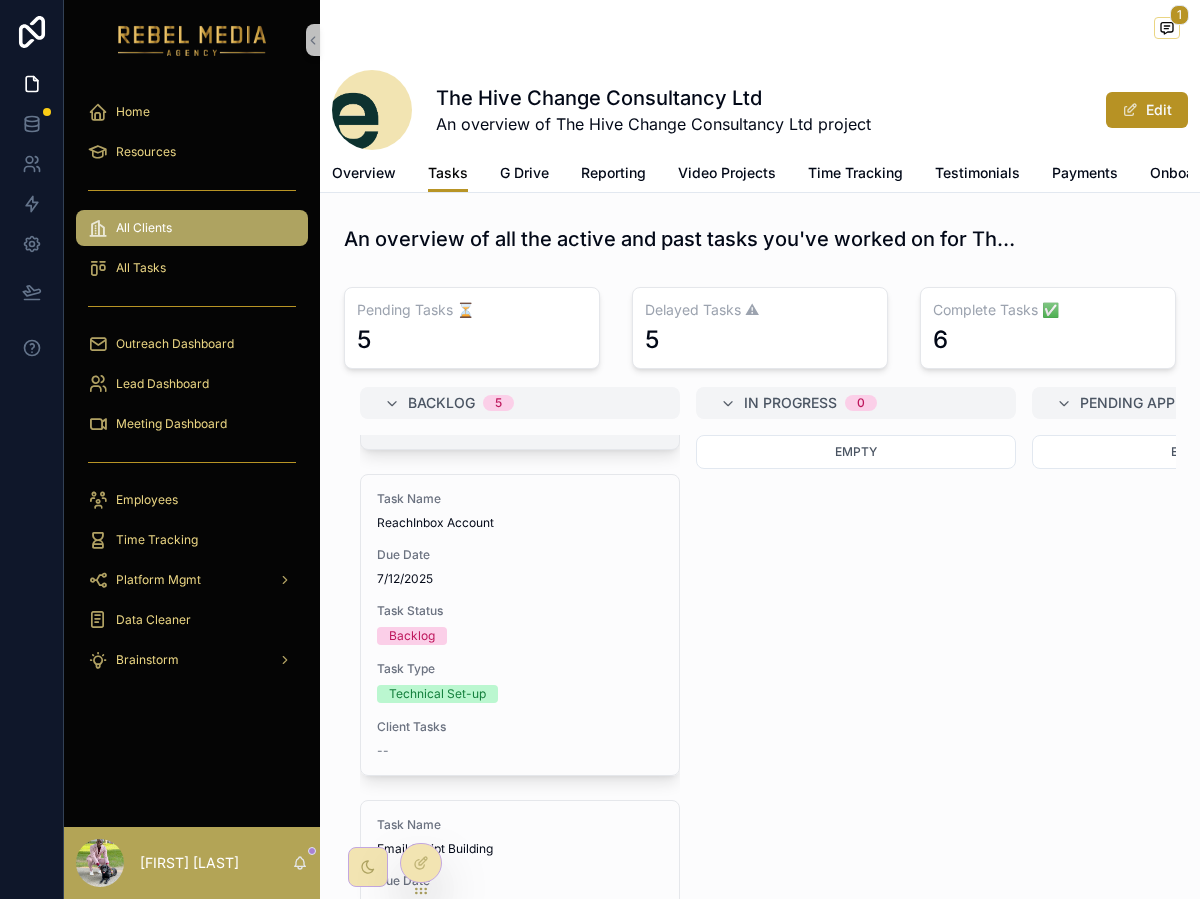 scroll, scrollTop: 288, scrollLeft: 0, axis: vertical 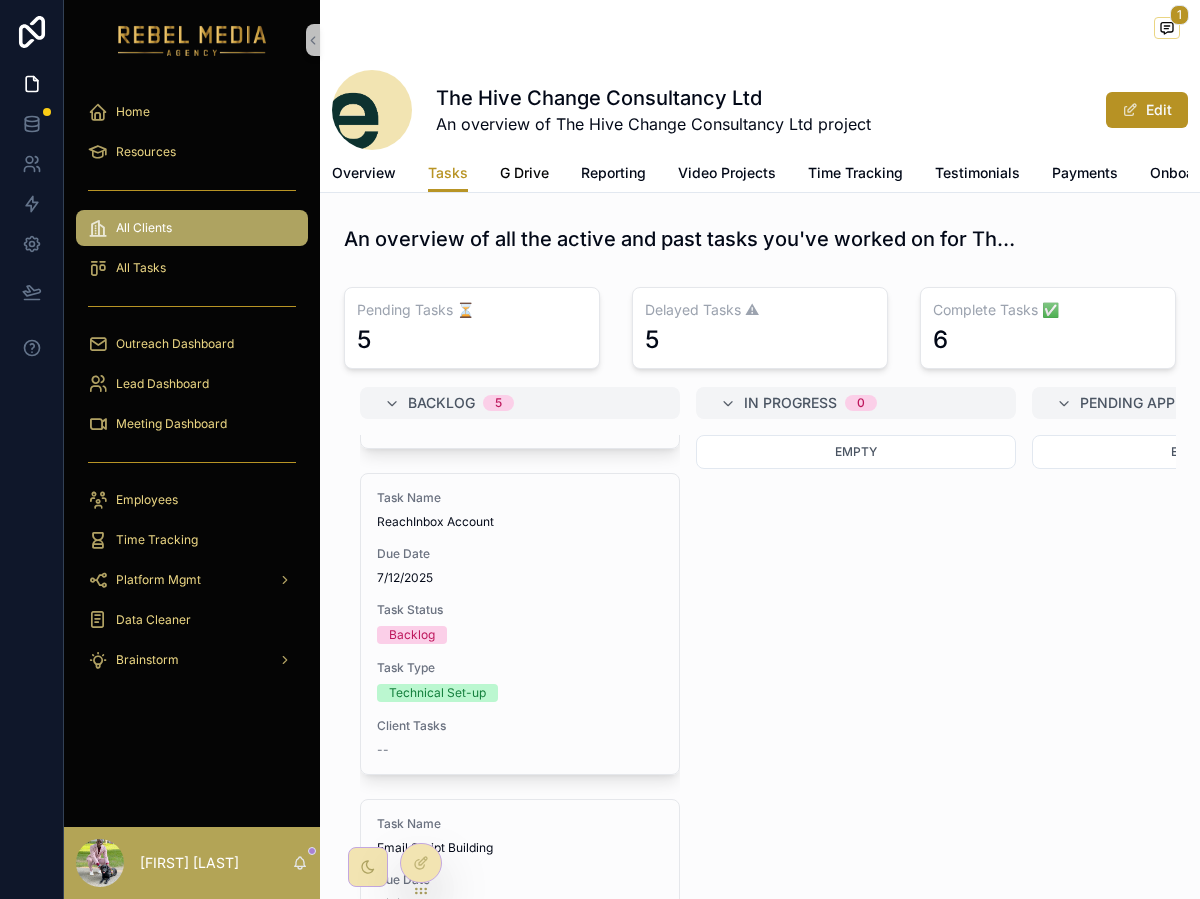 click on "G Drive" at bounding box center [524, 173] 